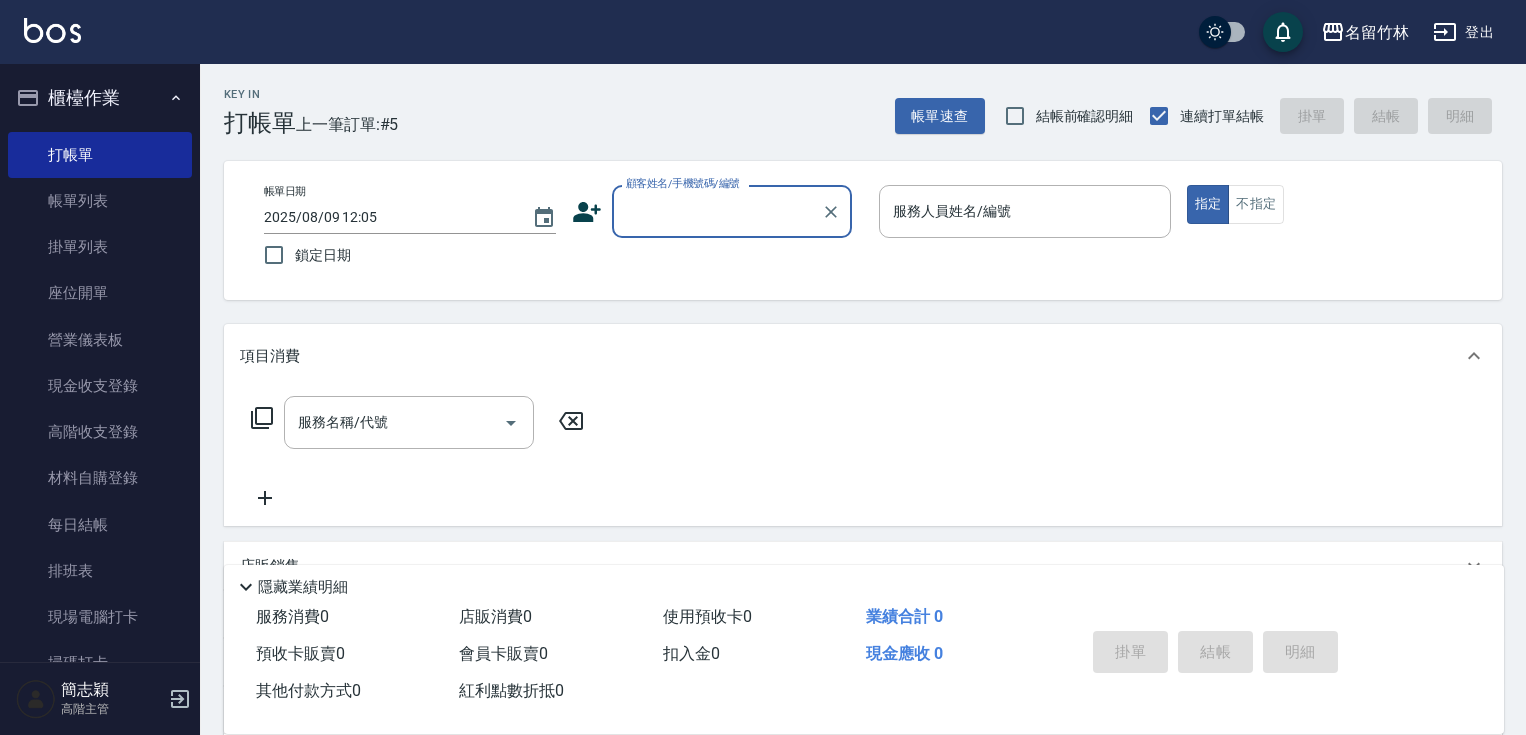 scroll, scrollTop: 0, scrollLeft: 0, axis: both 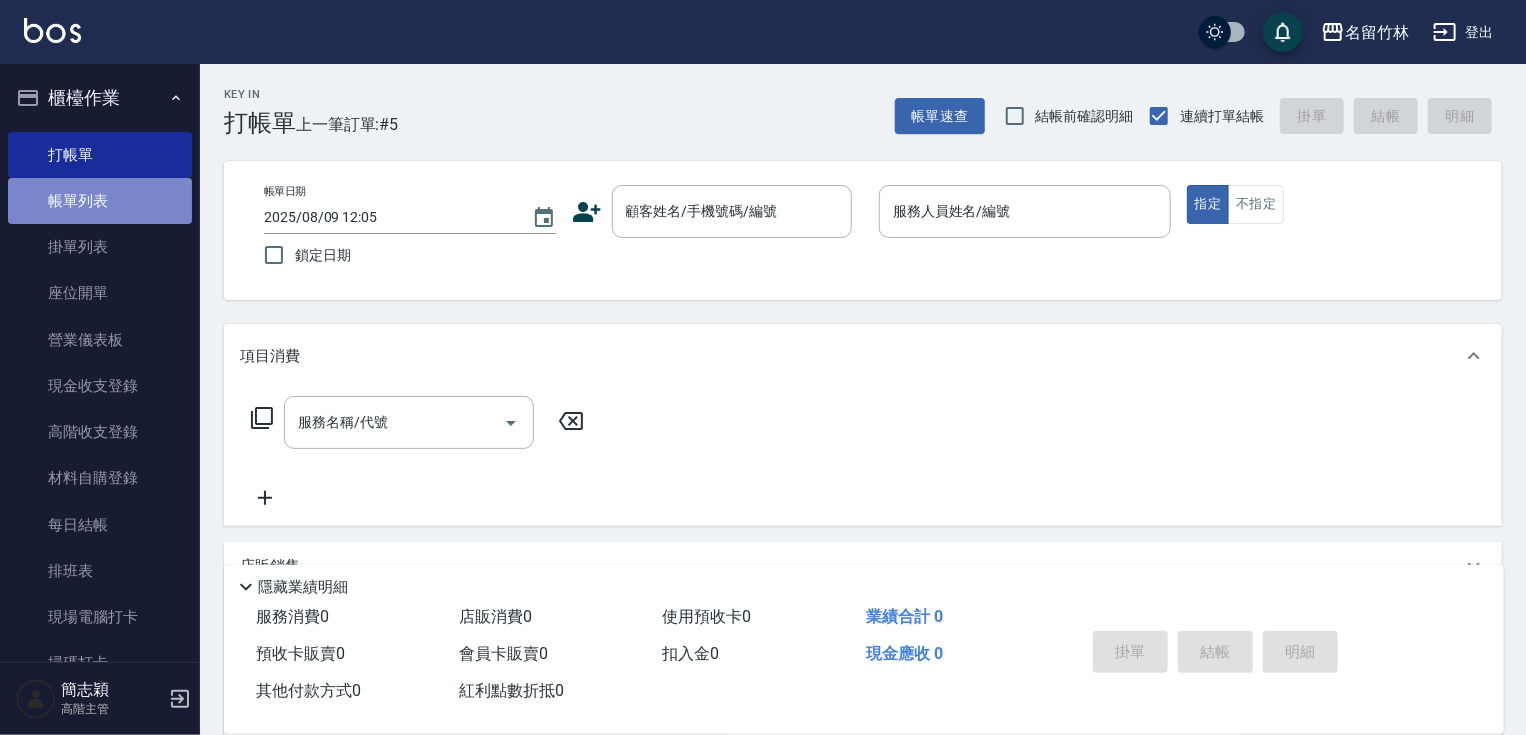 click on "帳單列表" at bounding box center [100, 201] 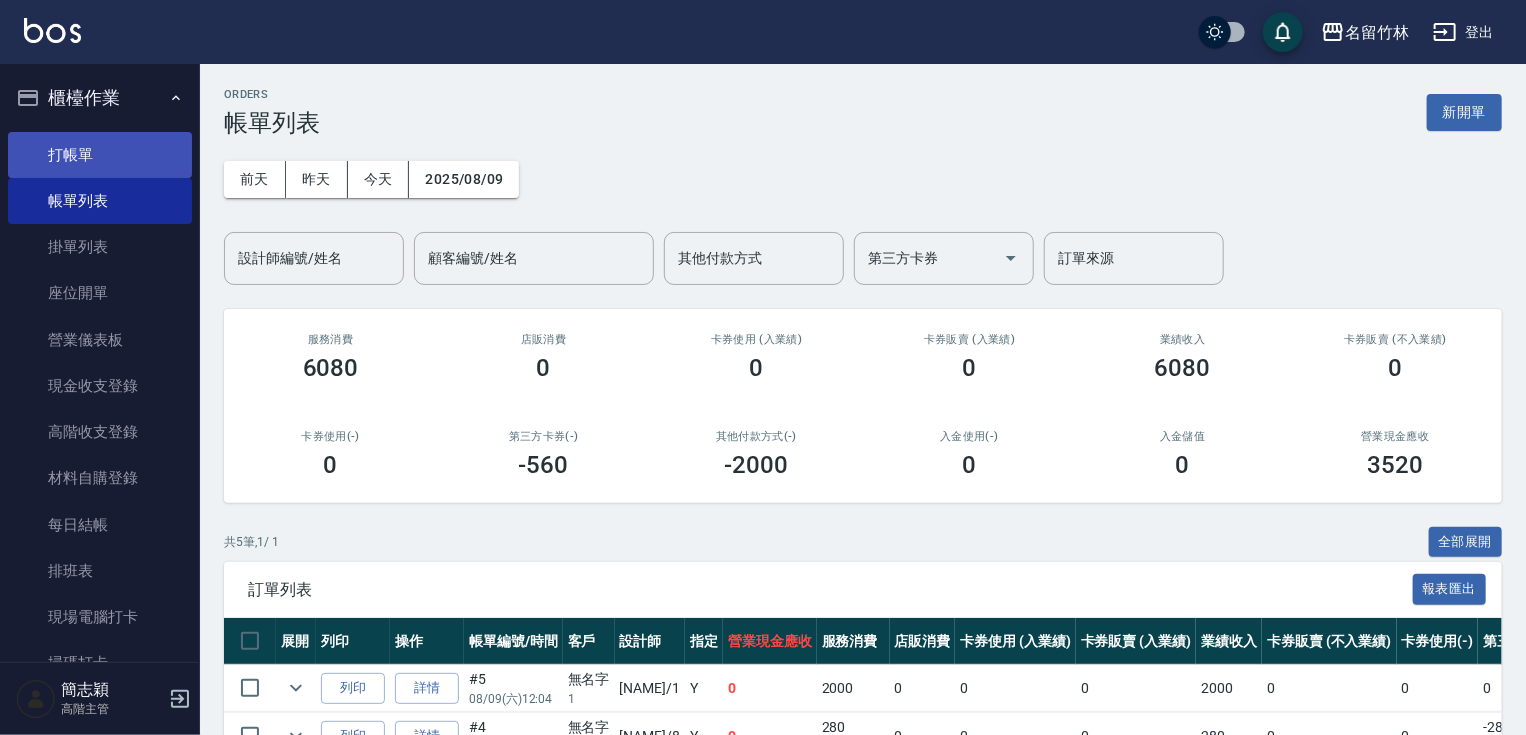 click on "打帳單" at bounding box center [100, 155] 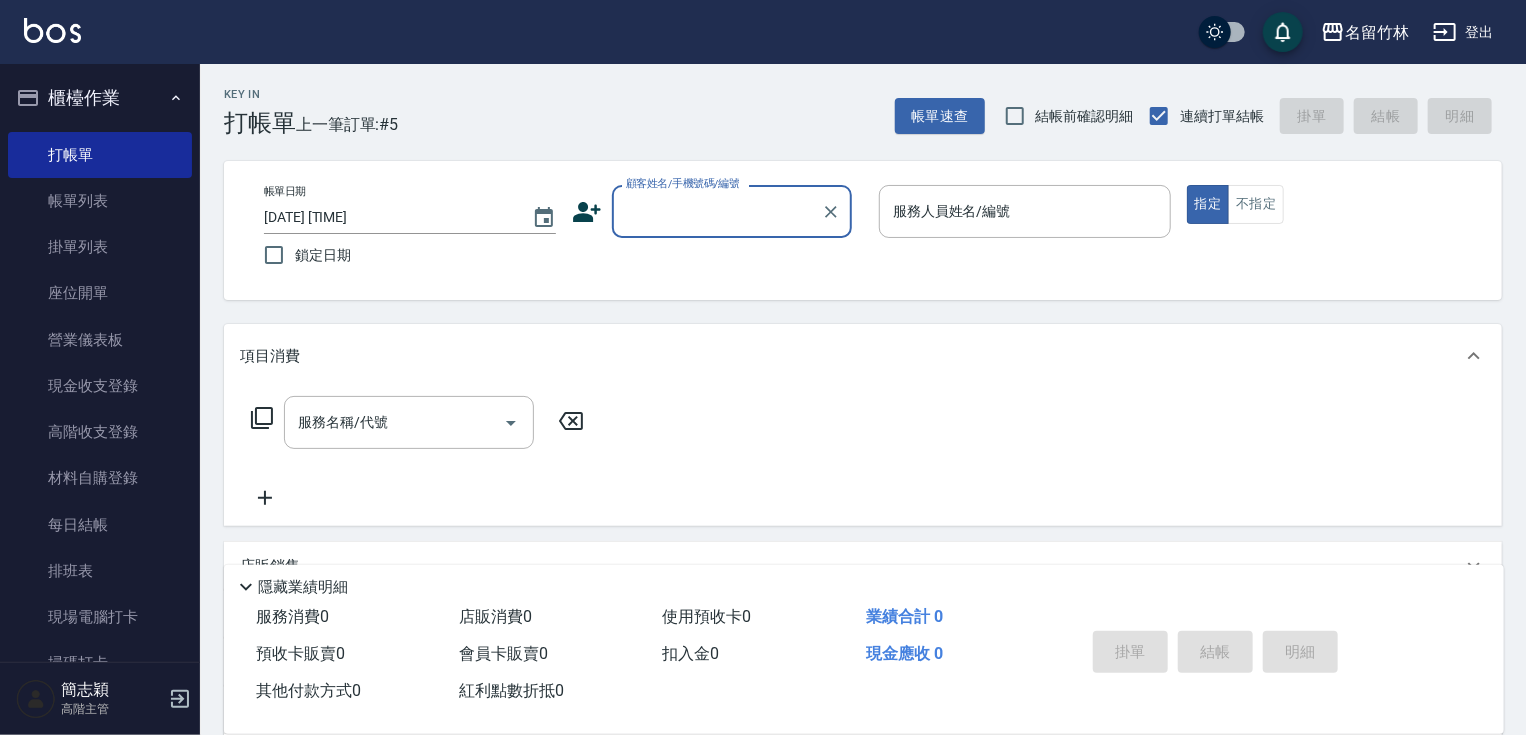 click on "顧客姓名/手機號碼/編號" at bounding box center (717, 211) 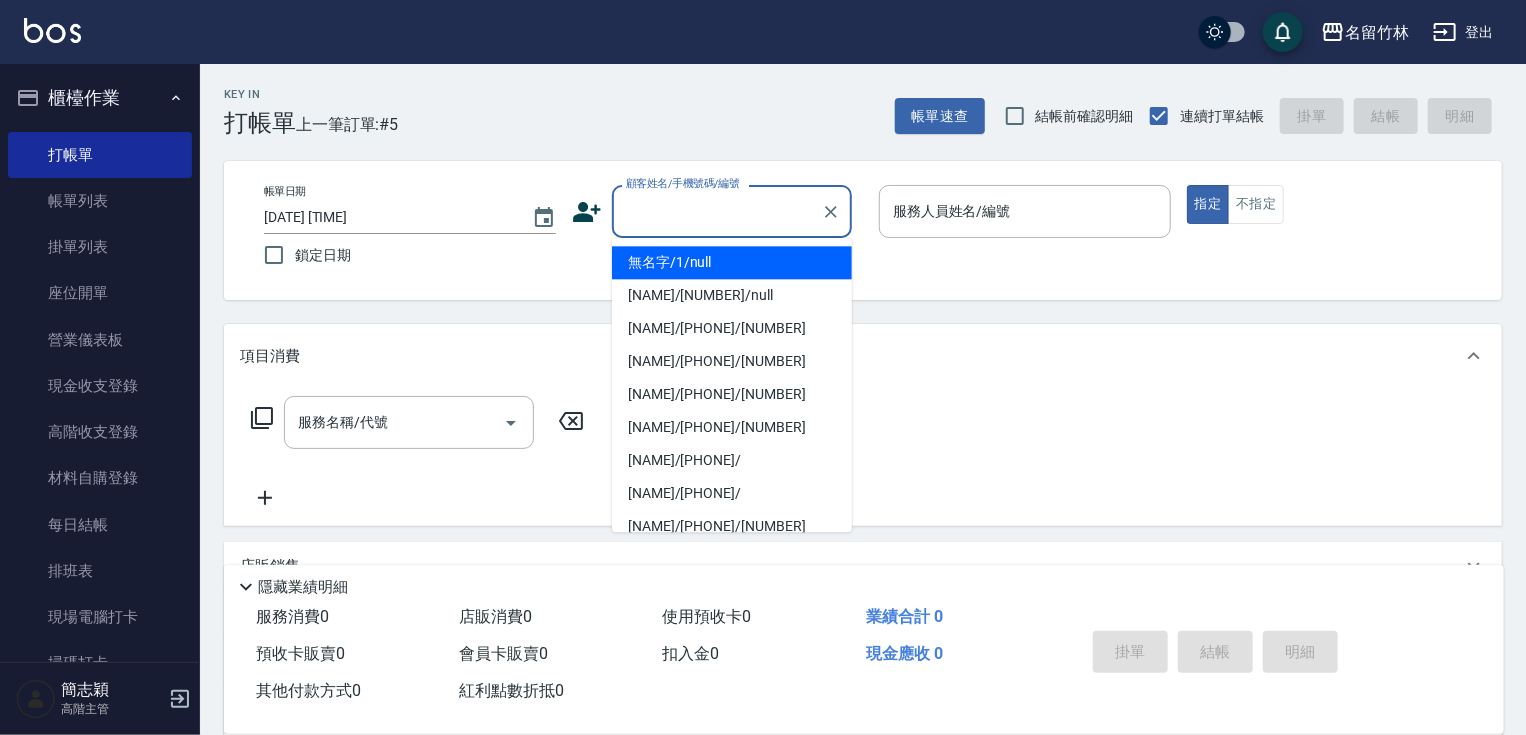 click on "無名字/1/null" at bounding box center [732, 262] 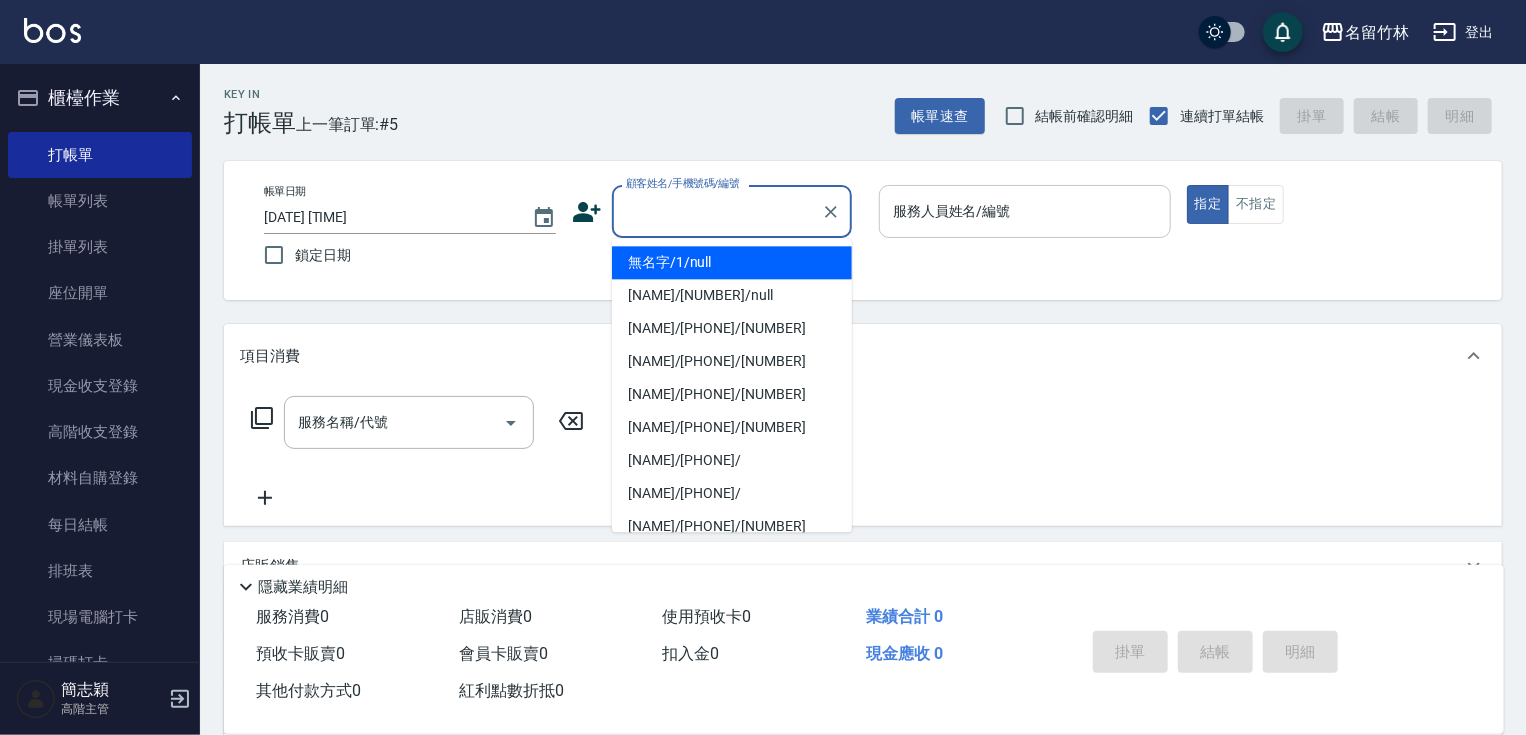 type on "無名字/1/null" 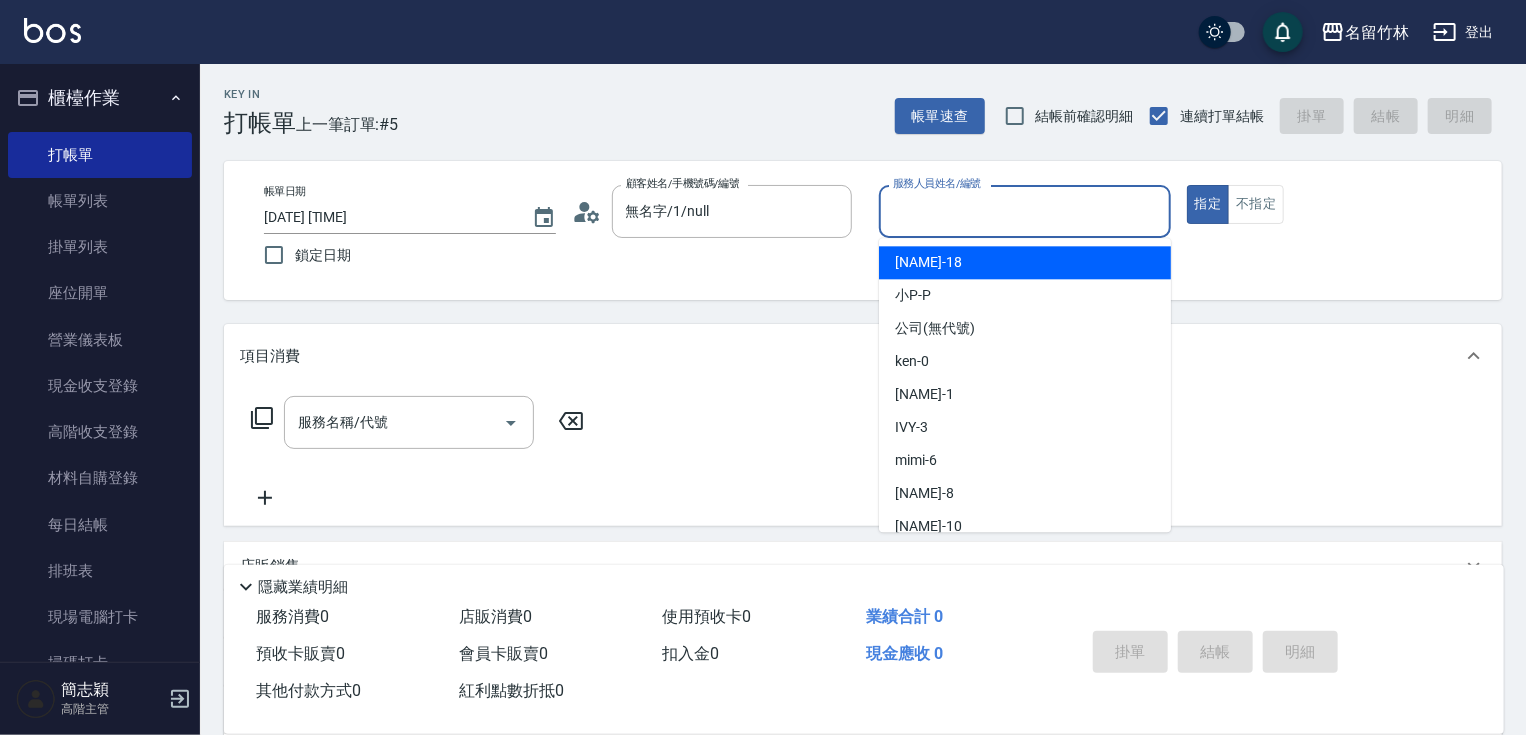 click on "服務人員姓名/編號" at bounding box center (1025, 211) 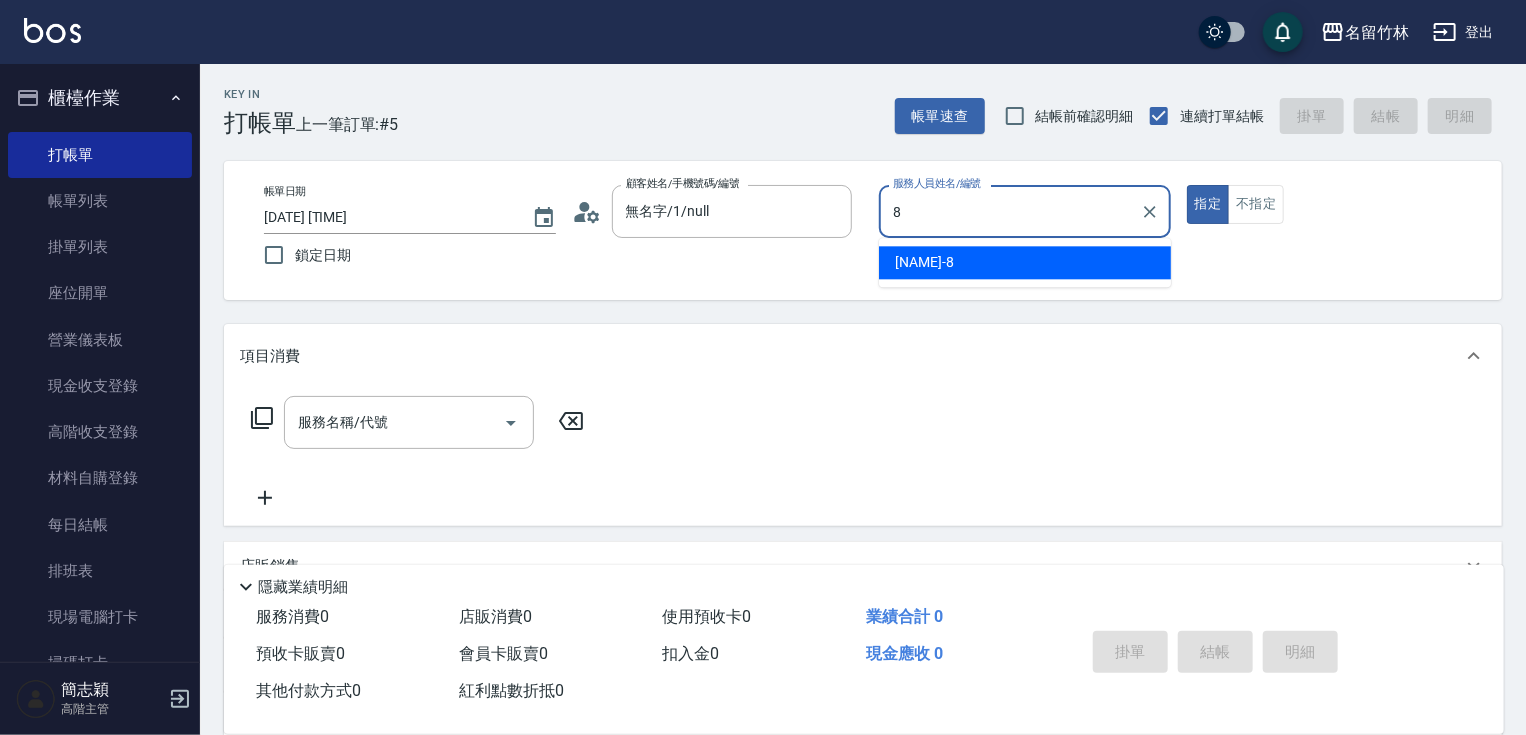 type on "[NAME]-[NUMBER]" 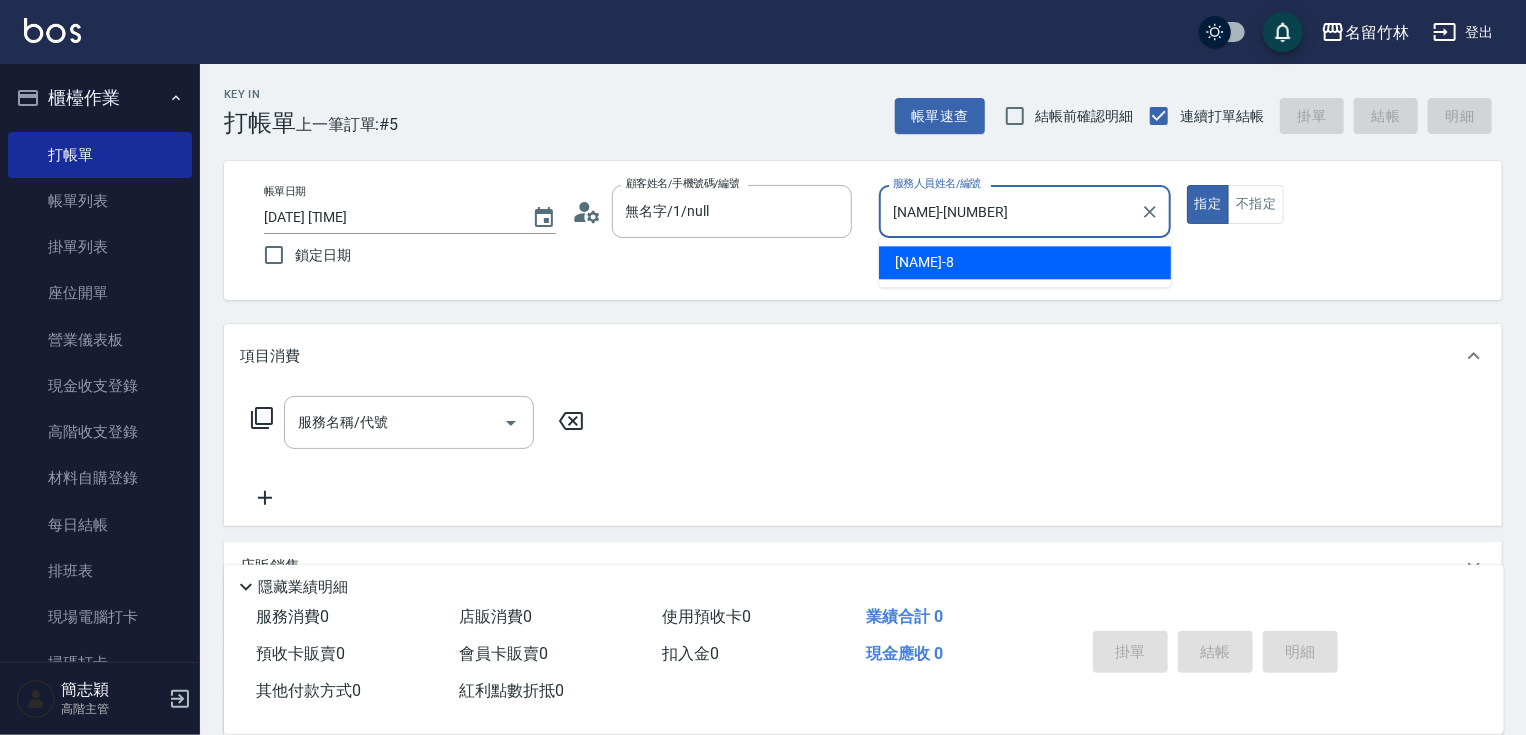 type on "true" 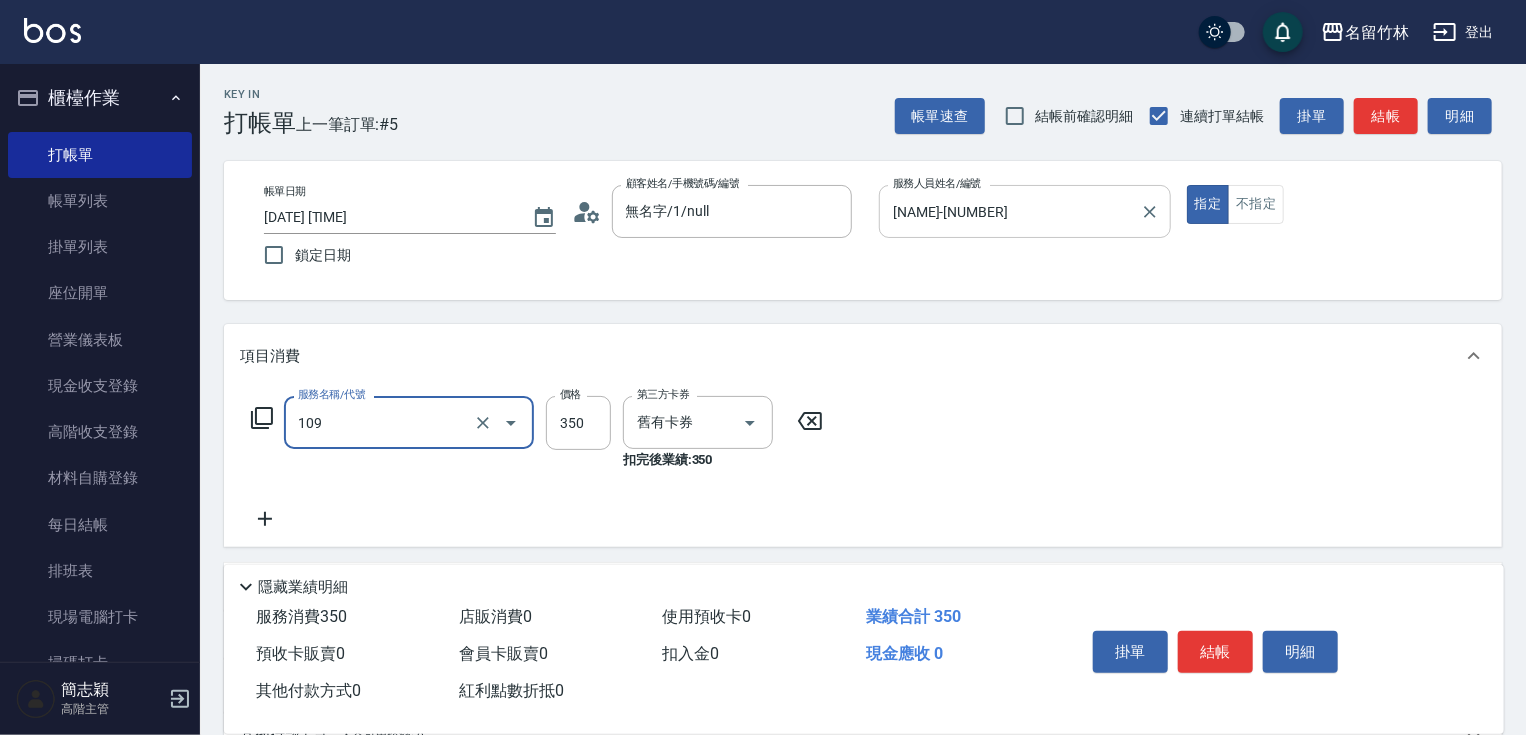 type on "新草本單次(109)" 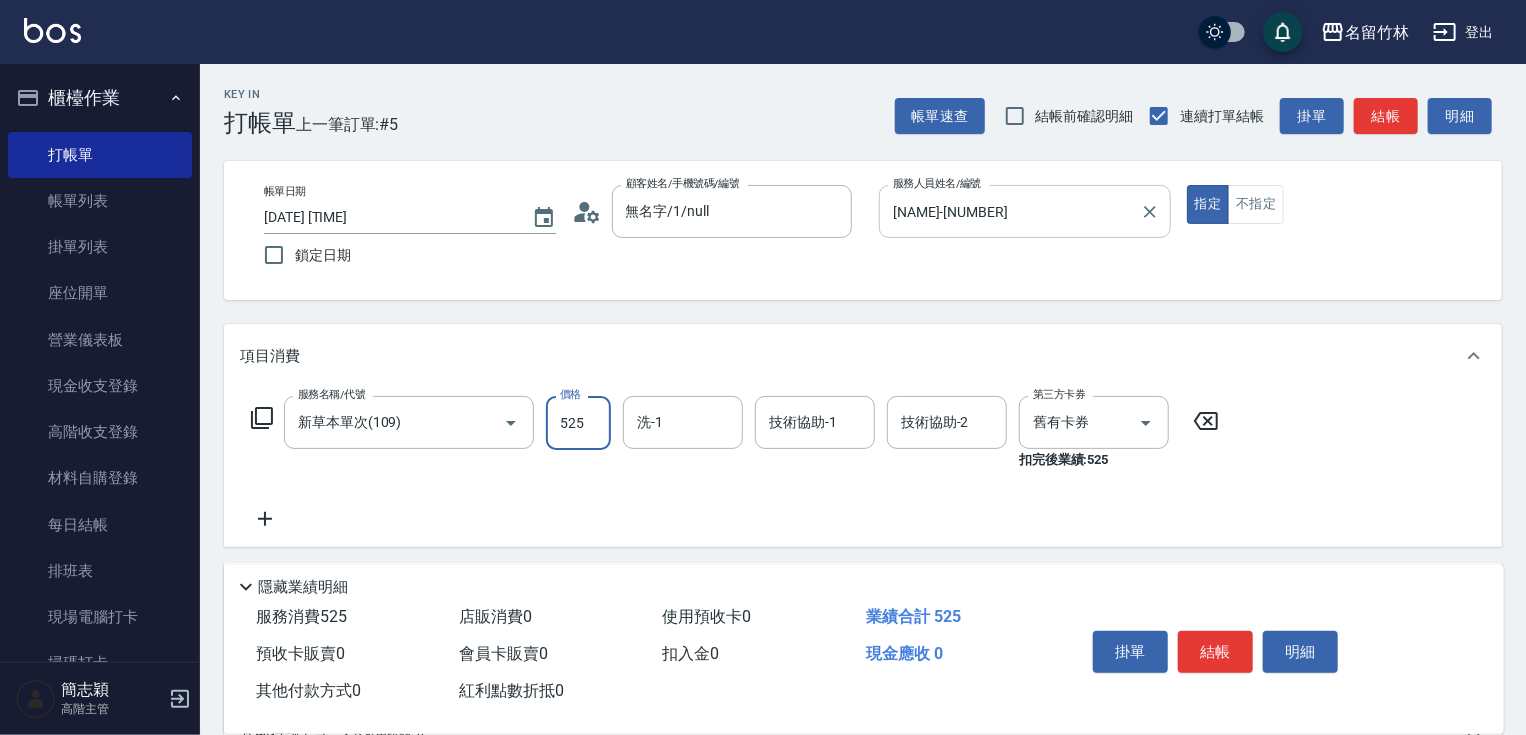 type on "525" 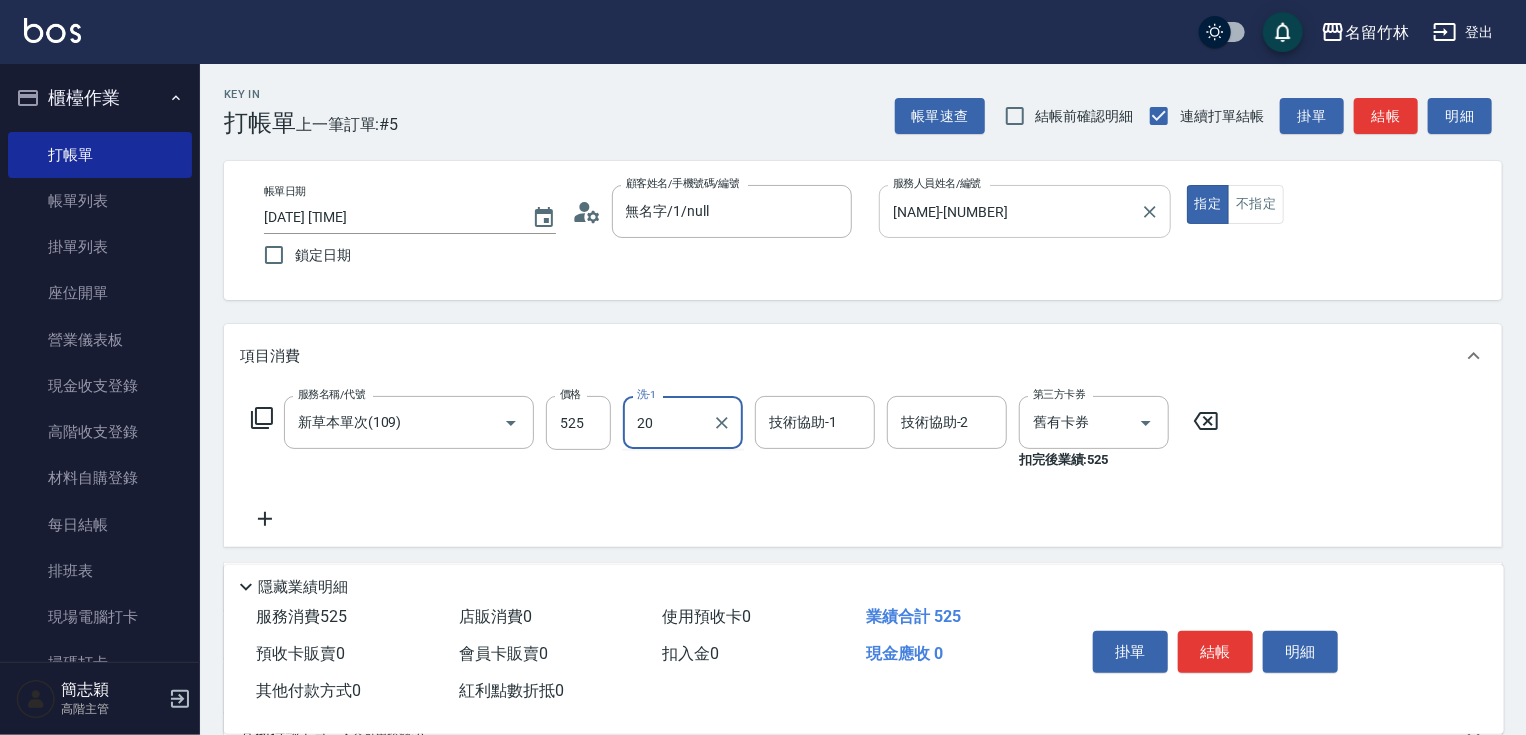 type on "肉圓-20" 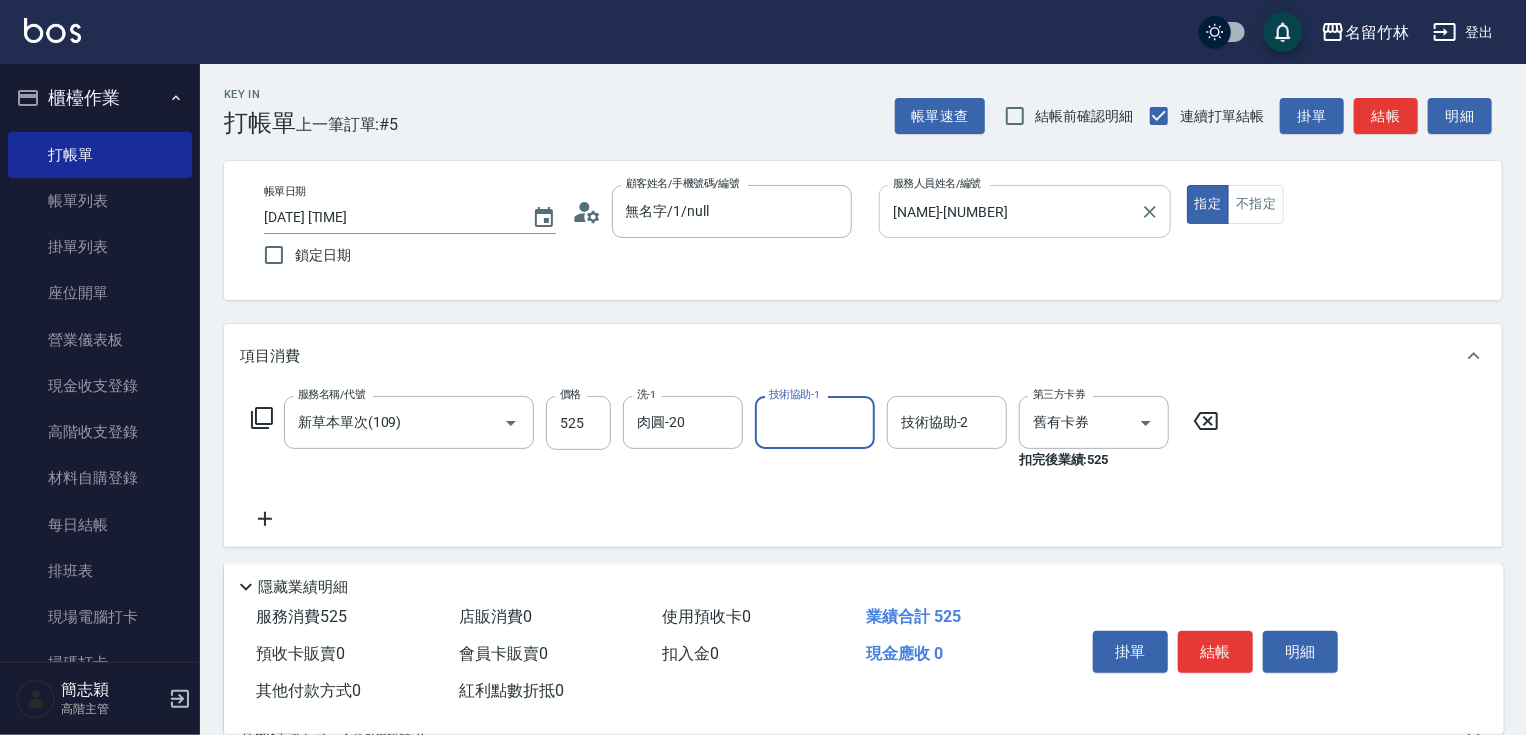 type on "8" 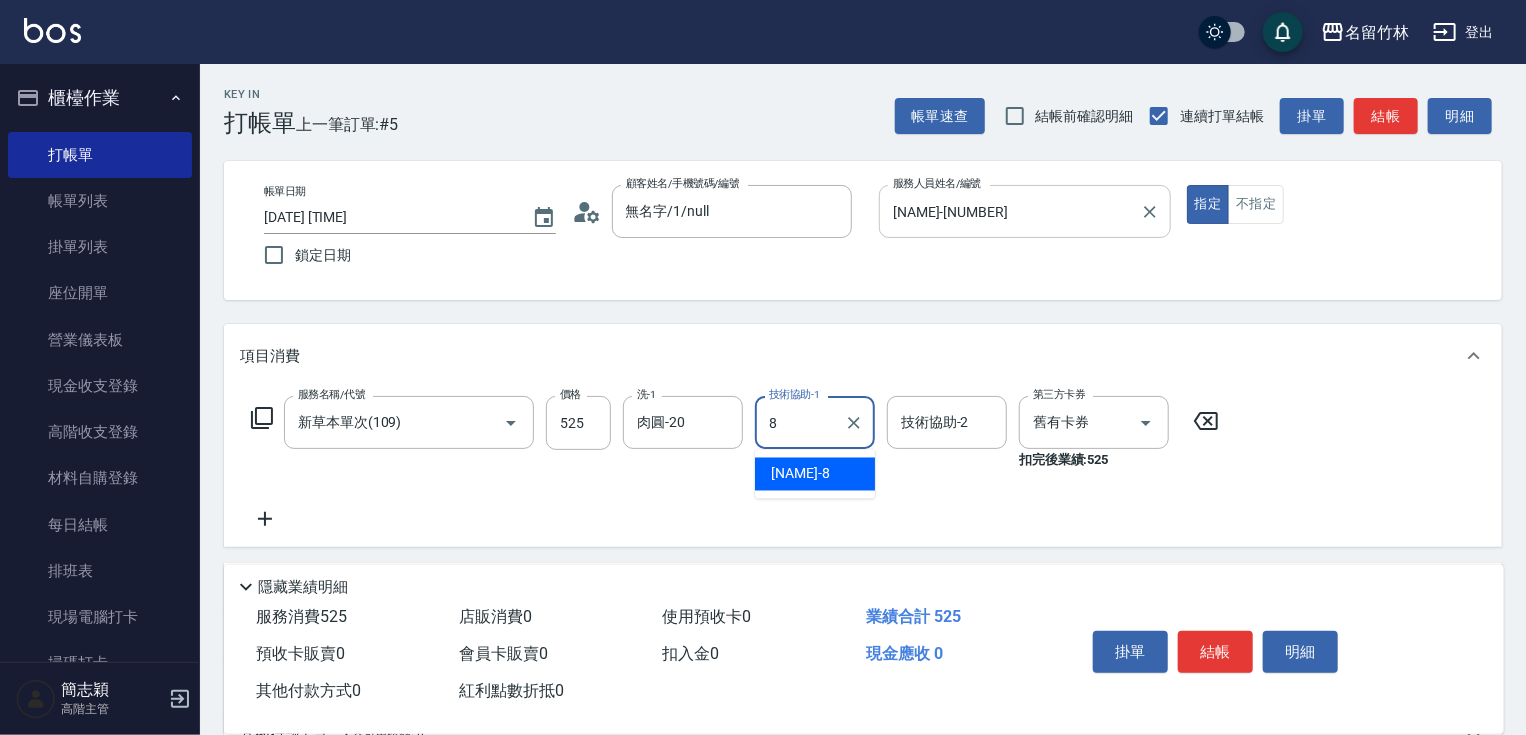 type 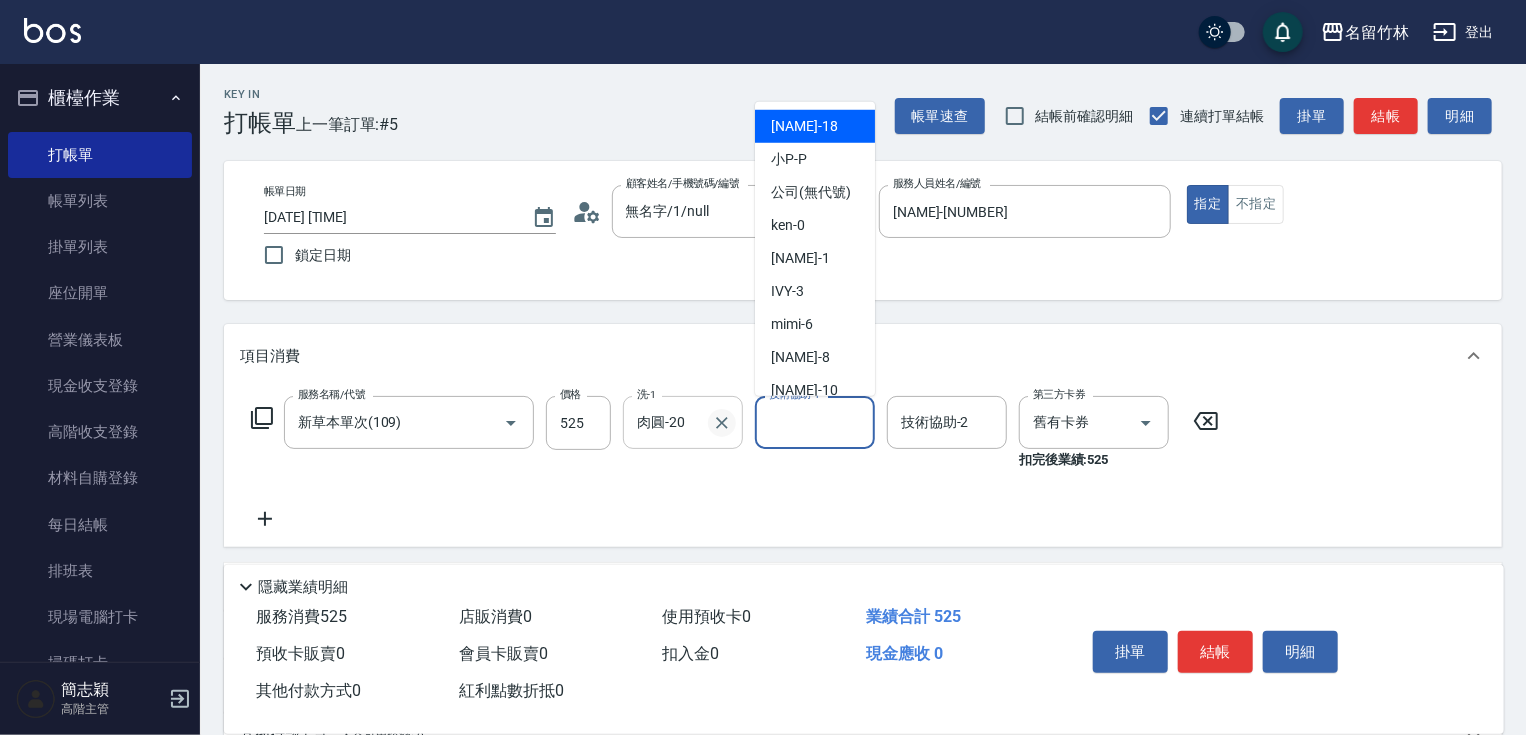 click on "肉圓-20 洗-1" at bounding box center [683, 422] 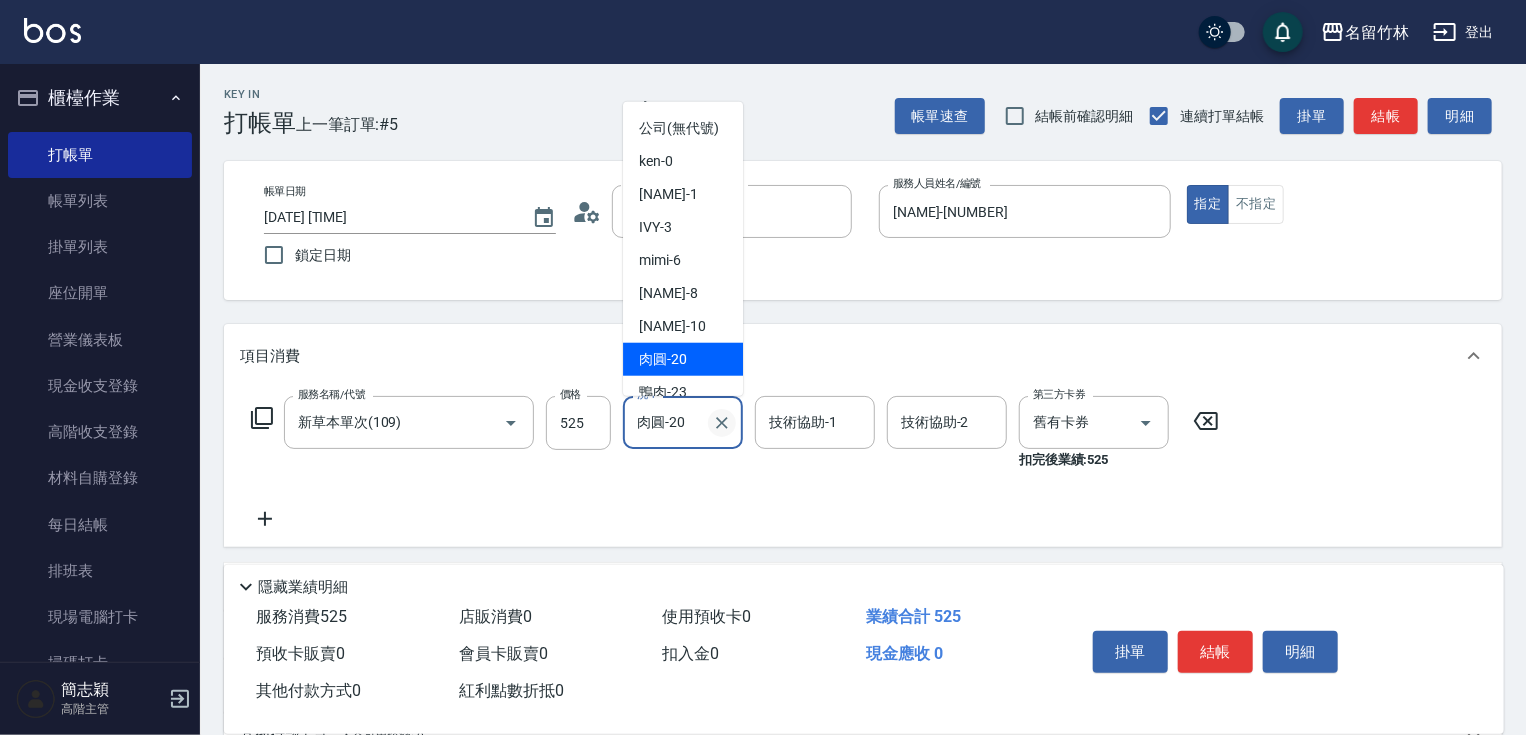 click 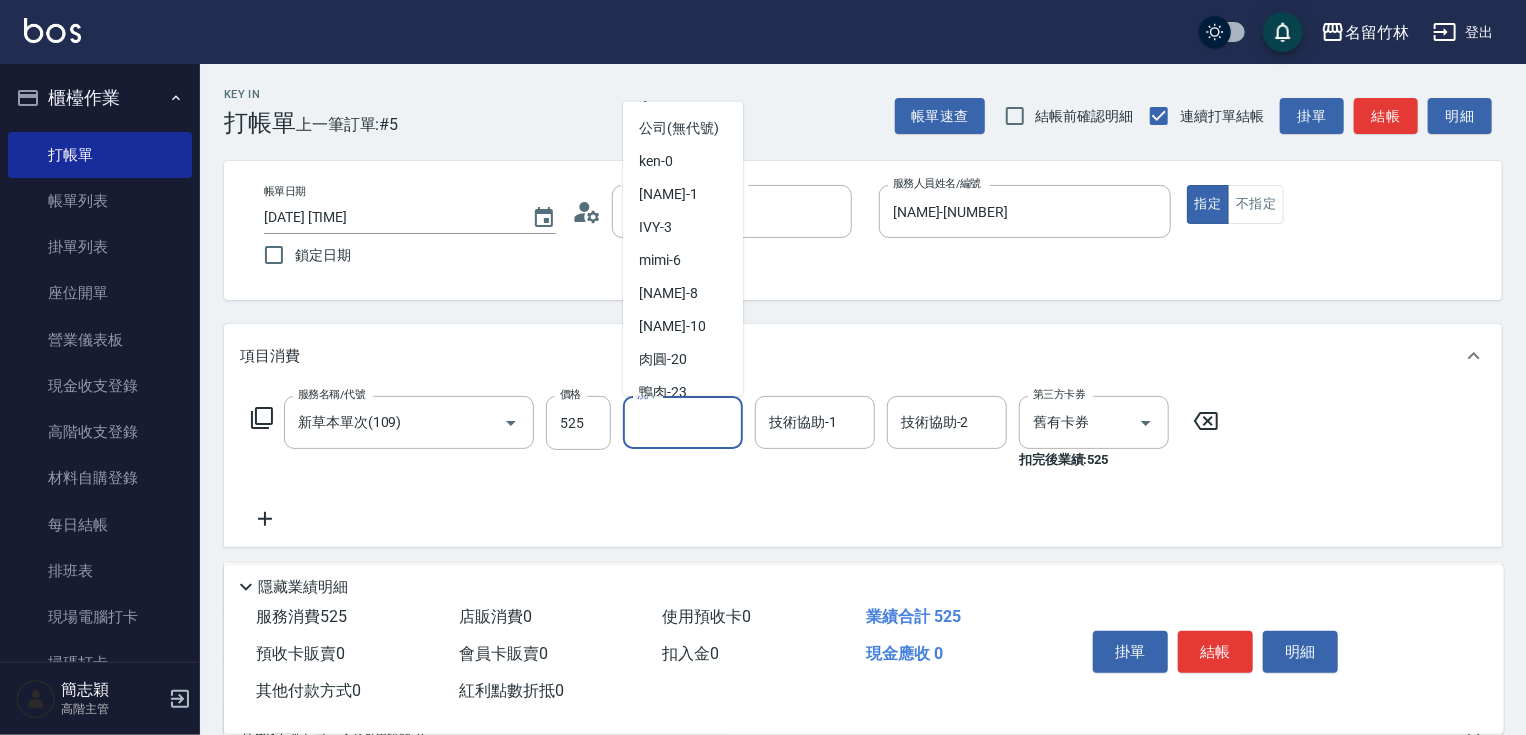 scroll, scrollTop: 8, scrollLeft: 0, axis: vertical 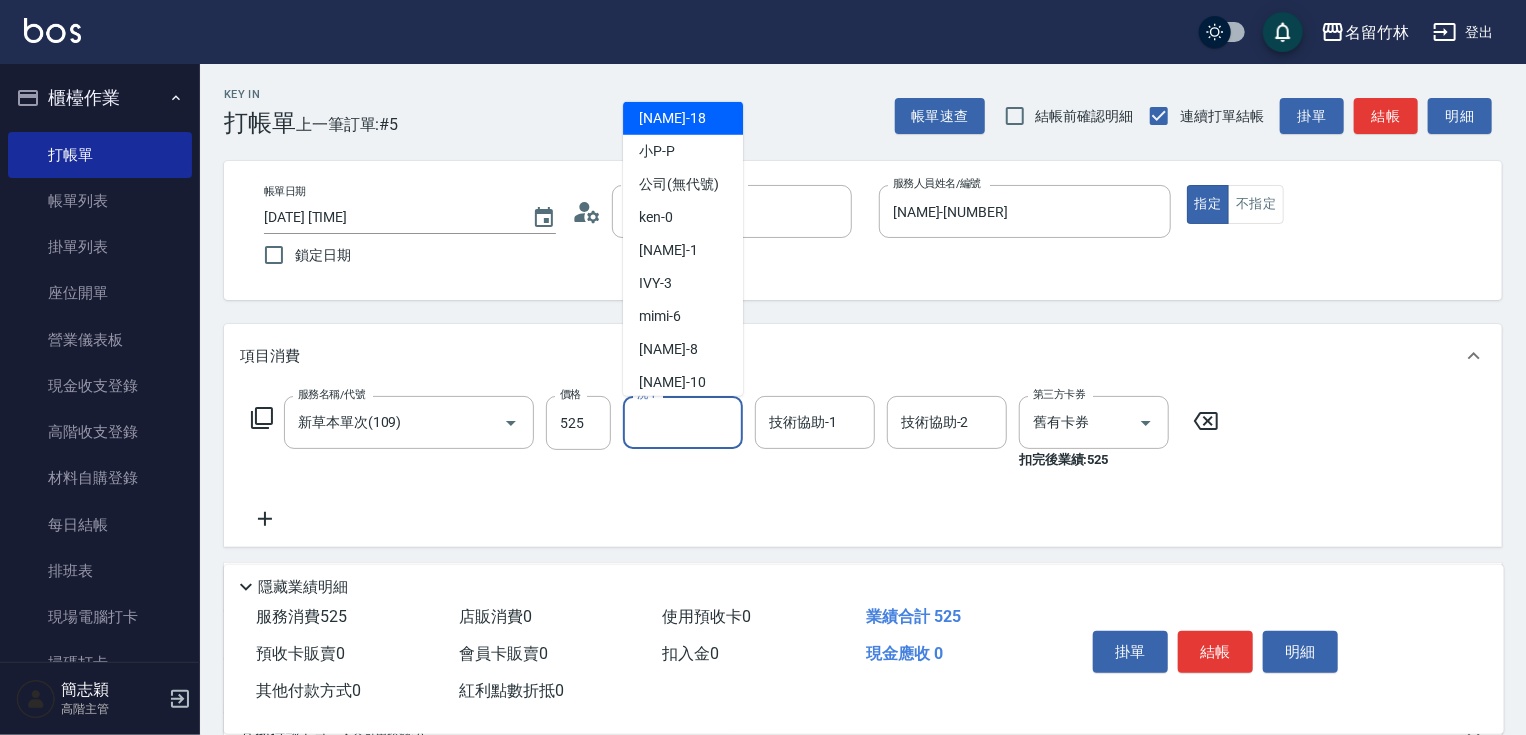 click on "洗-1" at bounding box center [683, 422] 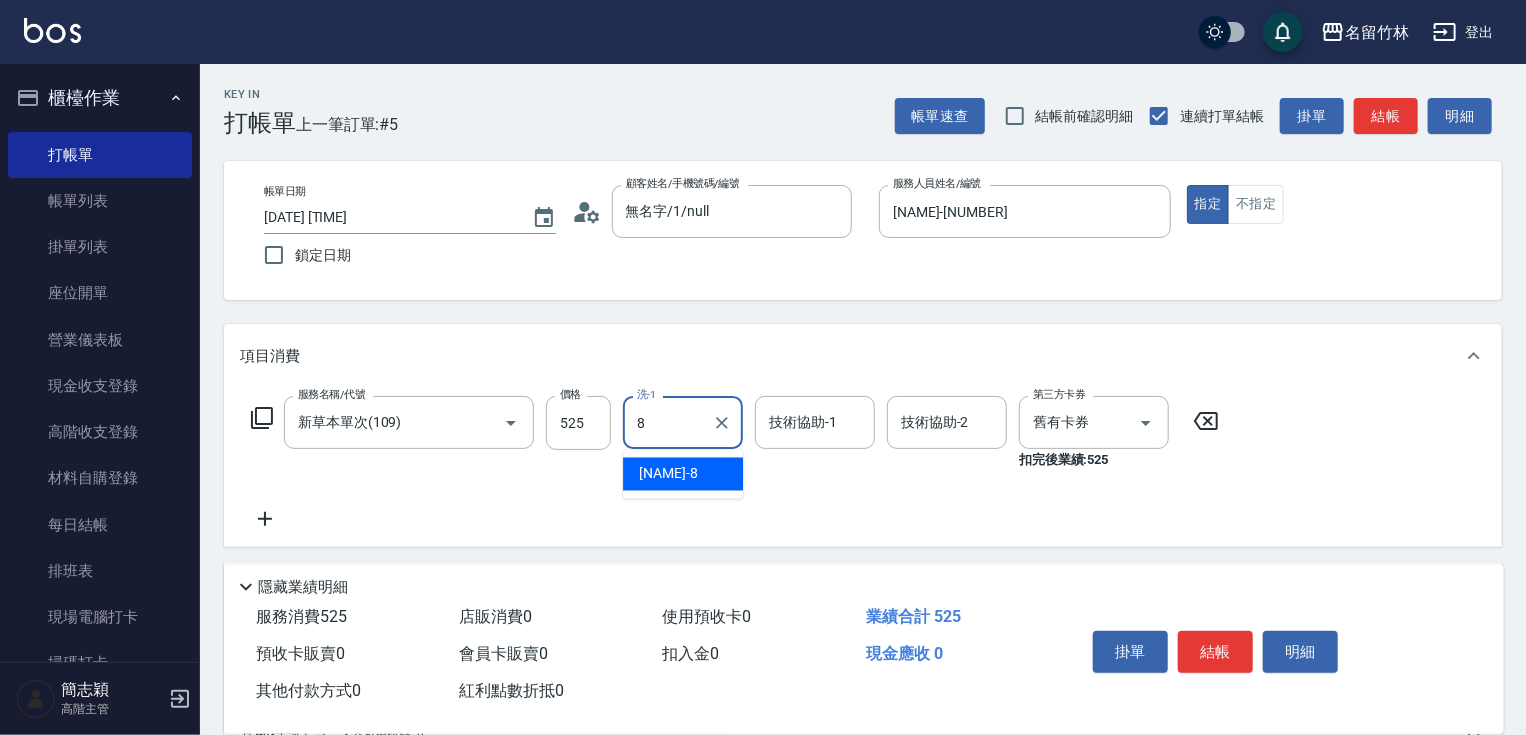 type on "[NAME]-[NUMBER]" 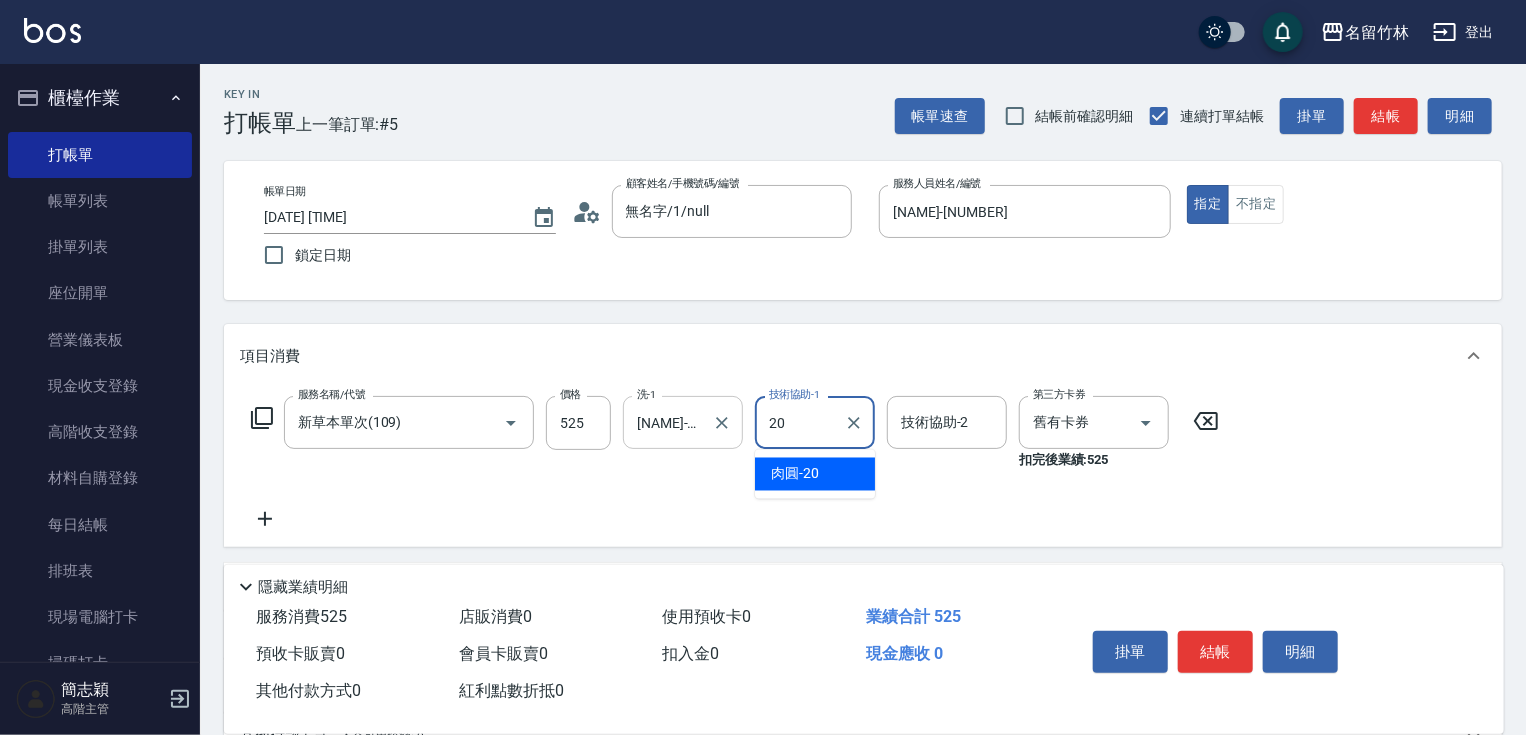 type on "肉圓-20" 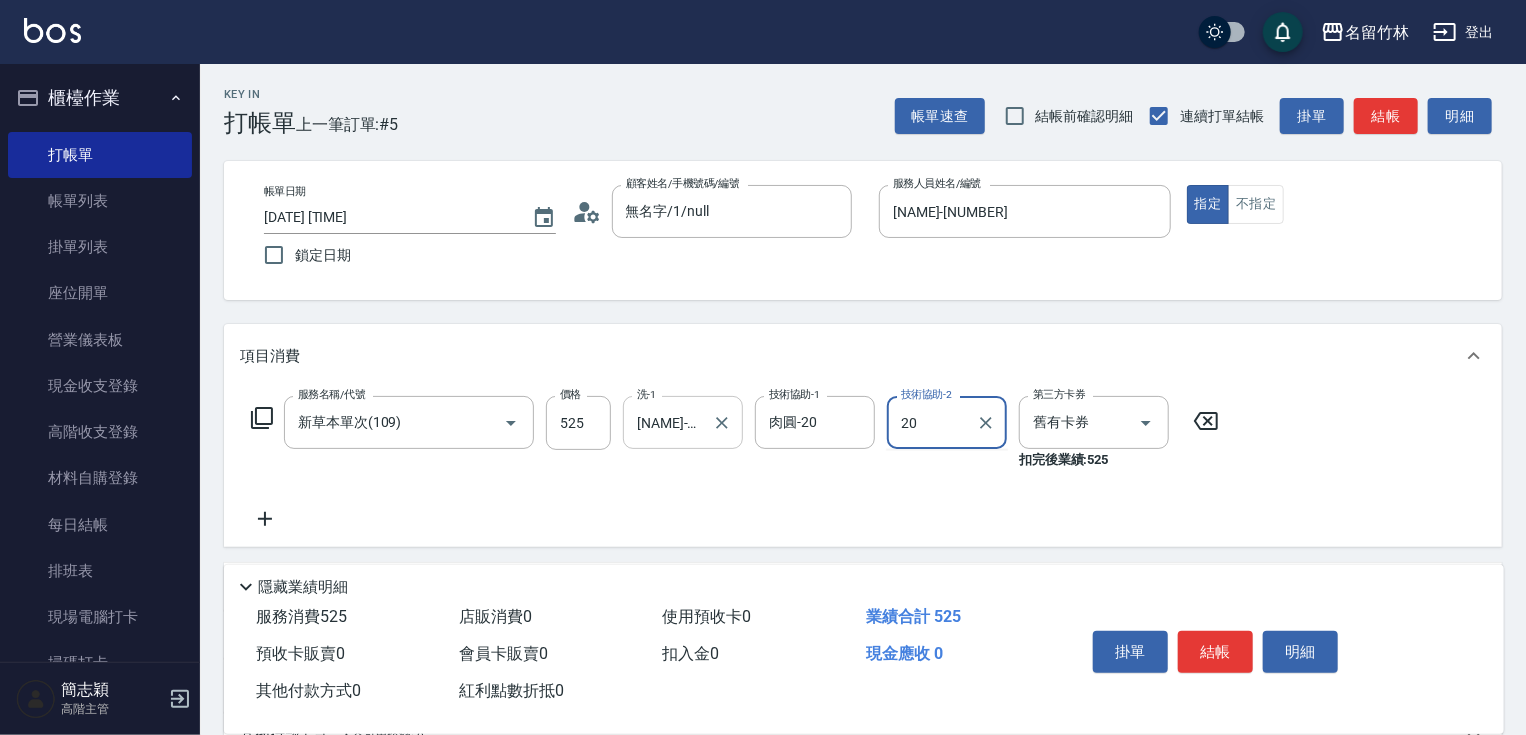 type on "肉圓-20" 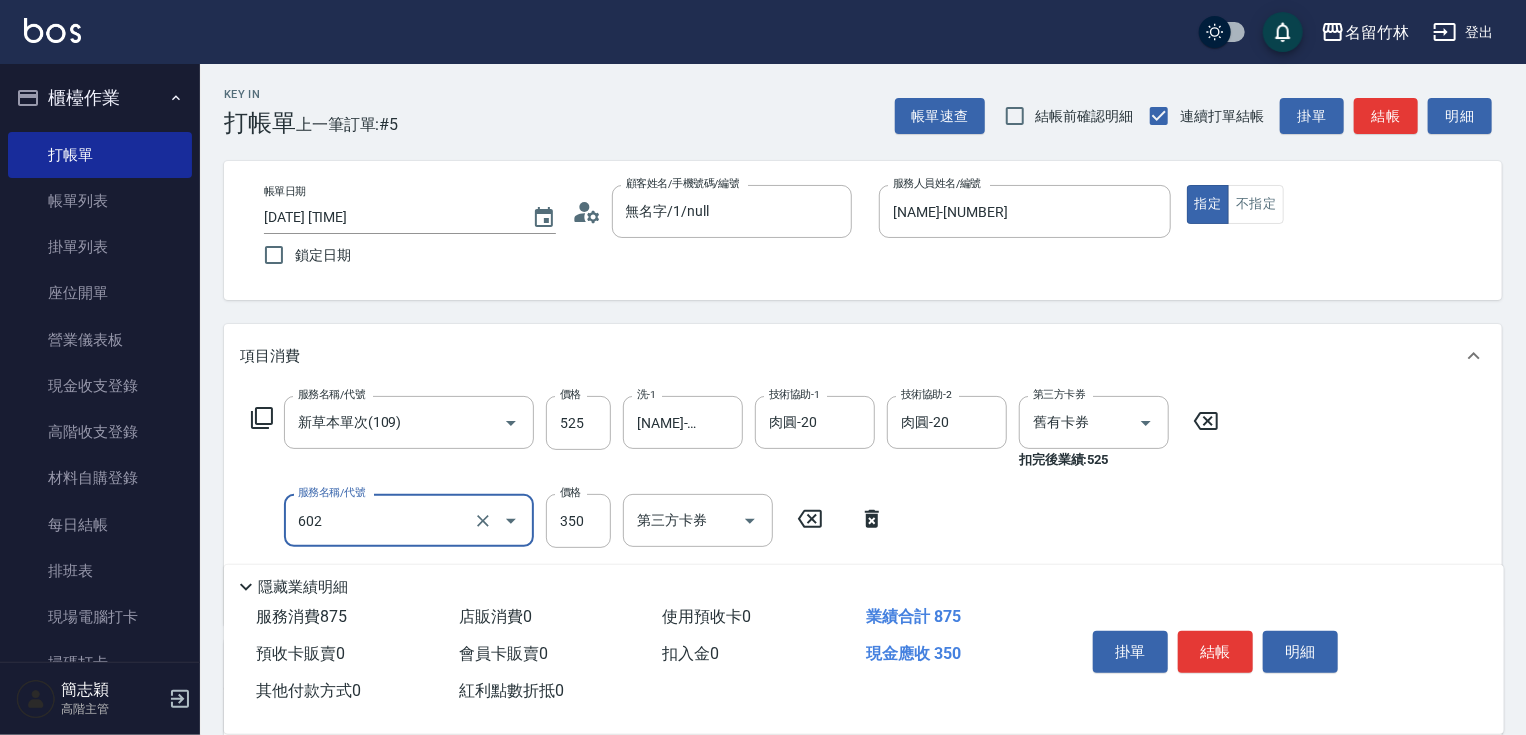 type on "護髮(602)" 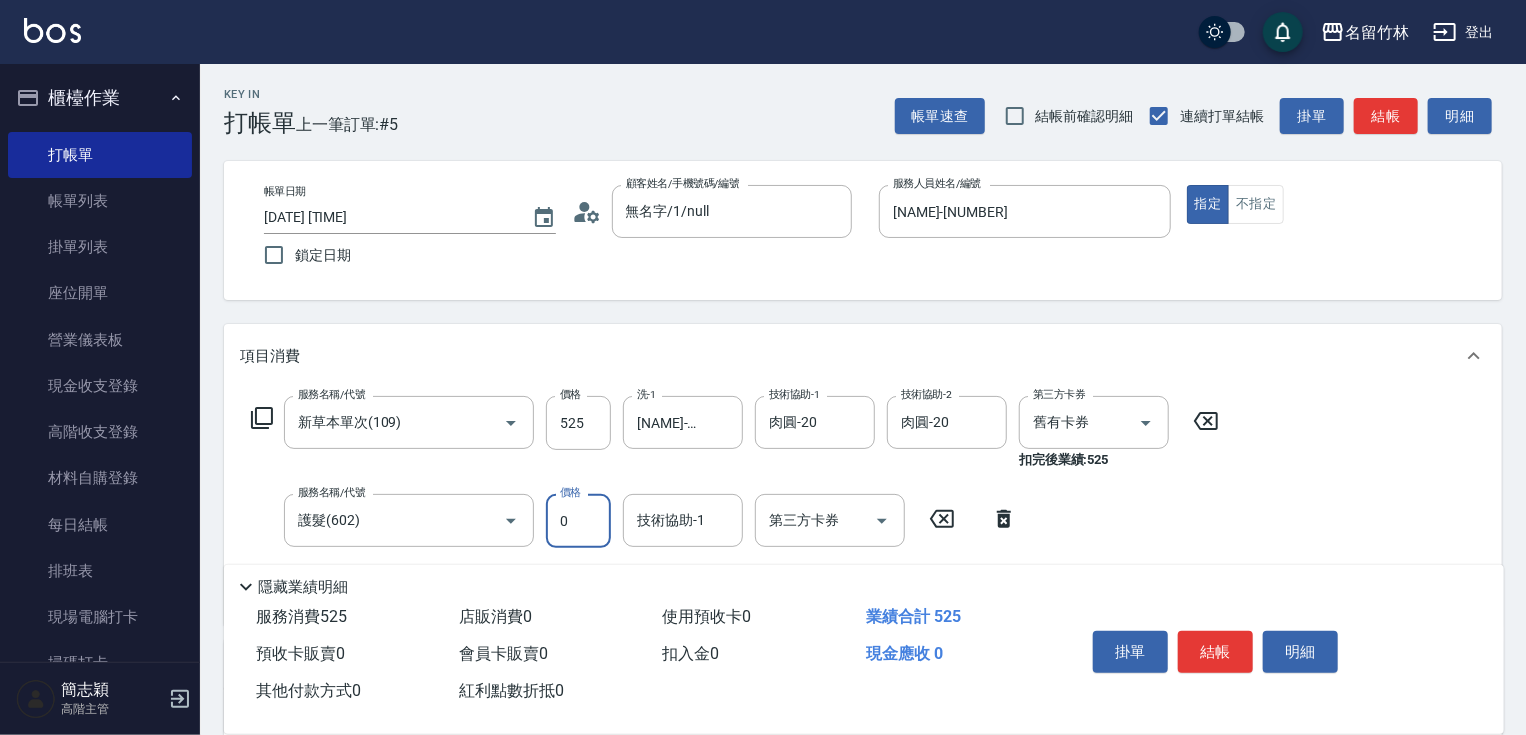 type on "0" 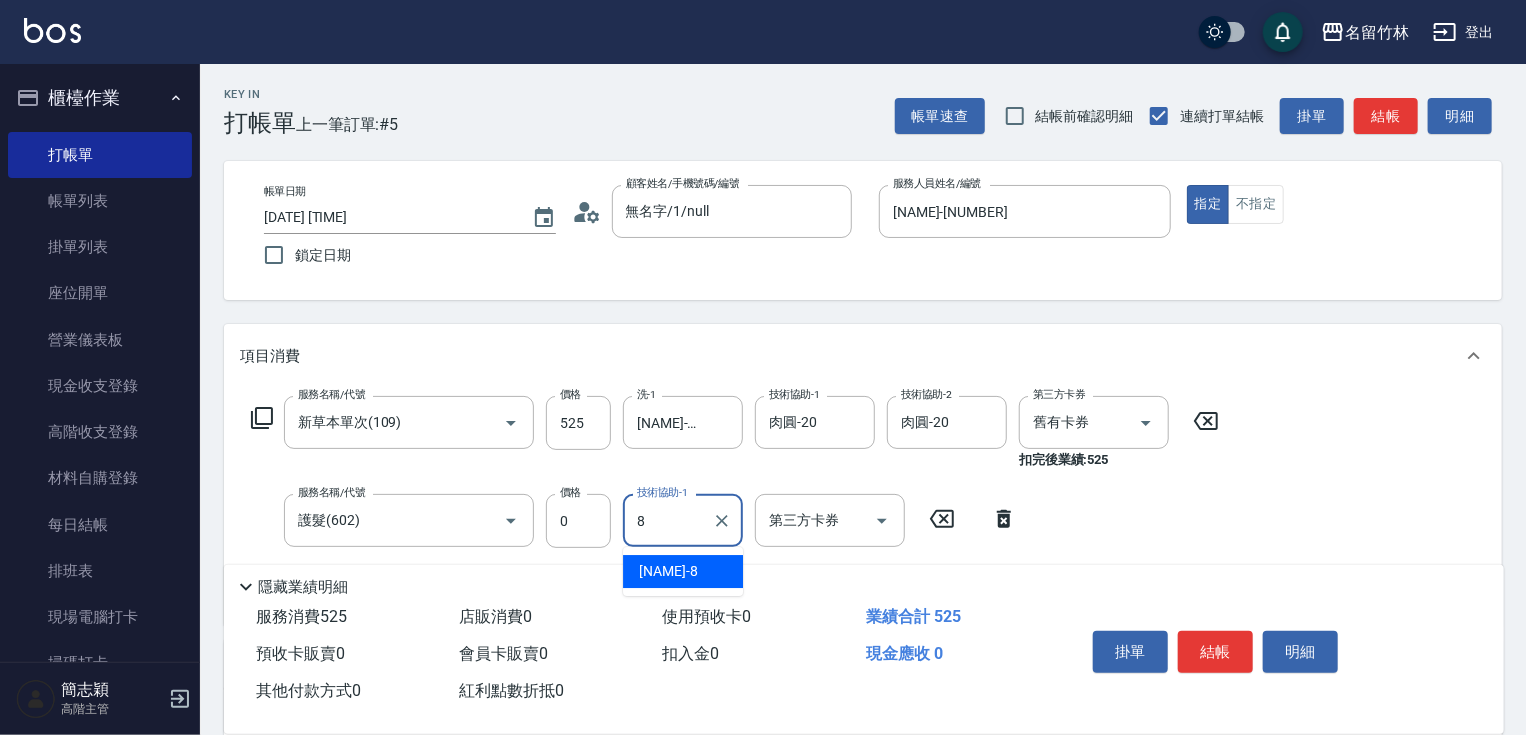 type on "[NAME]-[NUMBER]" 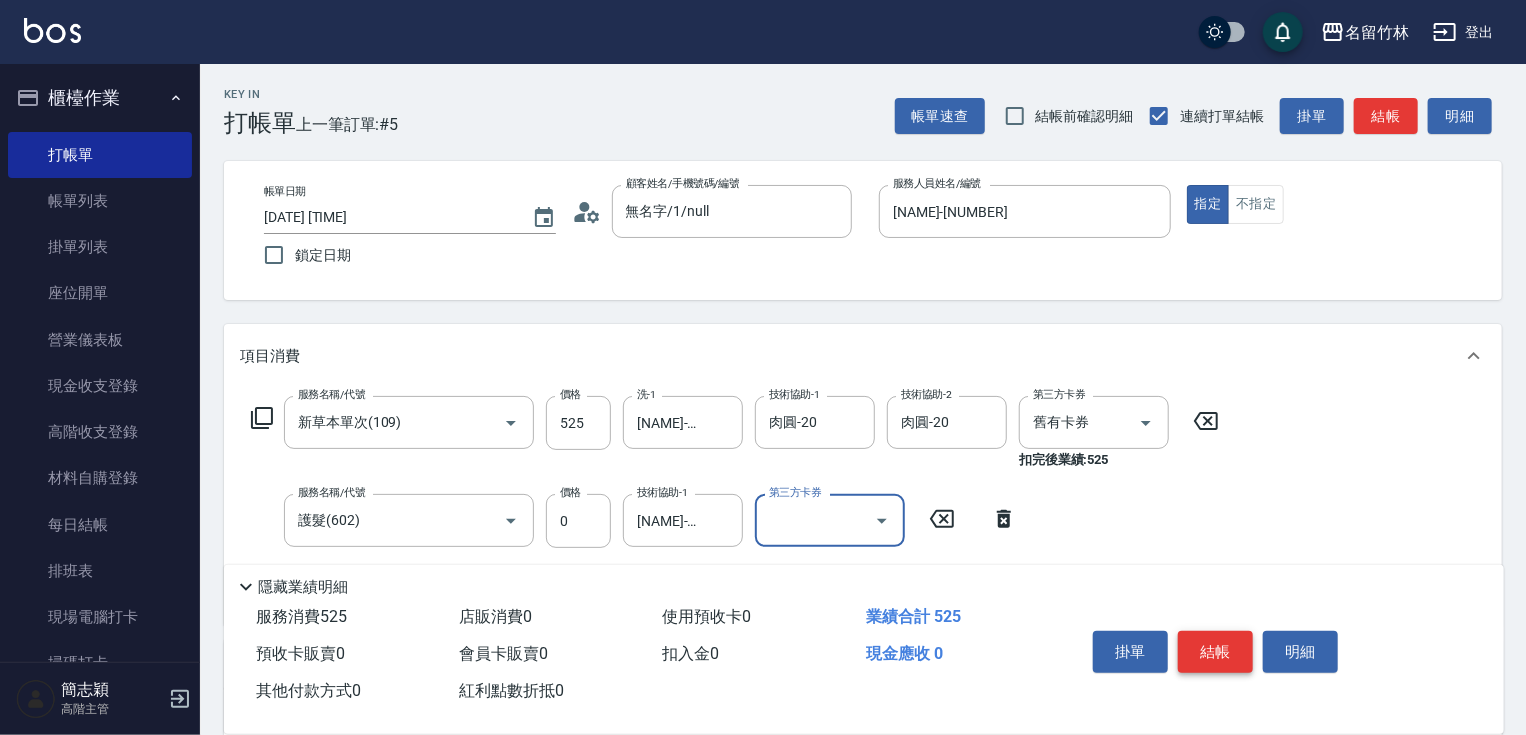 click on "結帳" at bounding box center [1215, 652] 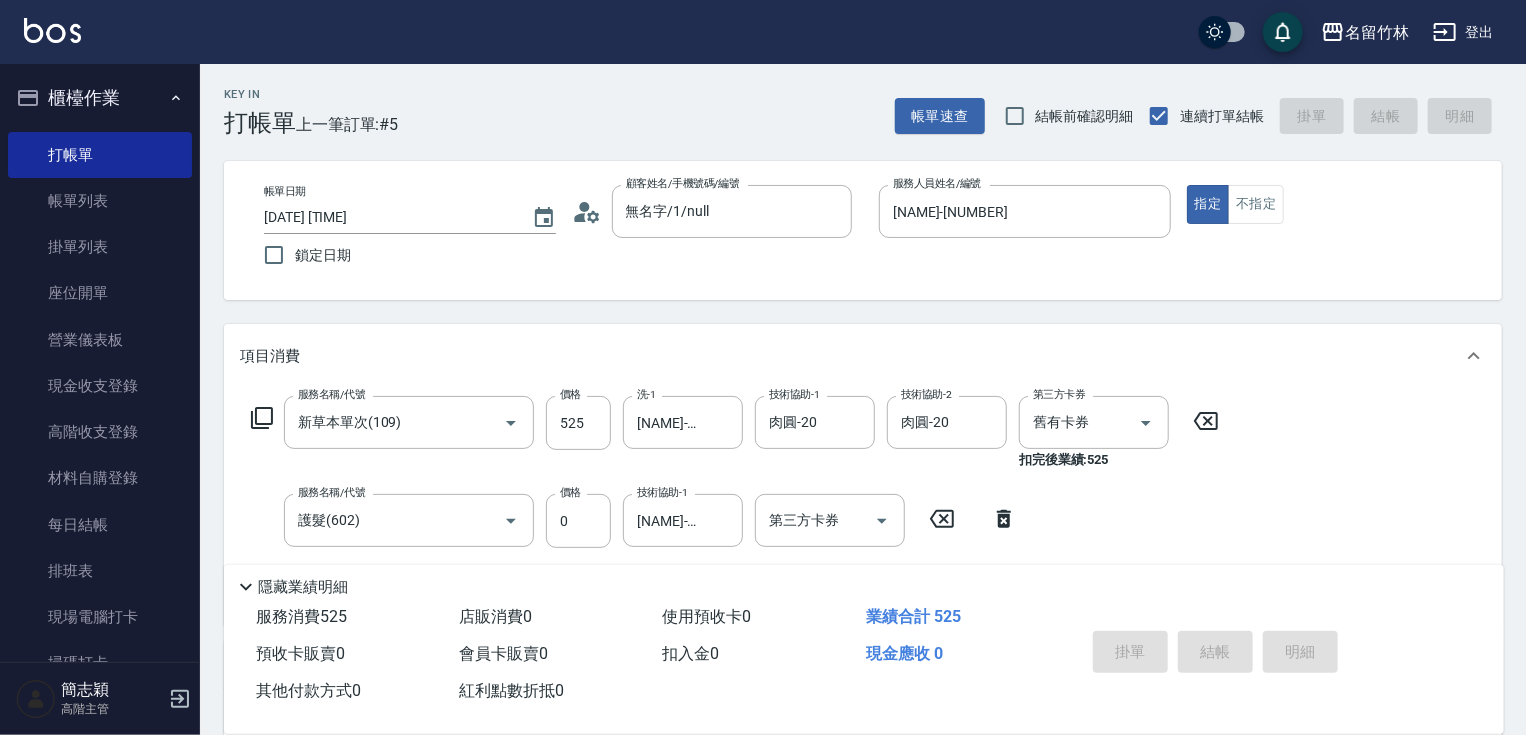 type on "[DATE] [TIME]" 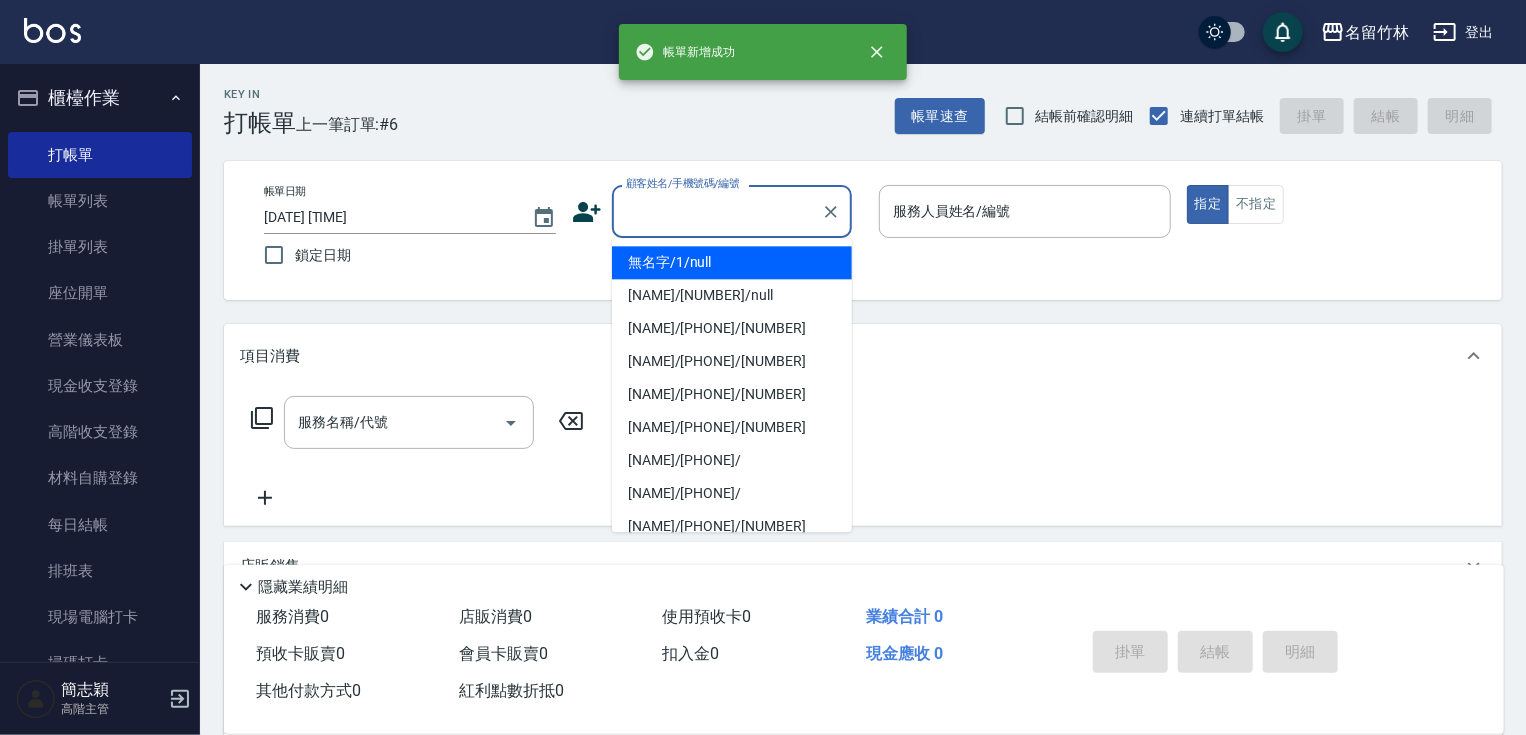 click on "顧客姓名/手機號碼/編號" at bounding box center [717, 211] 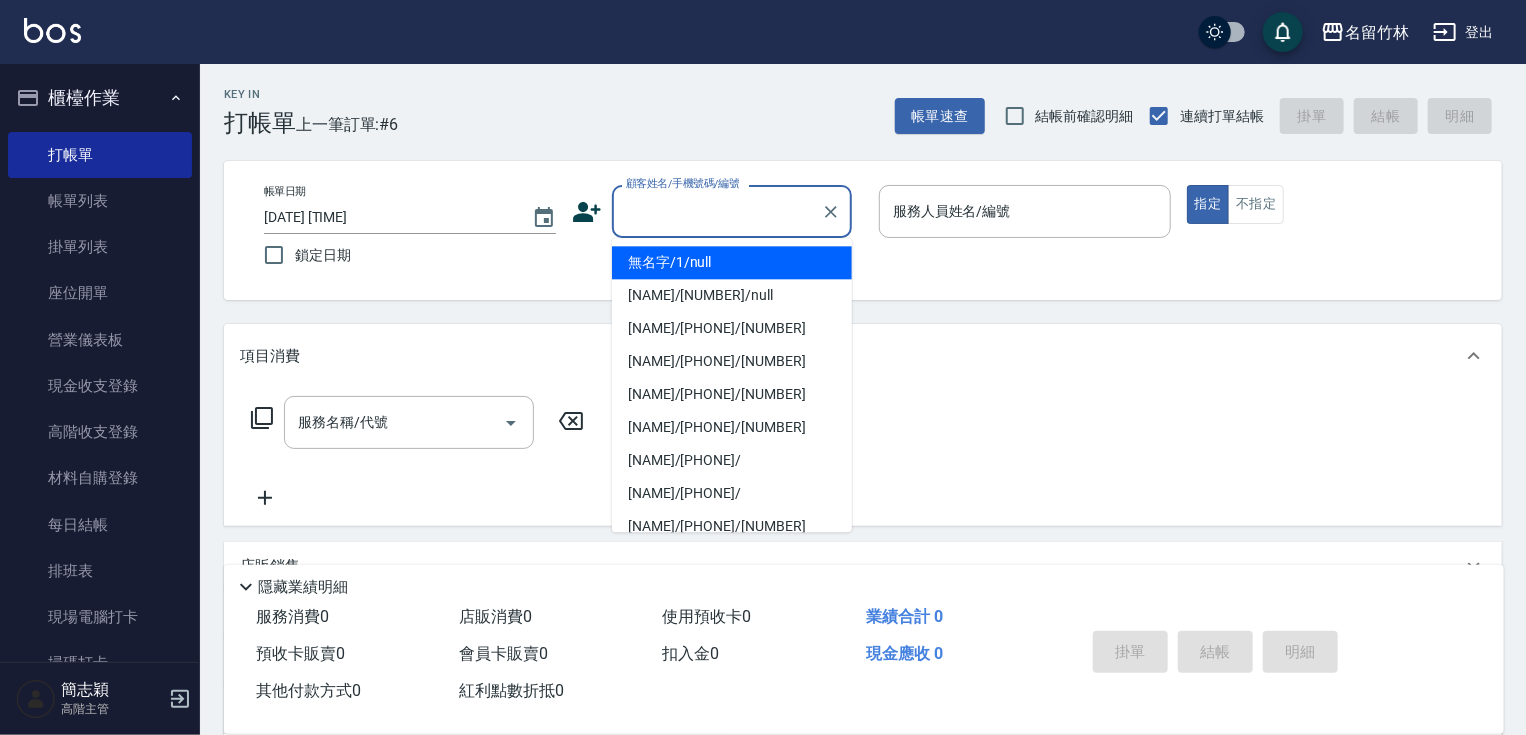 click on "無名字/1/null" at bounding box center (732, 262) 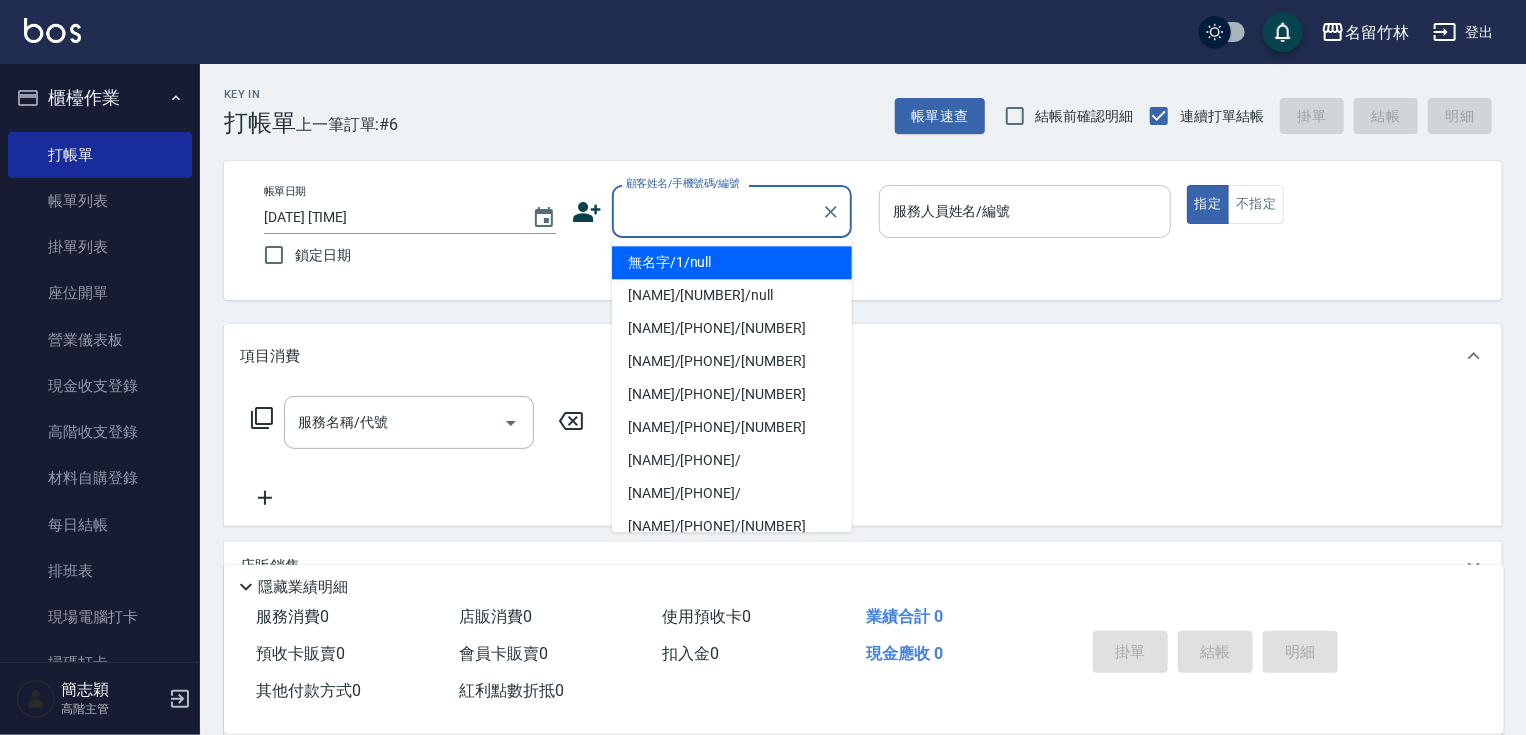 type on "無名字/1/null" 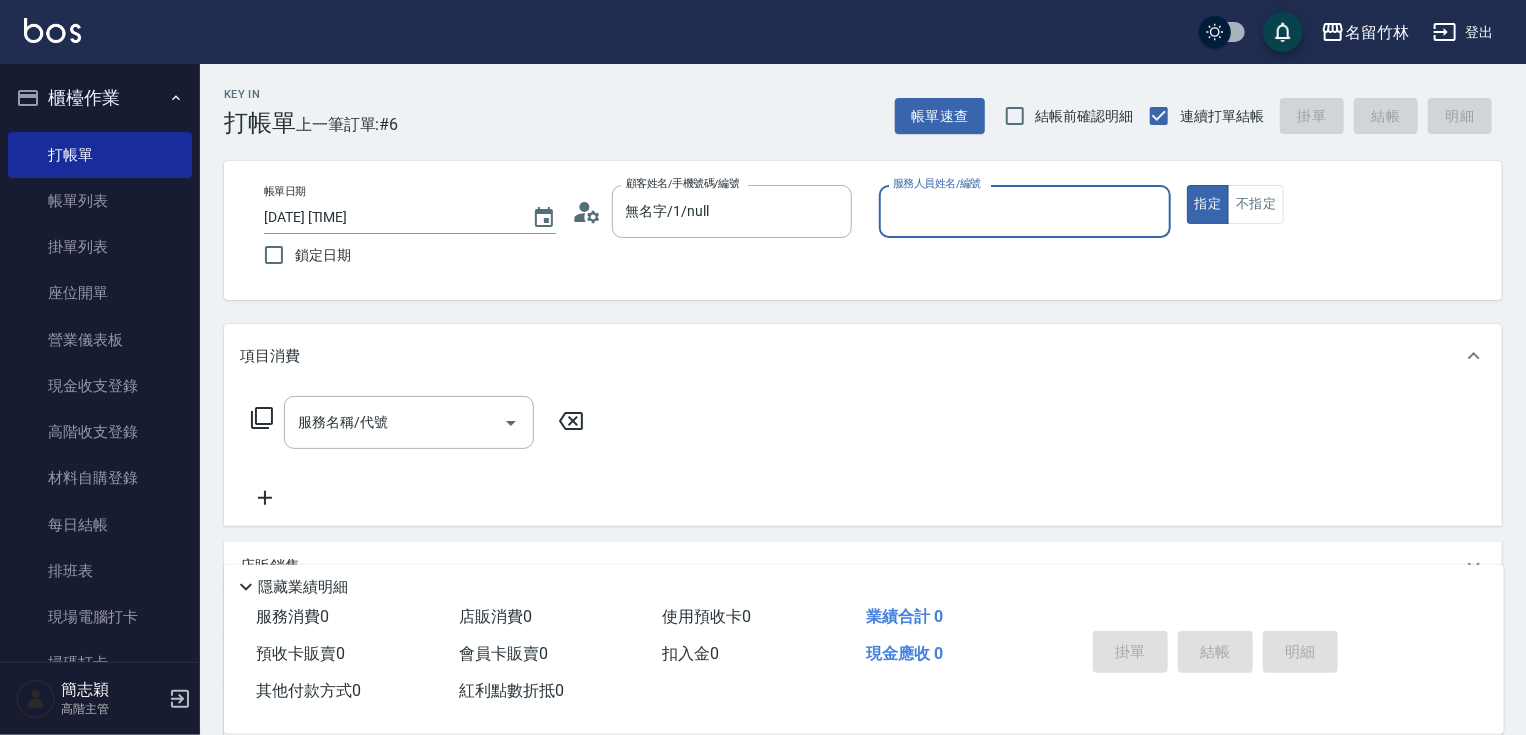 click on "服務人員姓名/編號" at bounding box center (1025, 211) 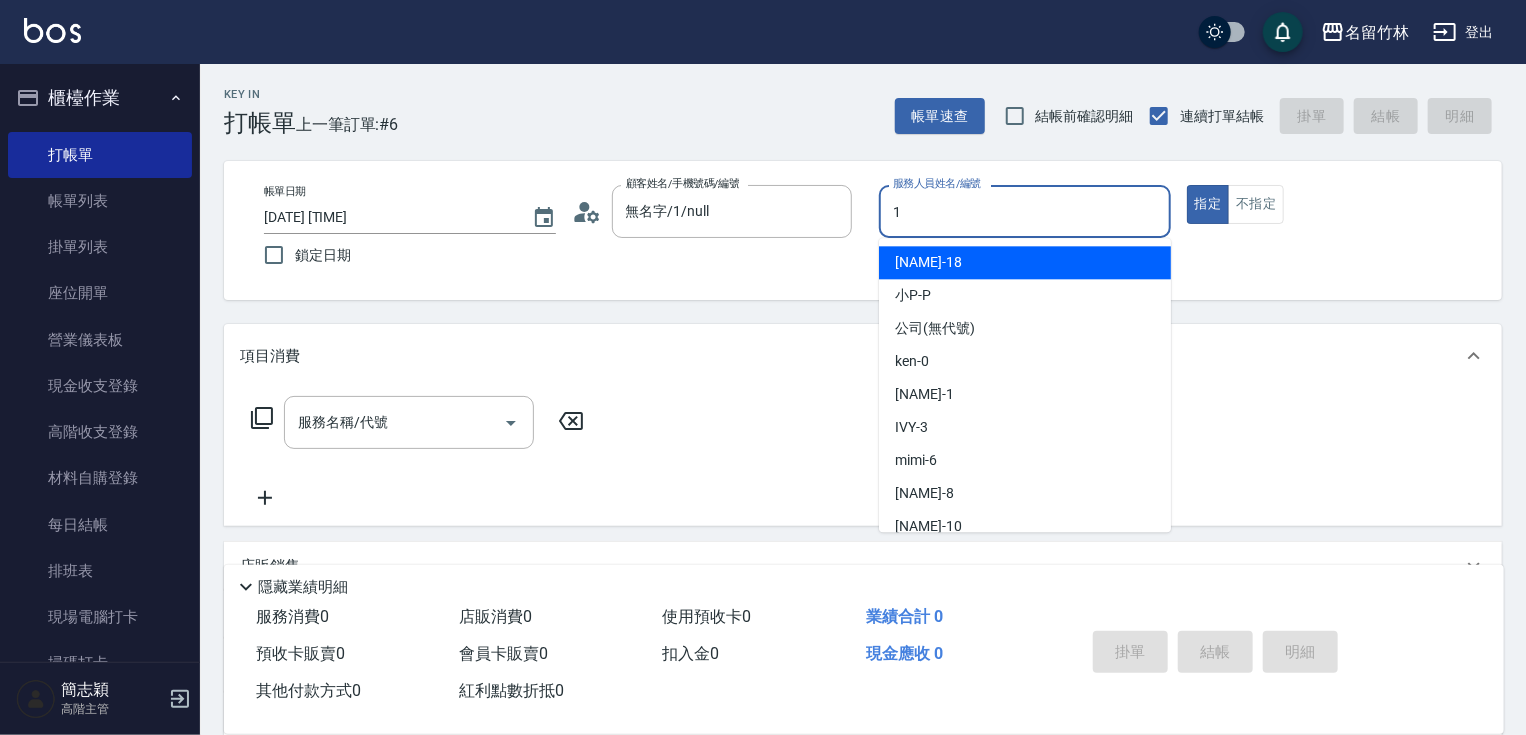 type on "[NAME]-[NUMBER]" 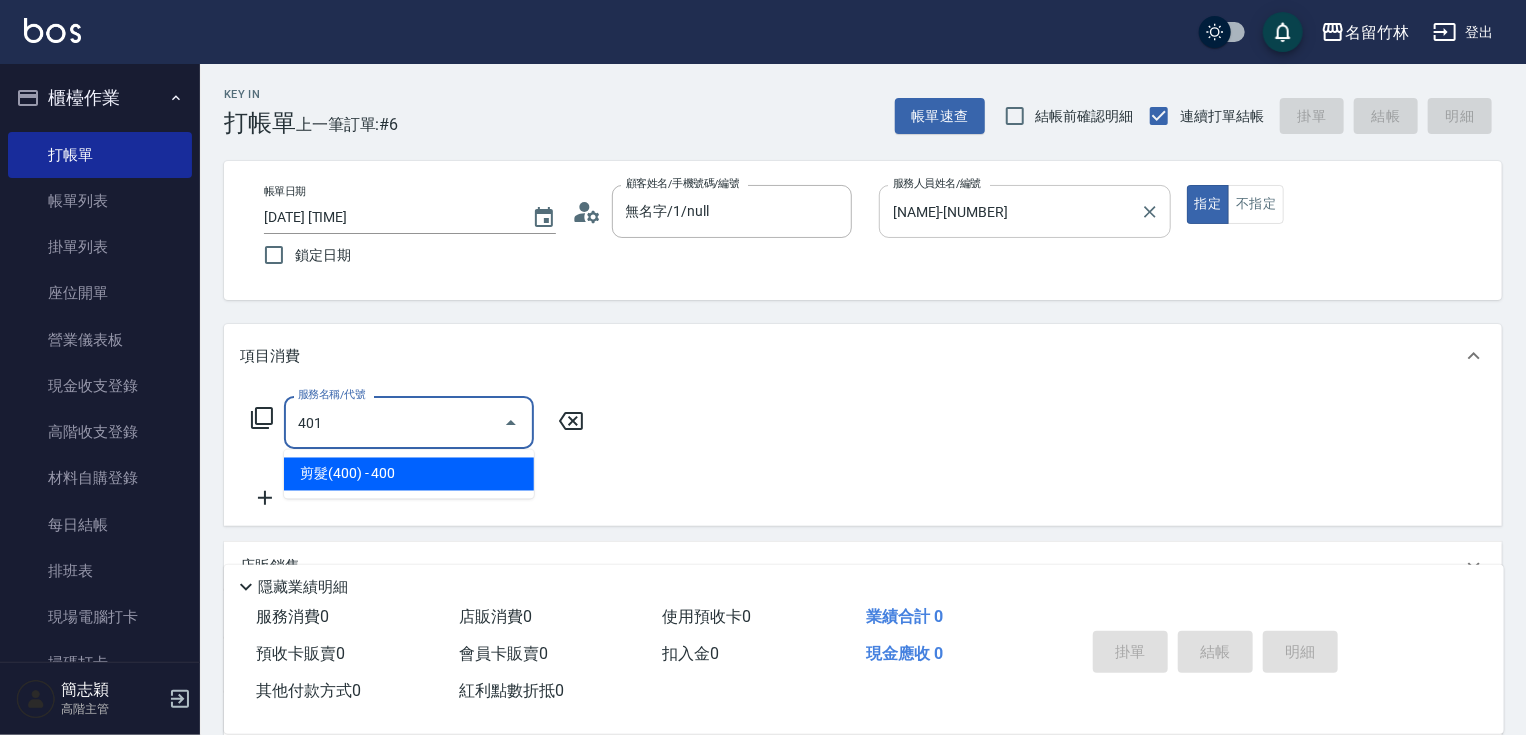 type on "剪髮(400)(401)" 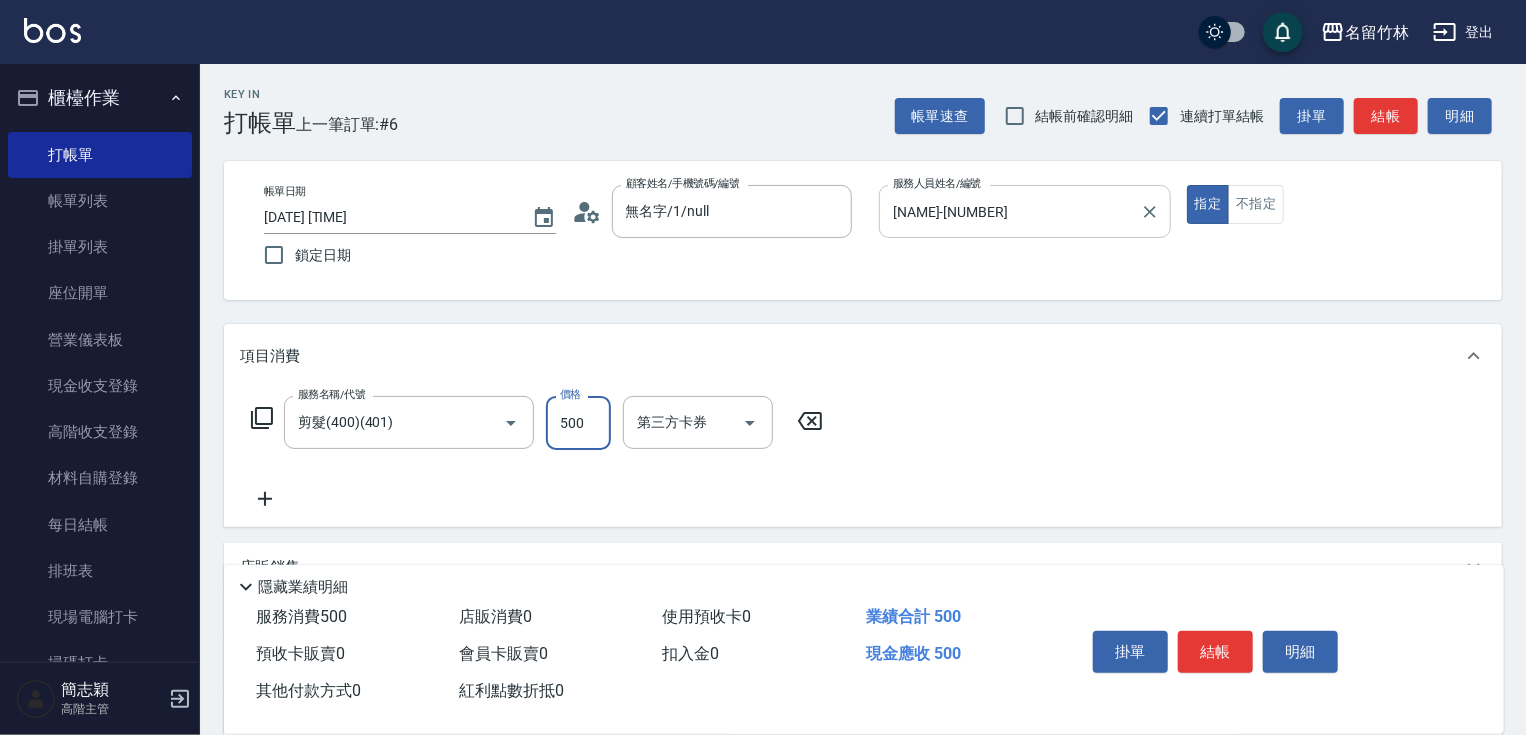 type on "500" 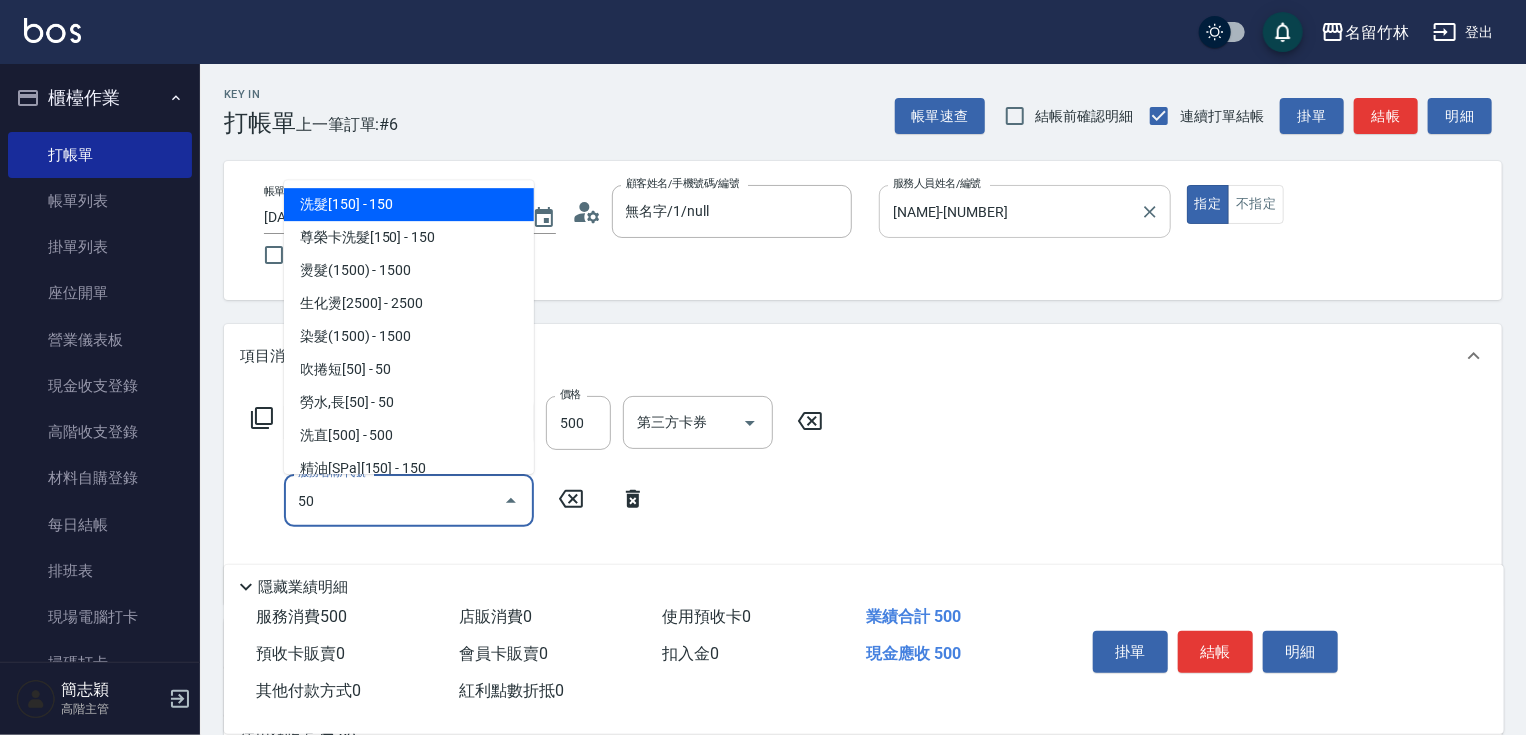type on "5" 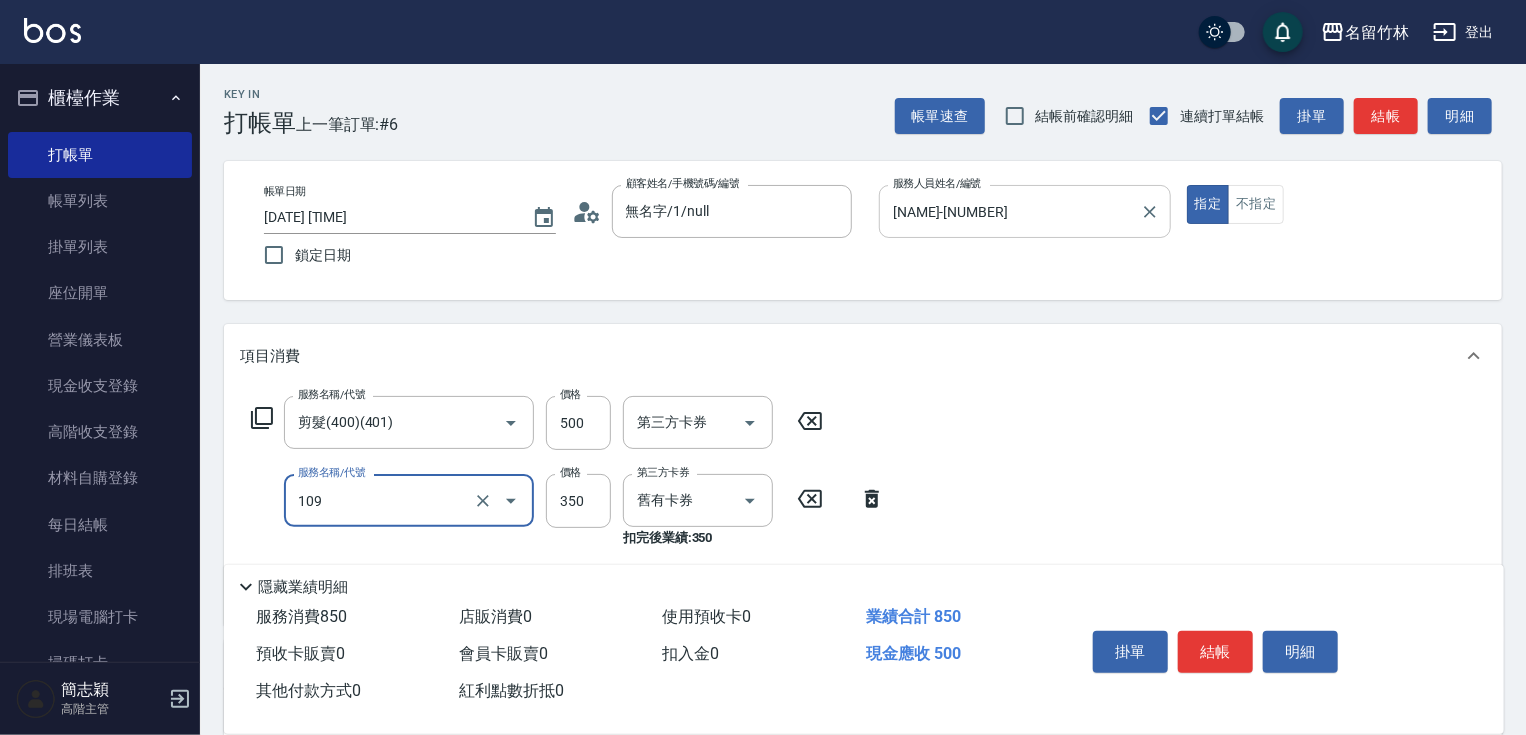 type on "新草本單次(109)" 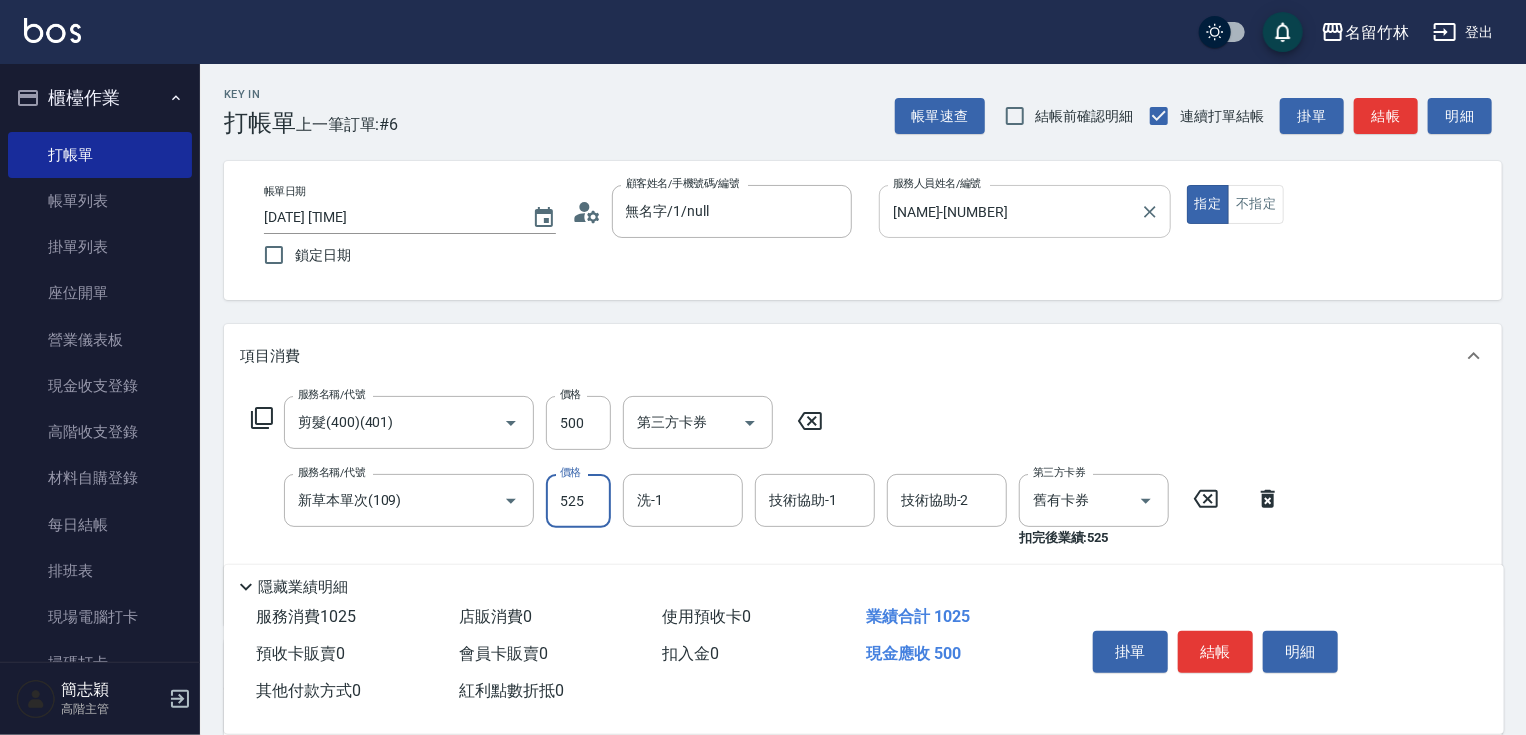 type on "525" 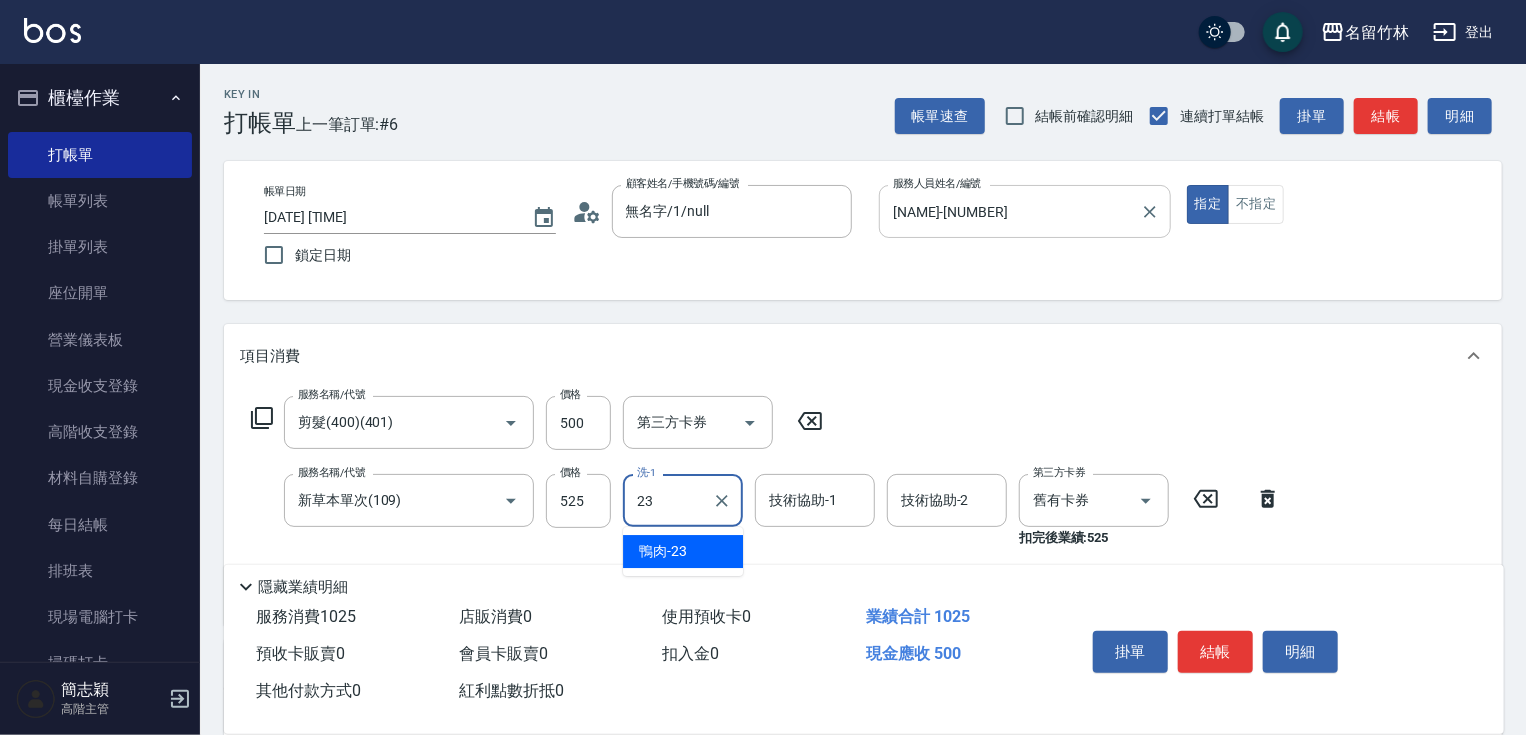 type on "鴨肉-23" 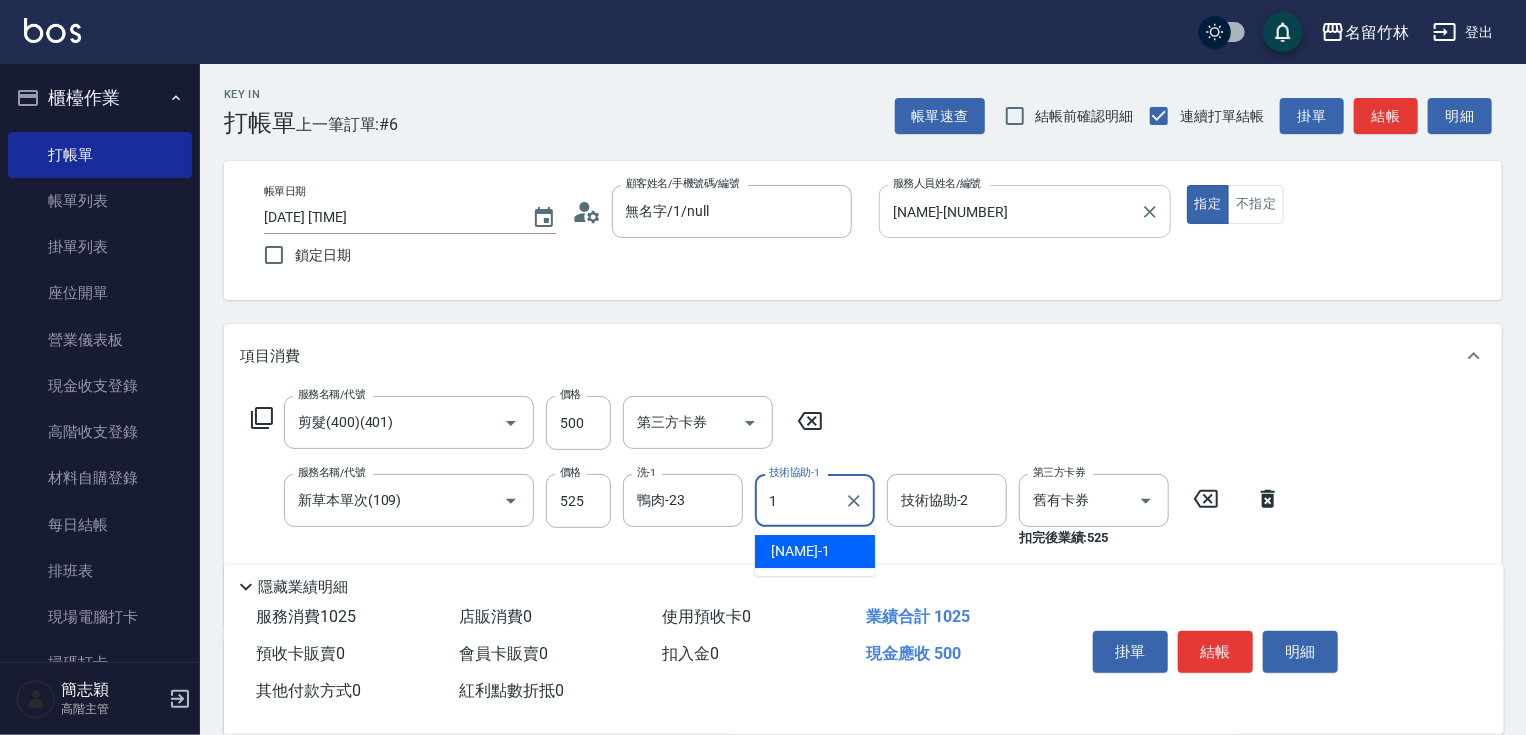 type on "[NAME]-[NUMBER]" 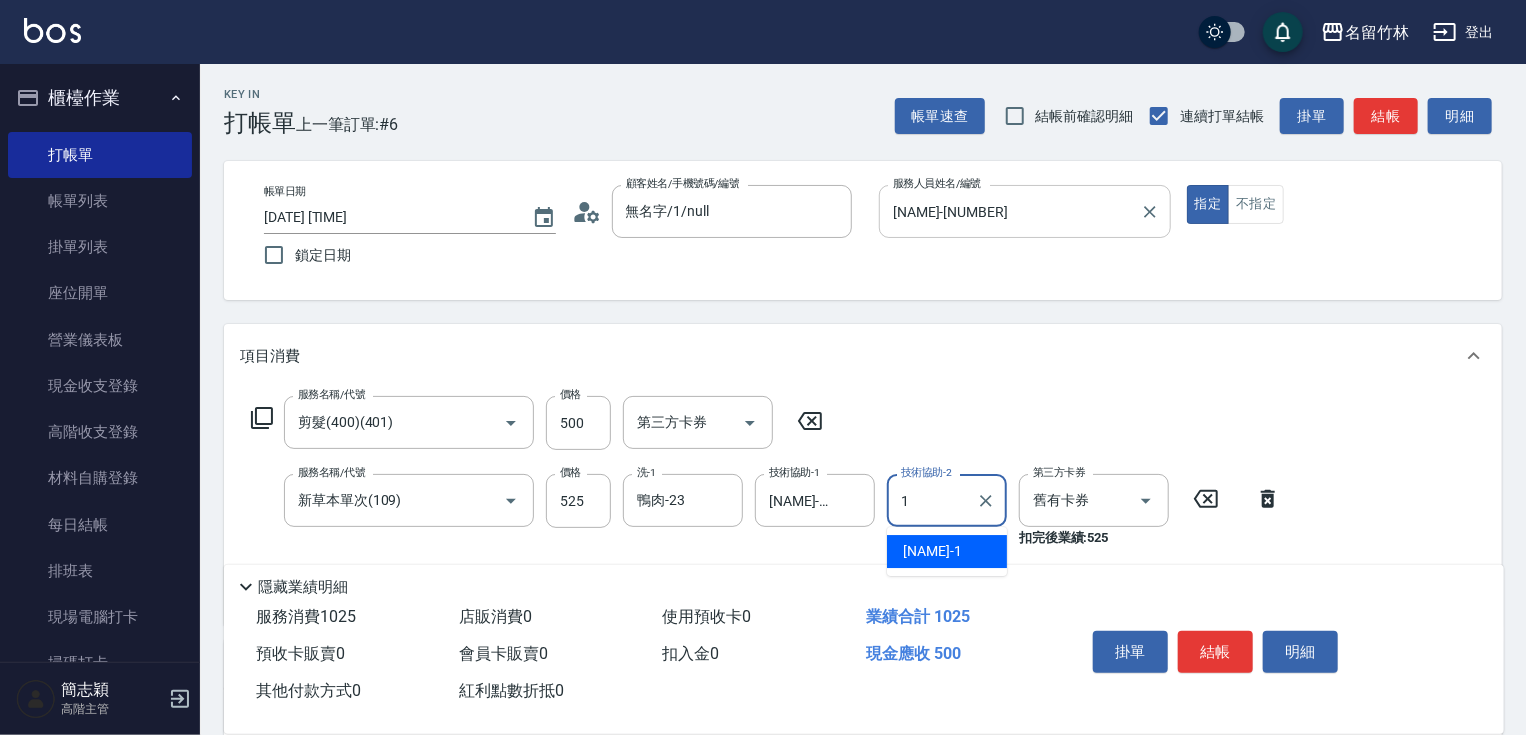 type on "[NAME]-[NUMBER]" 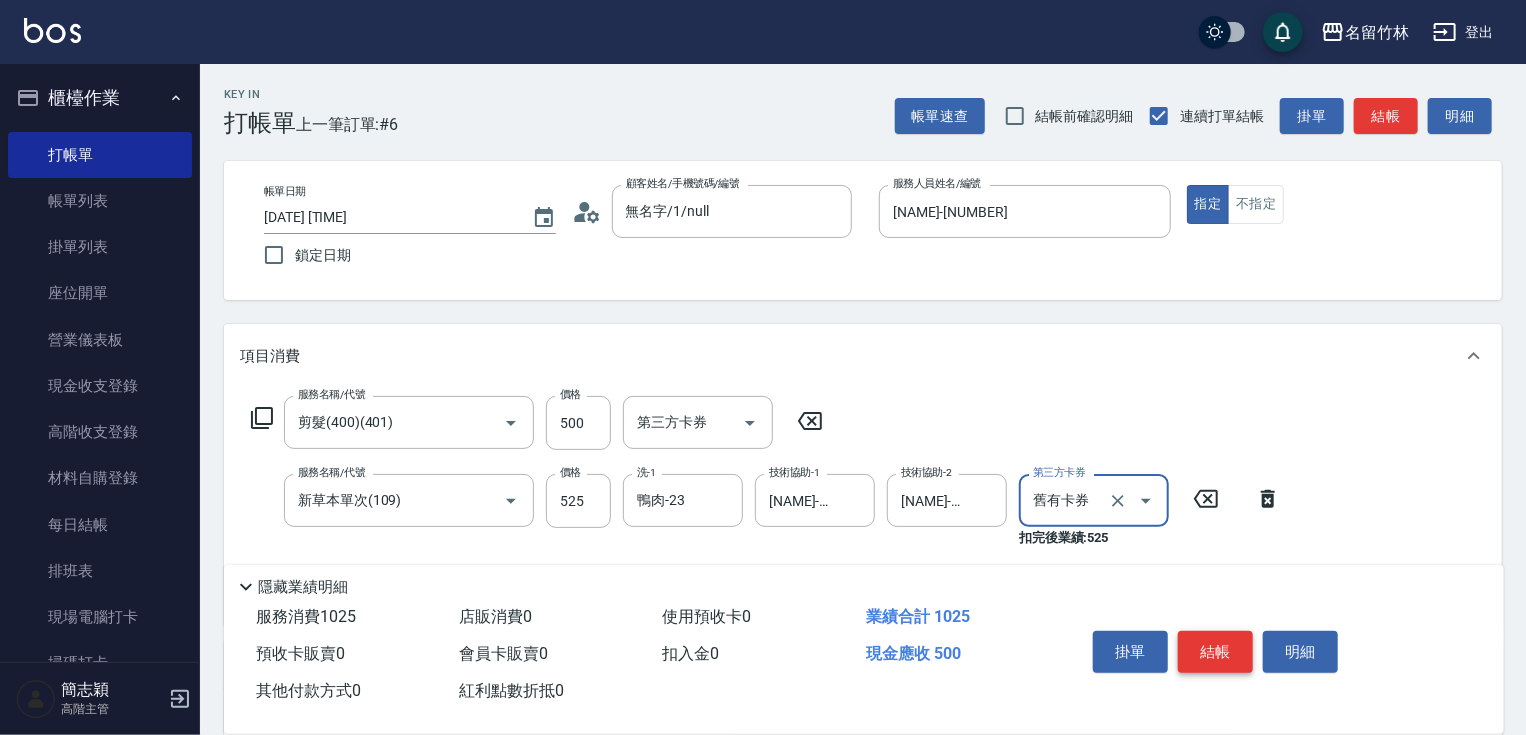click on "結帳" at bounding box center (1215, 652) 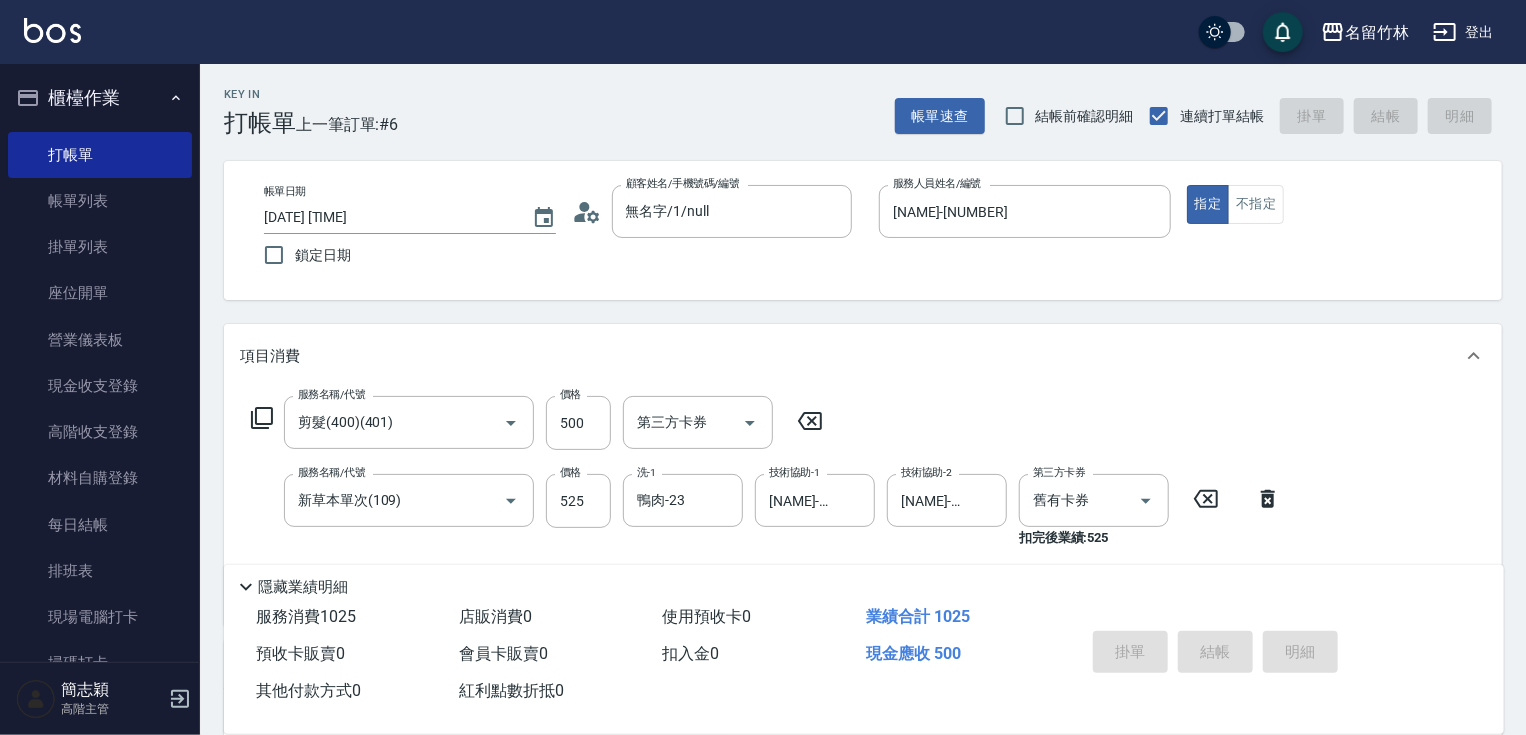type 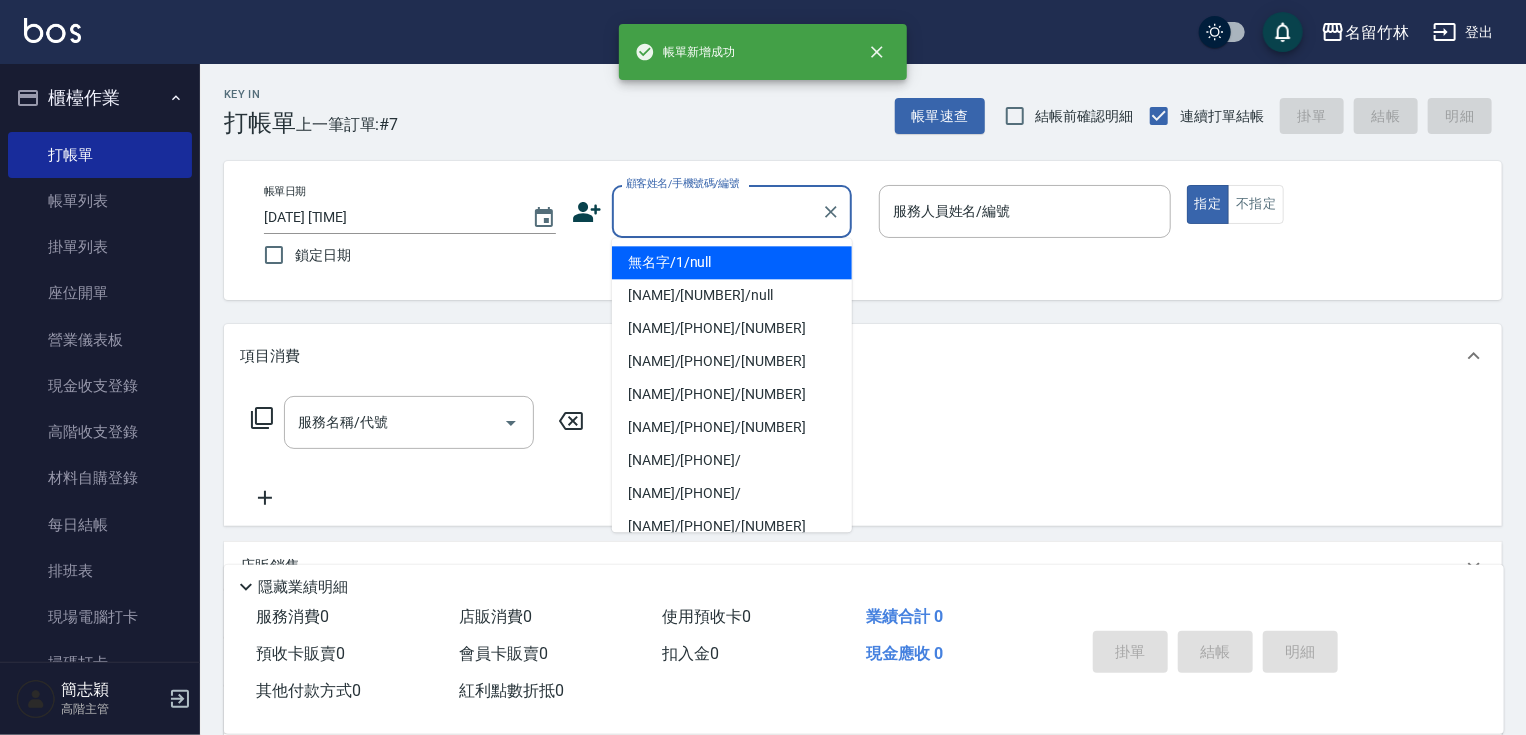 click on "顧客姓名/手機號碼/編號" at bounding box center (717, 211) 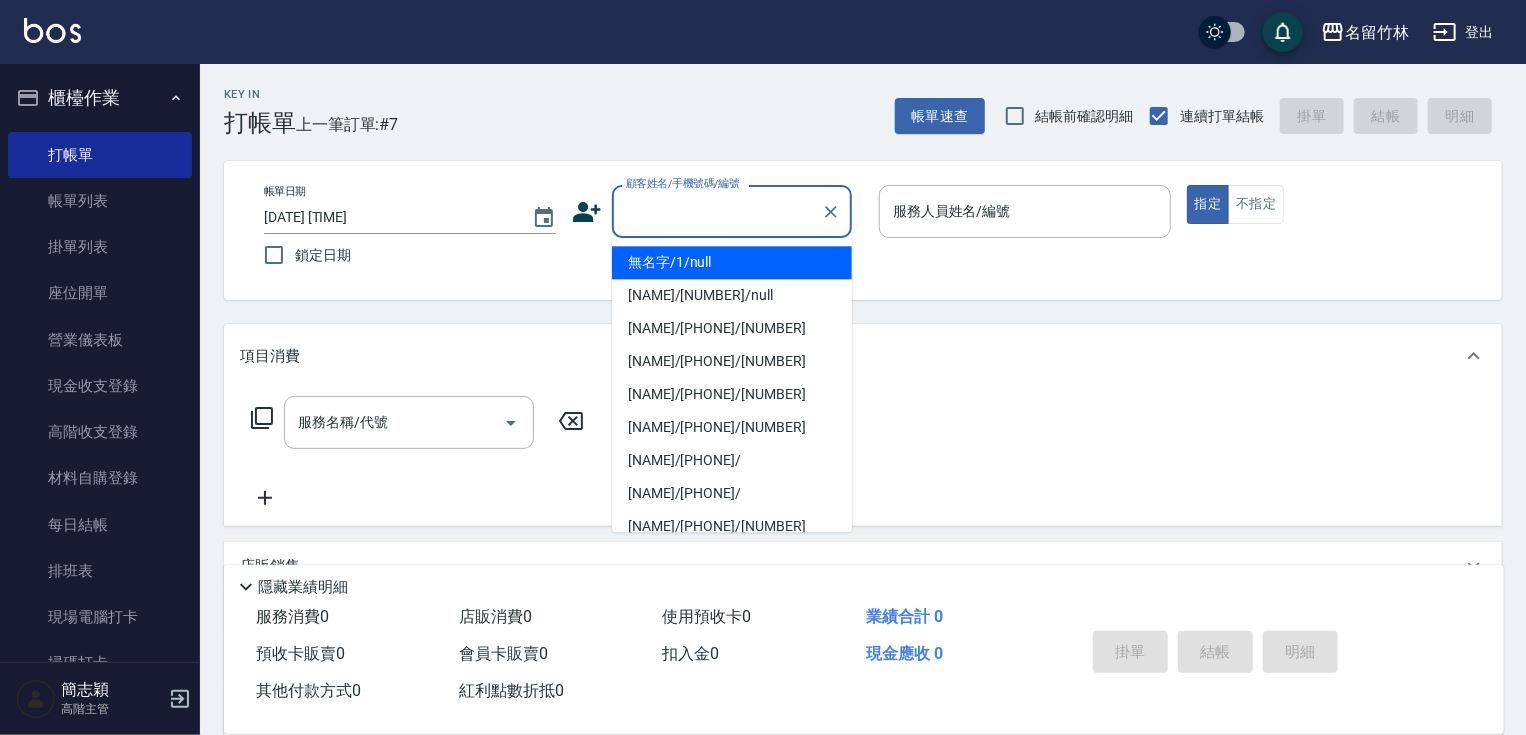 click on "無名字/1/null" at bounding box center (732, 262) 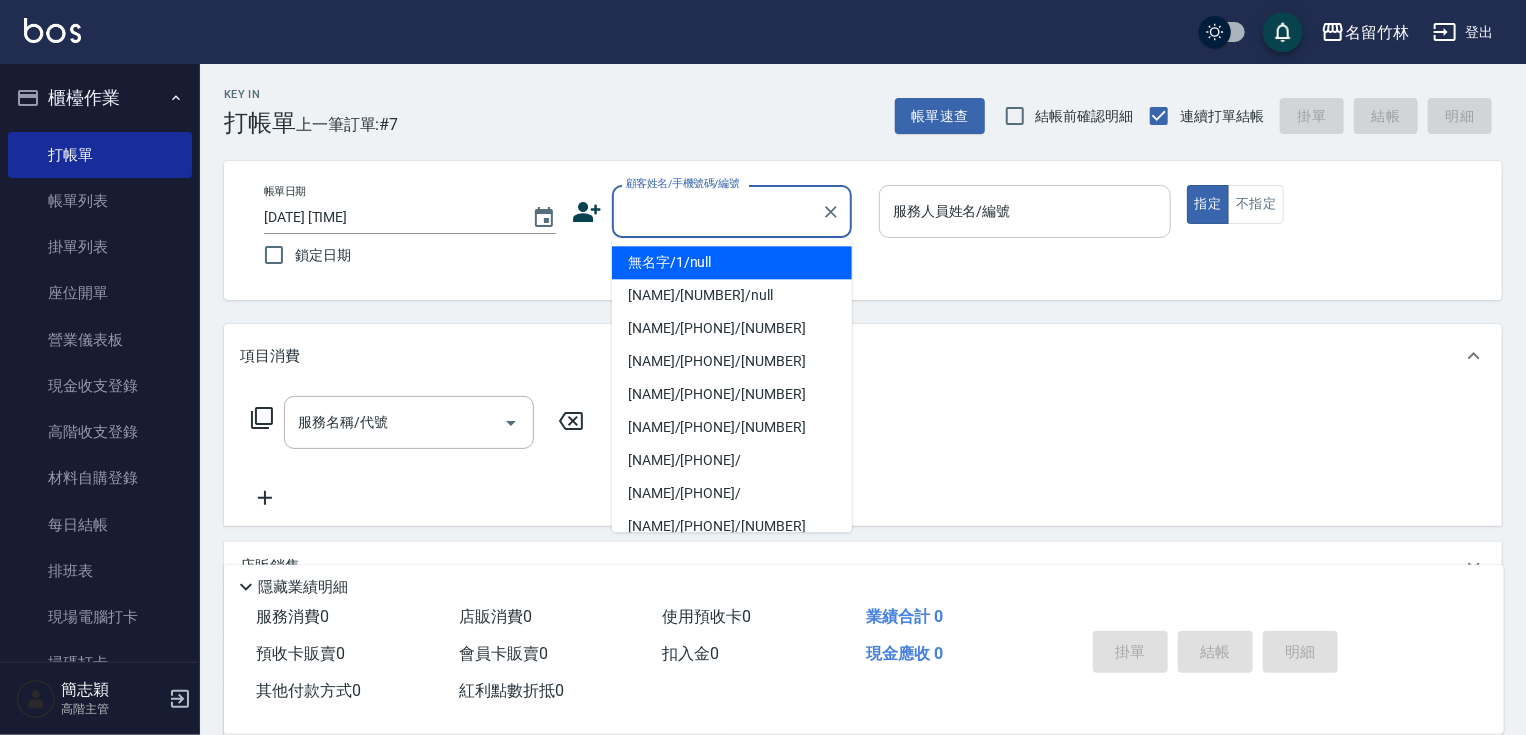 type on "無名字/1/null" 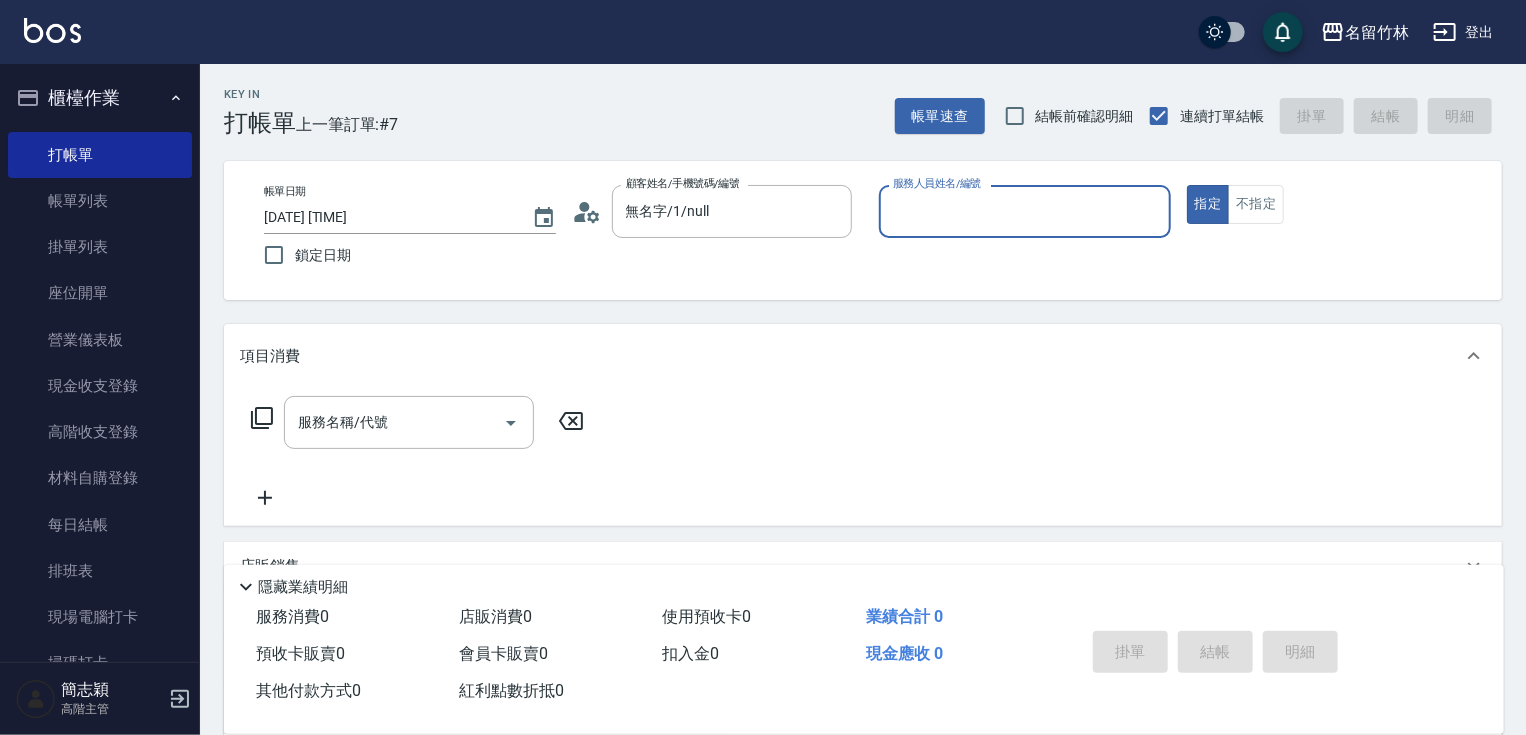 click on "服務人員姓名/編號" at bounding box center [1025, 211] 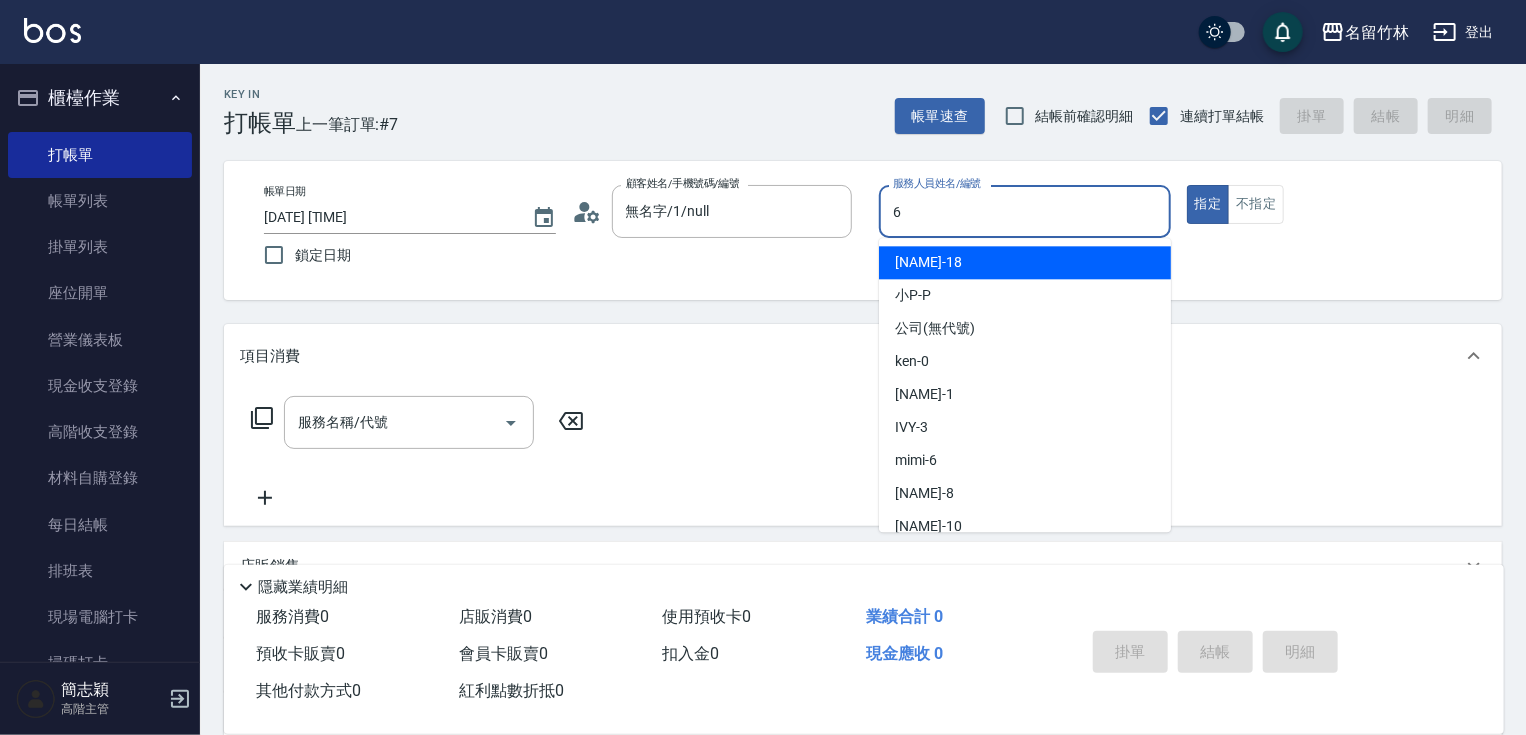 type on "mimi-6" 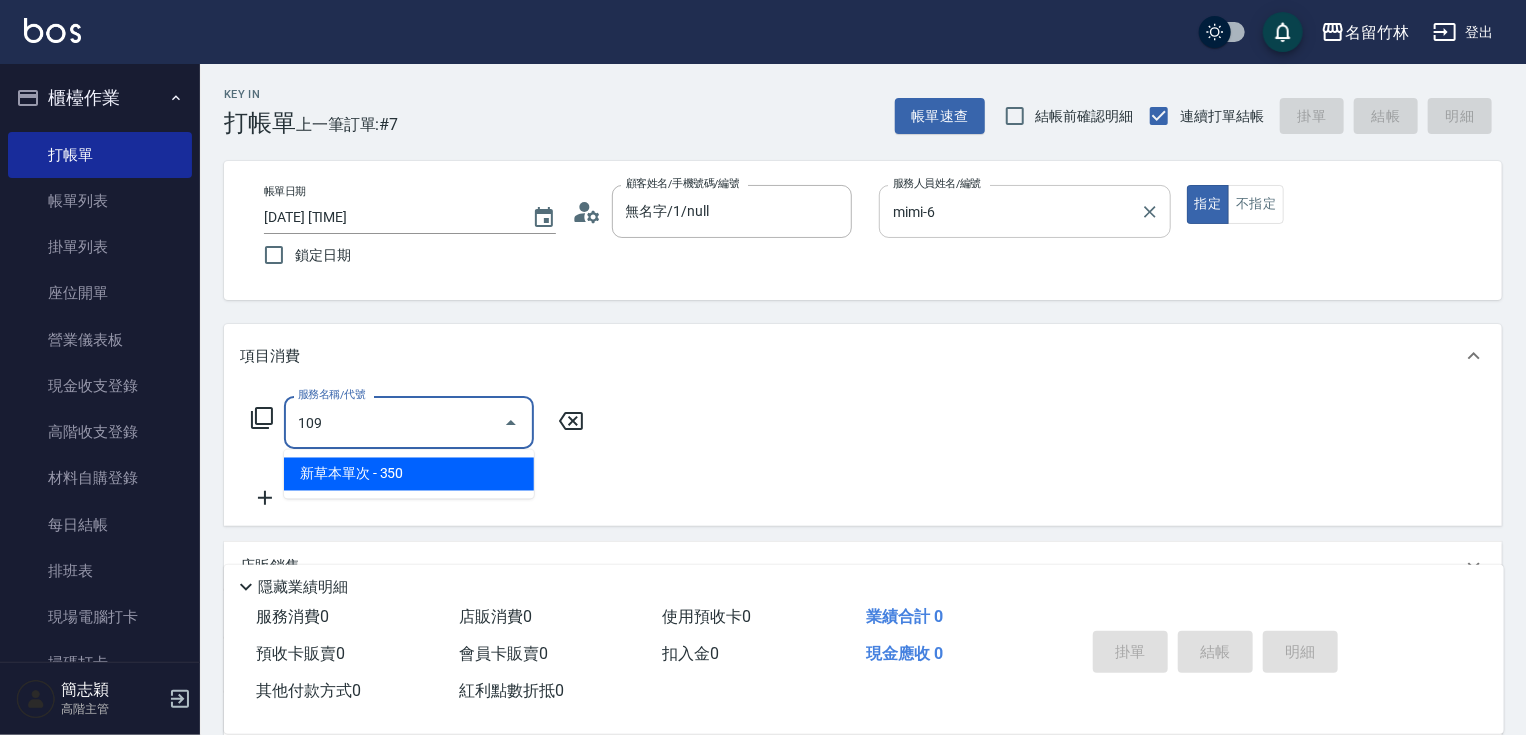 type on "新草本單次(109)" 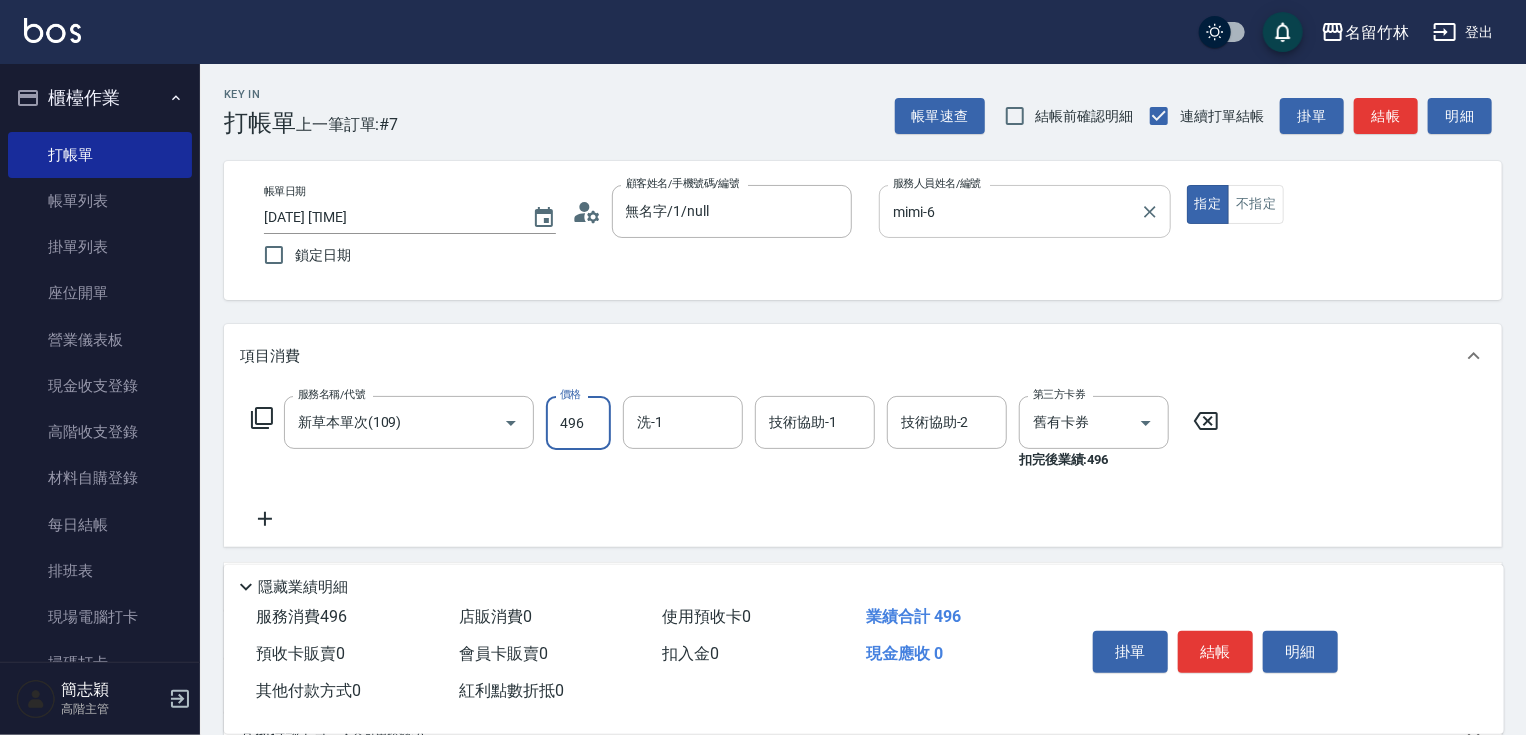 type on "496" 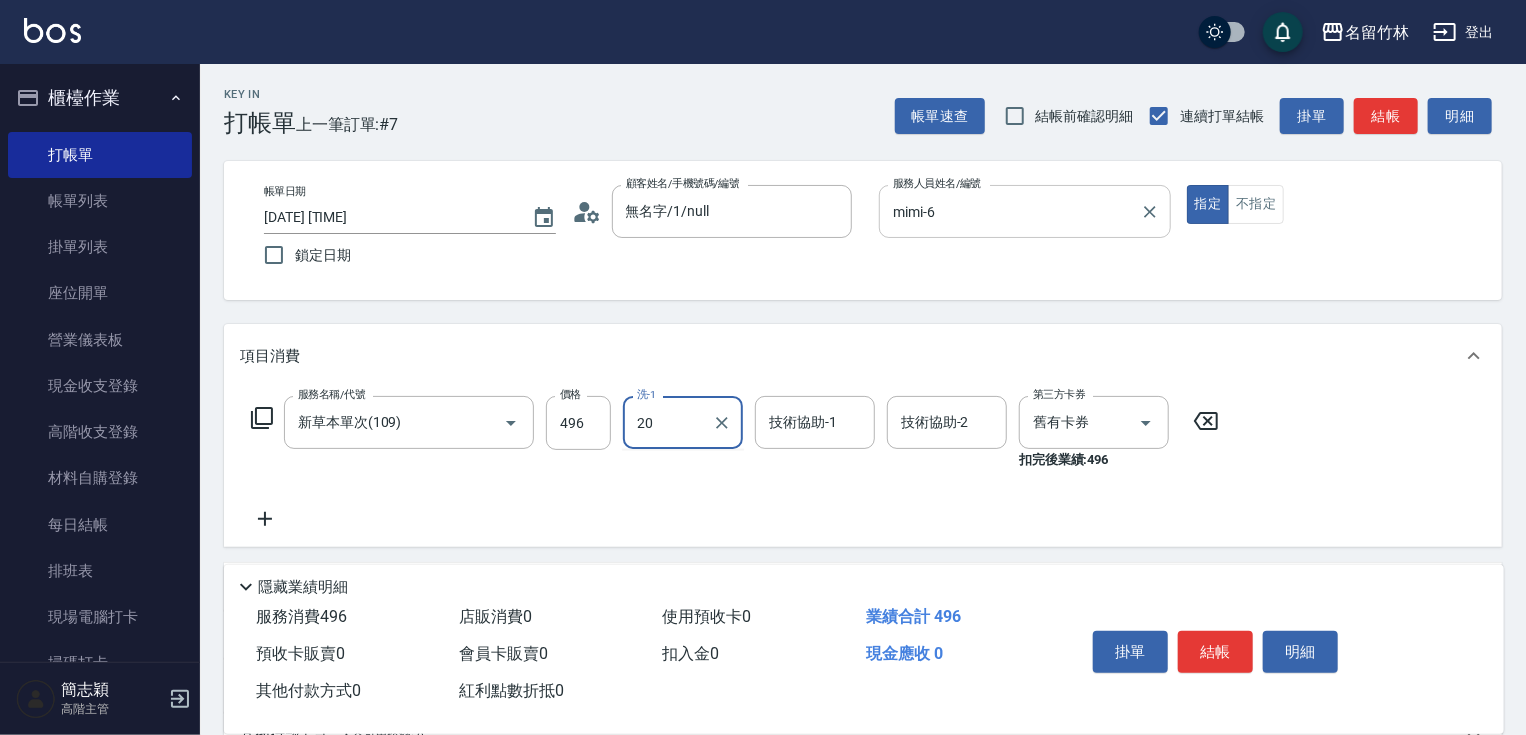 type on "肉圓-20" 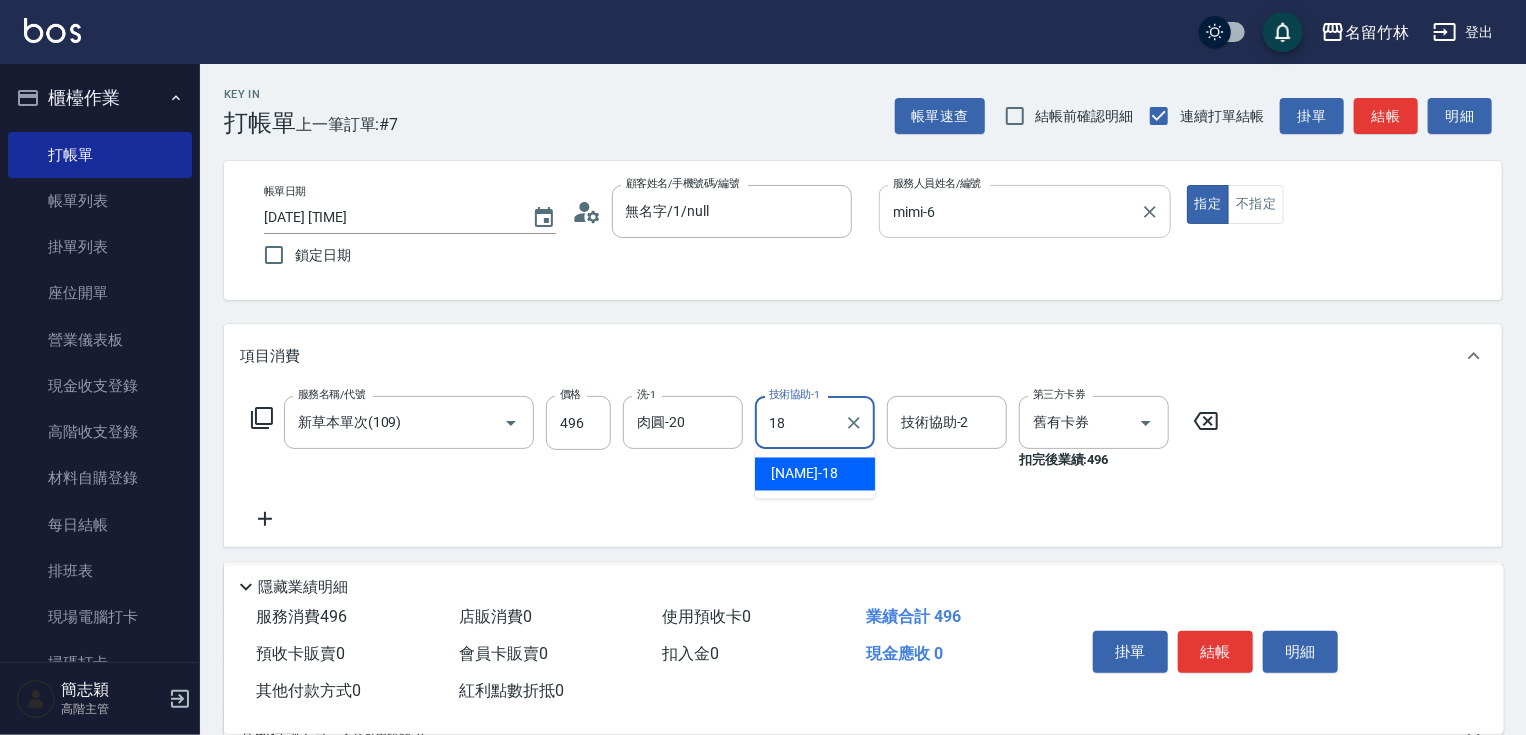 type on "[NAME]-[NUMBER]" 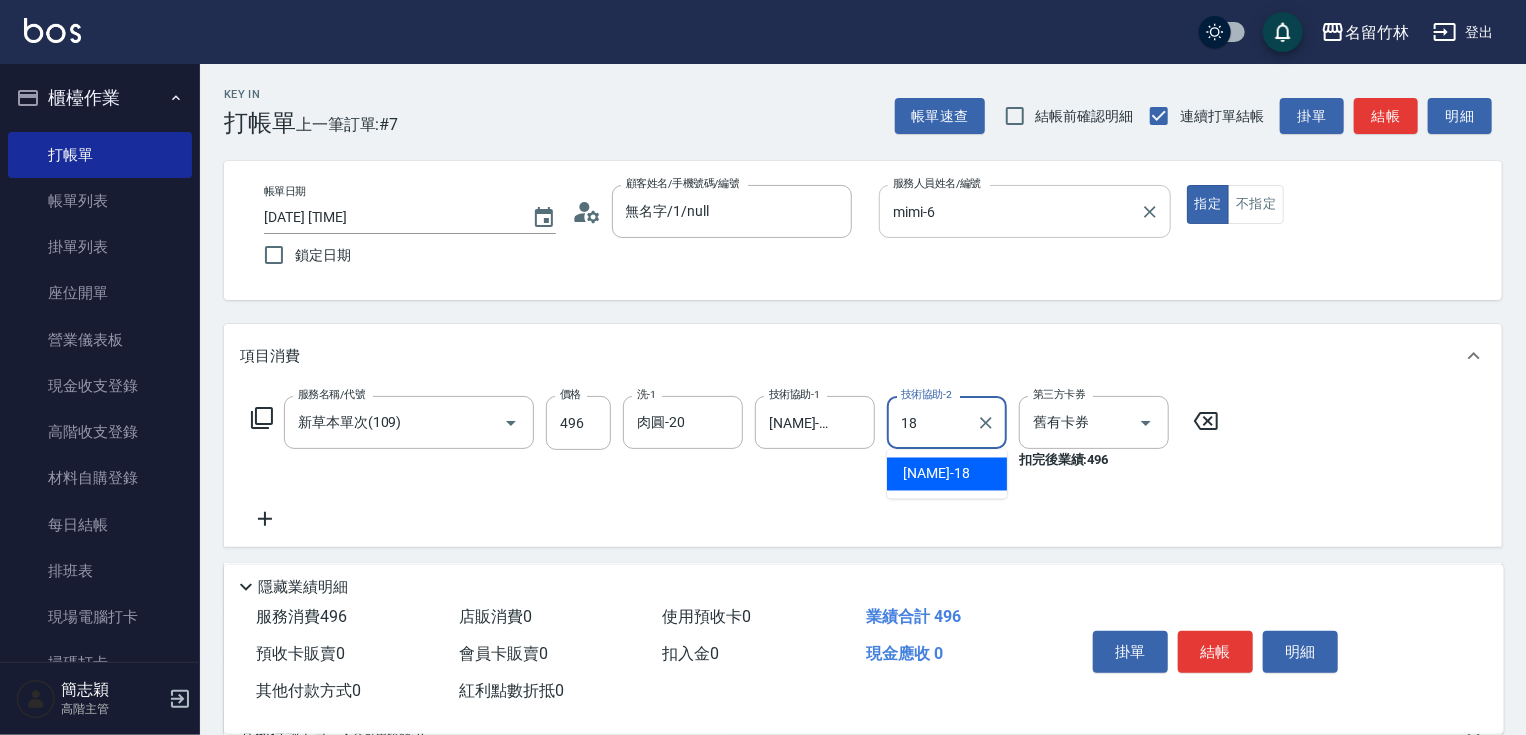 type on "[NAME]-[NUMBER]" 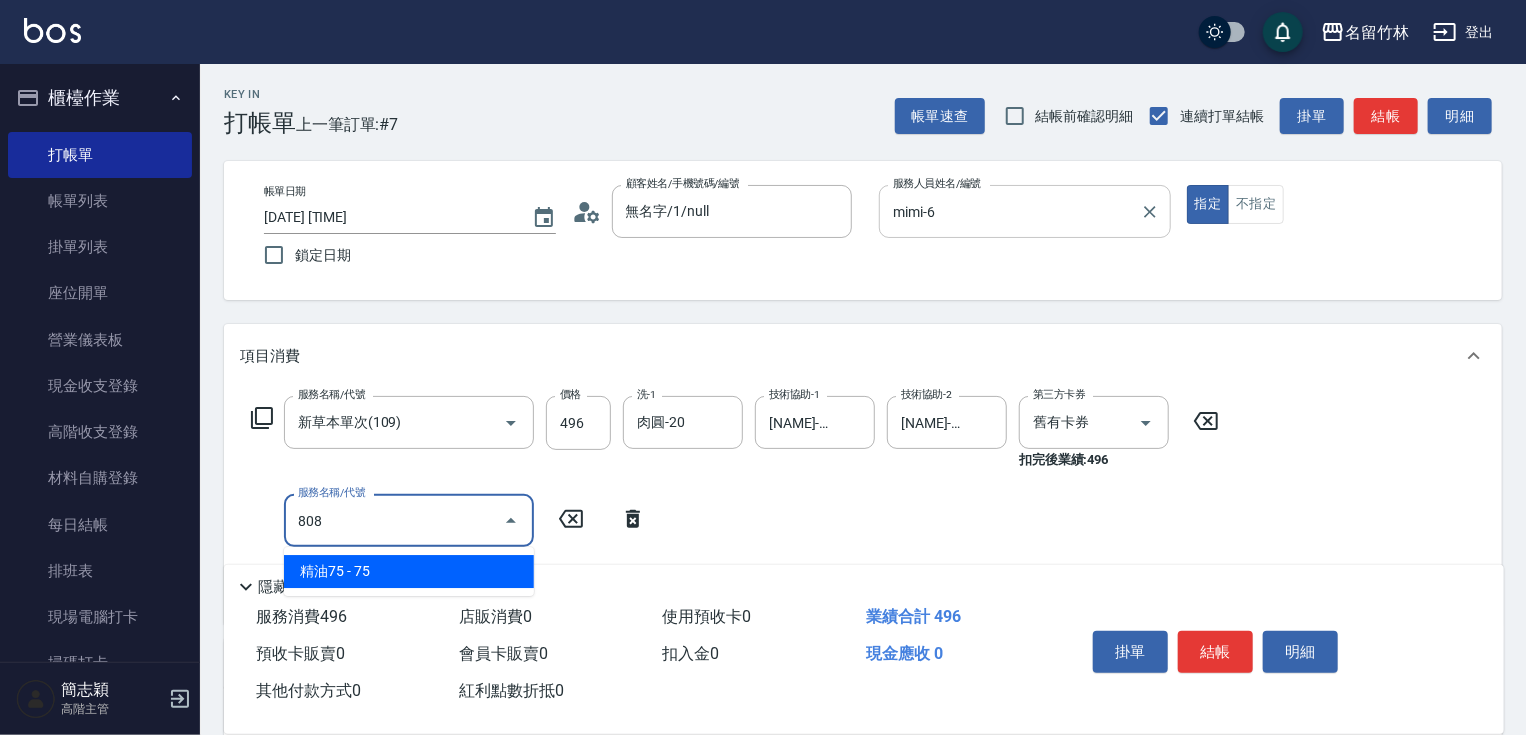 type on "精油75(808)" 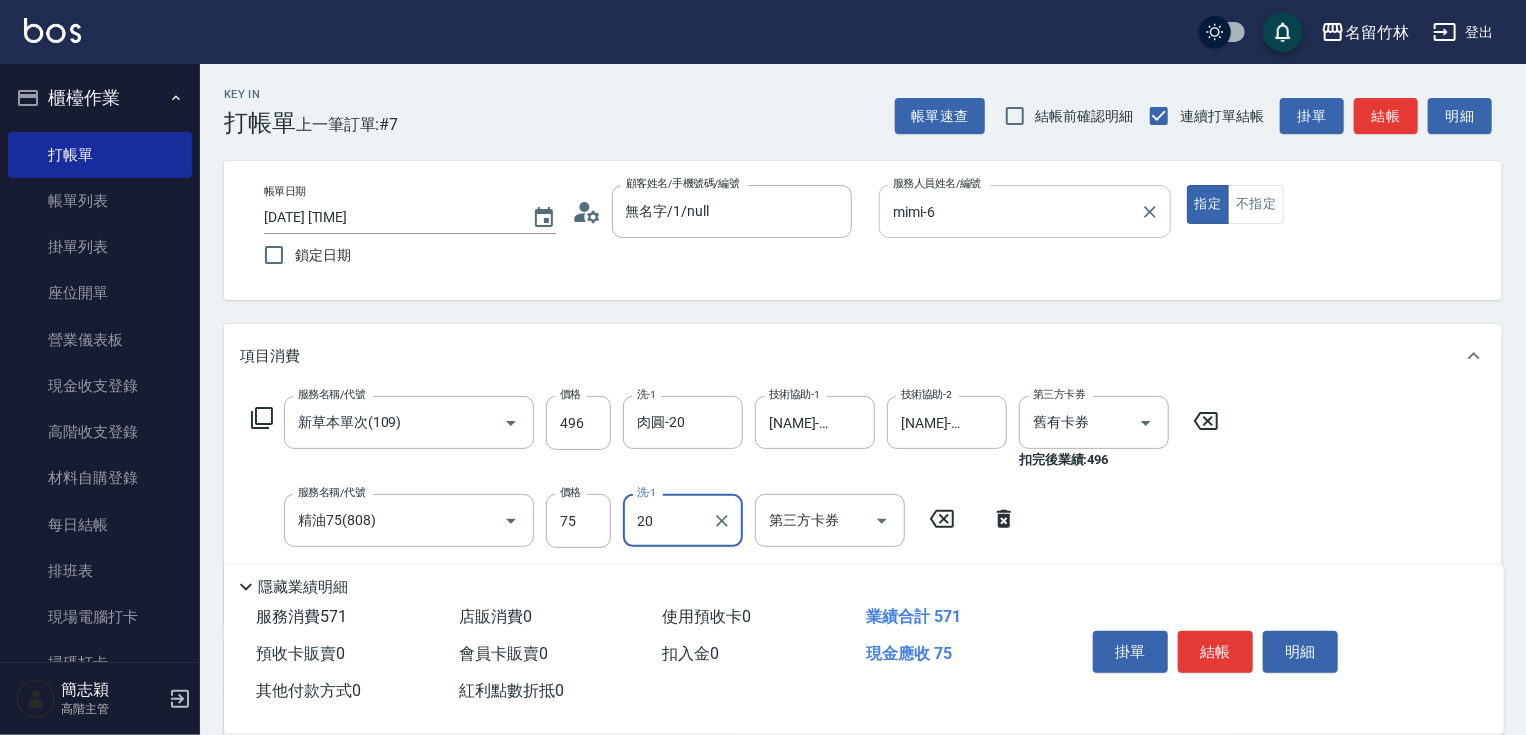 type on "肉圓-20" 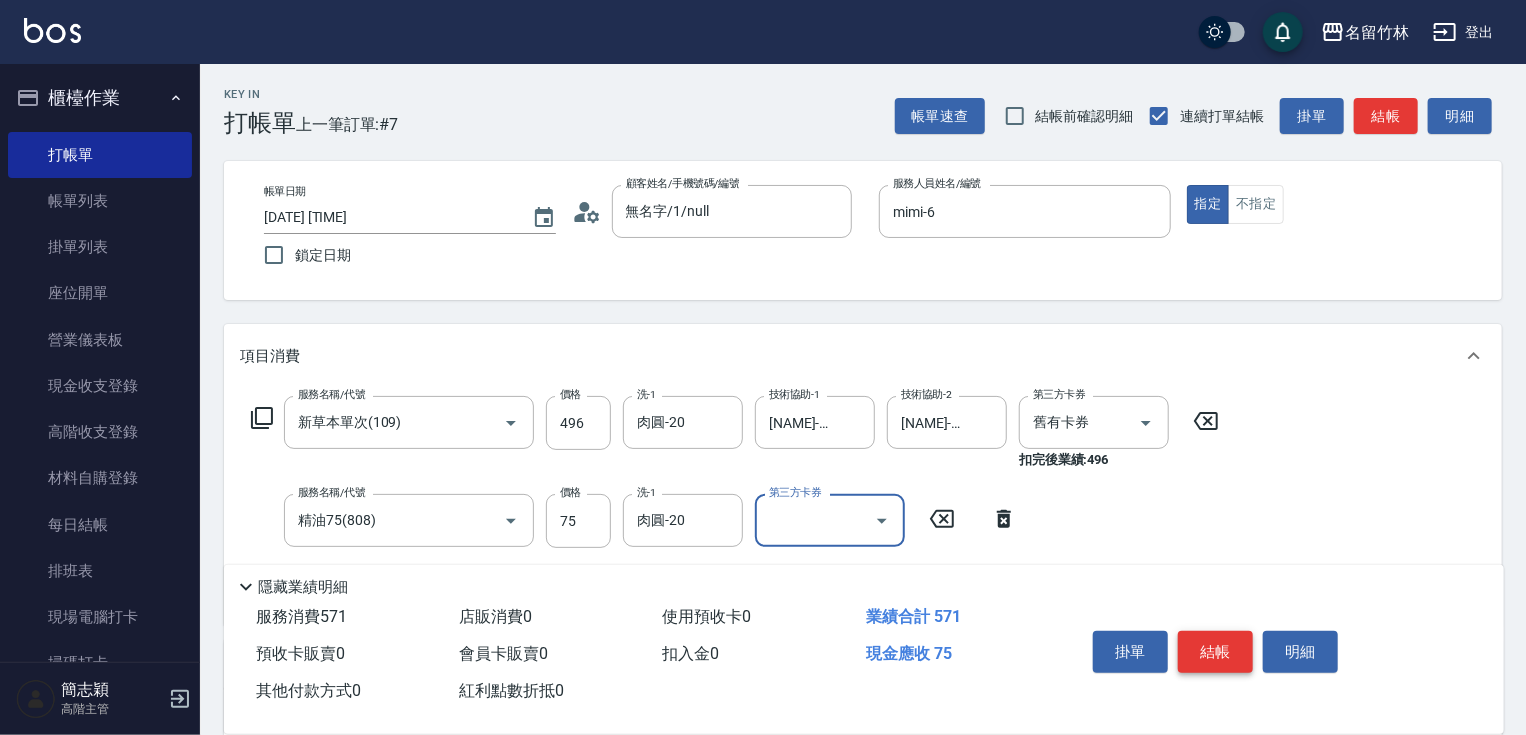 click on "結帳" at bounding box center (1215, 652) 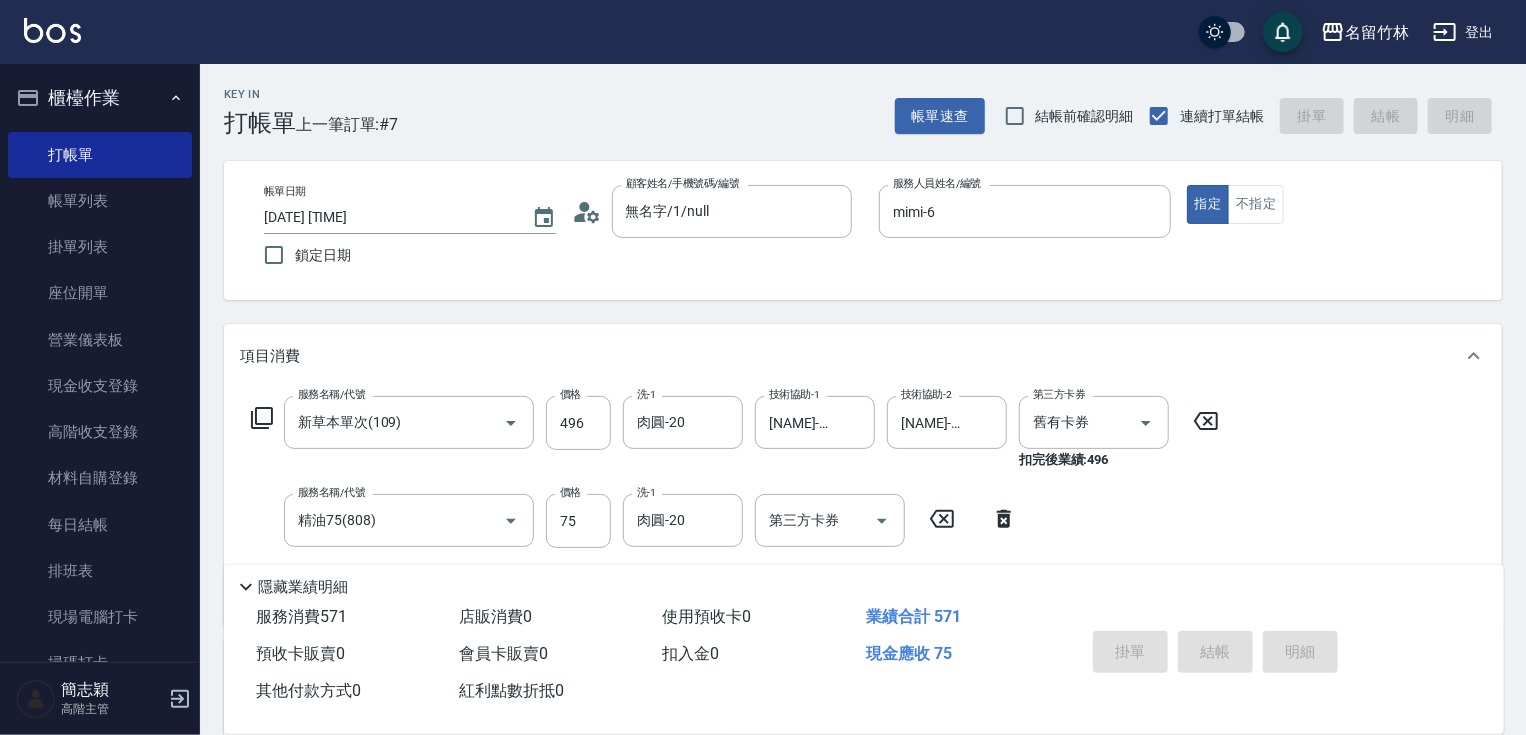 type 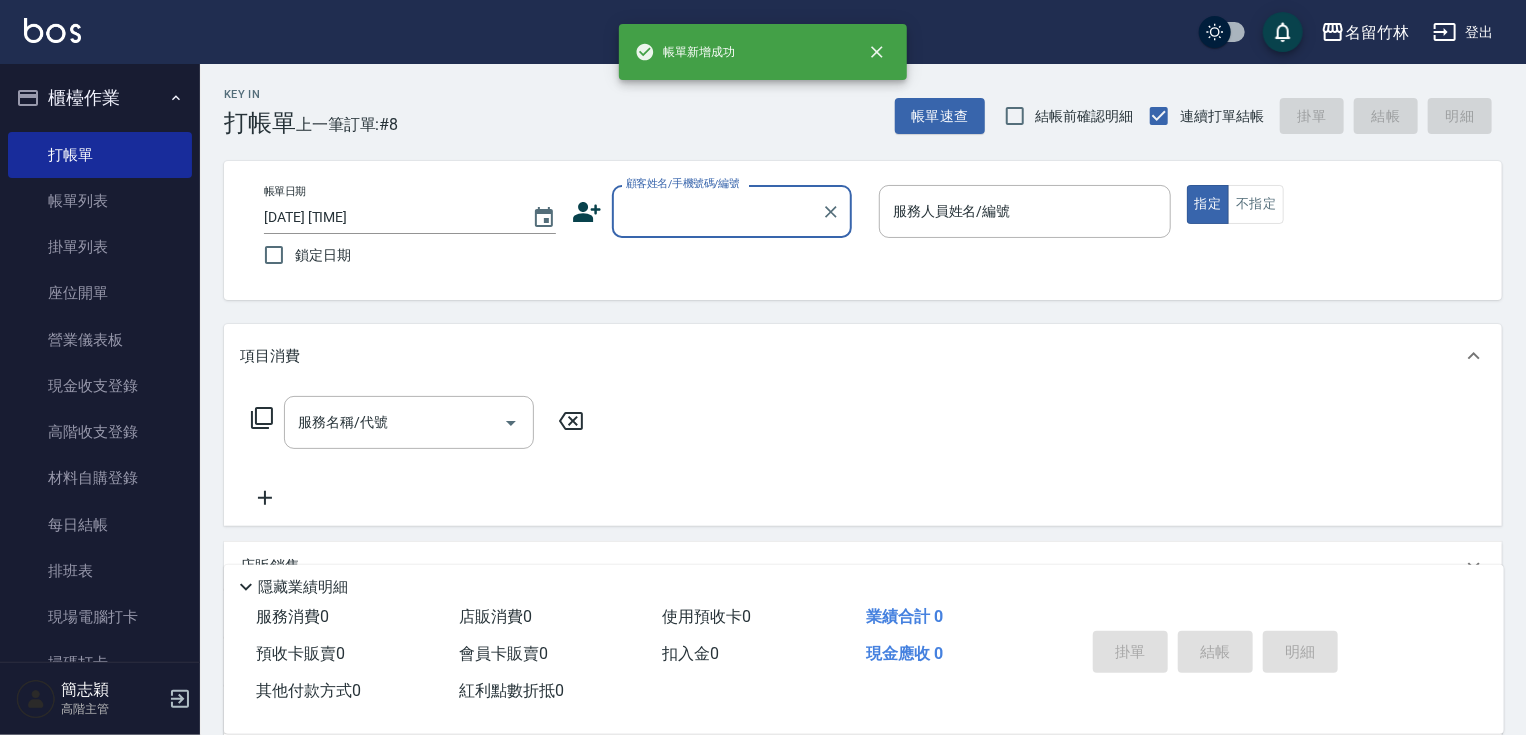 click on "顧客姓名/手機號碼/編號" at bounding box center (717, 211) 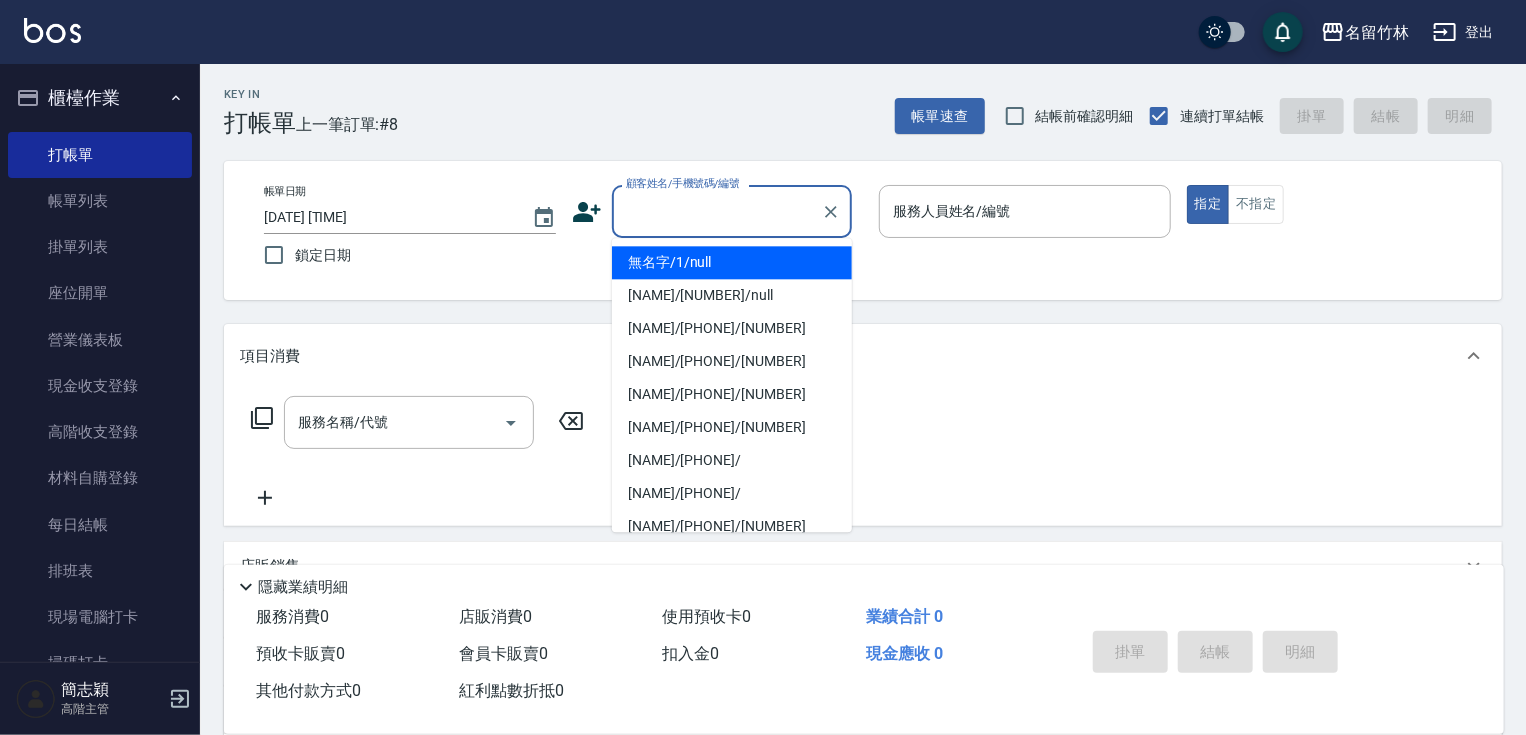 click on "無名字/1/null" at bounding box center [732, 262] 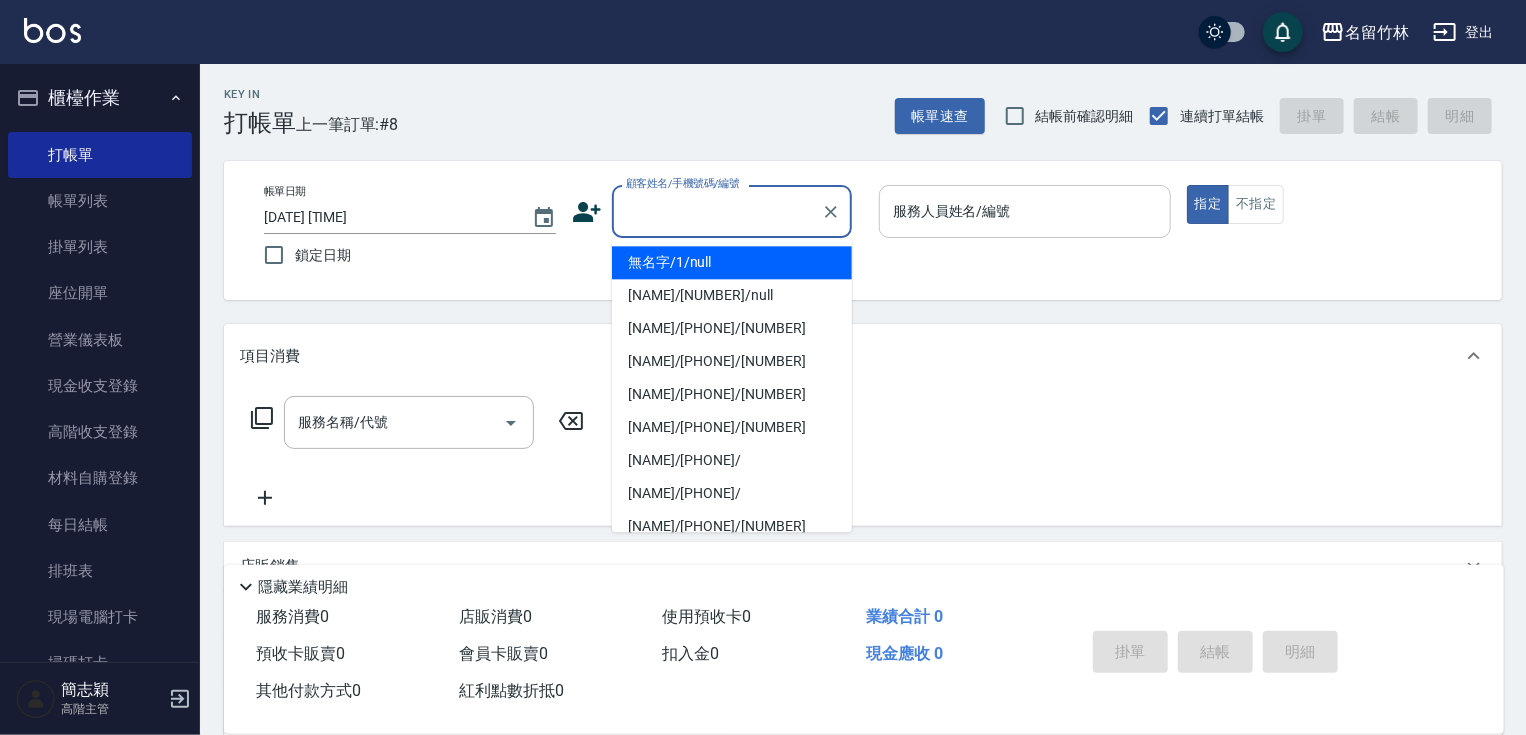 type on "無名字/1/null" 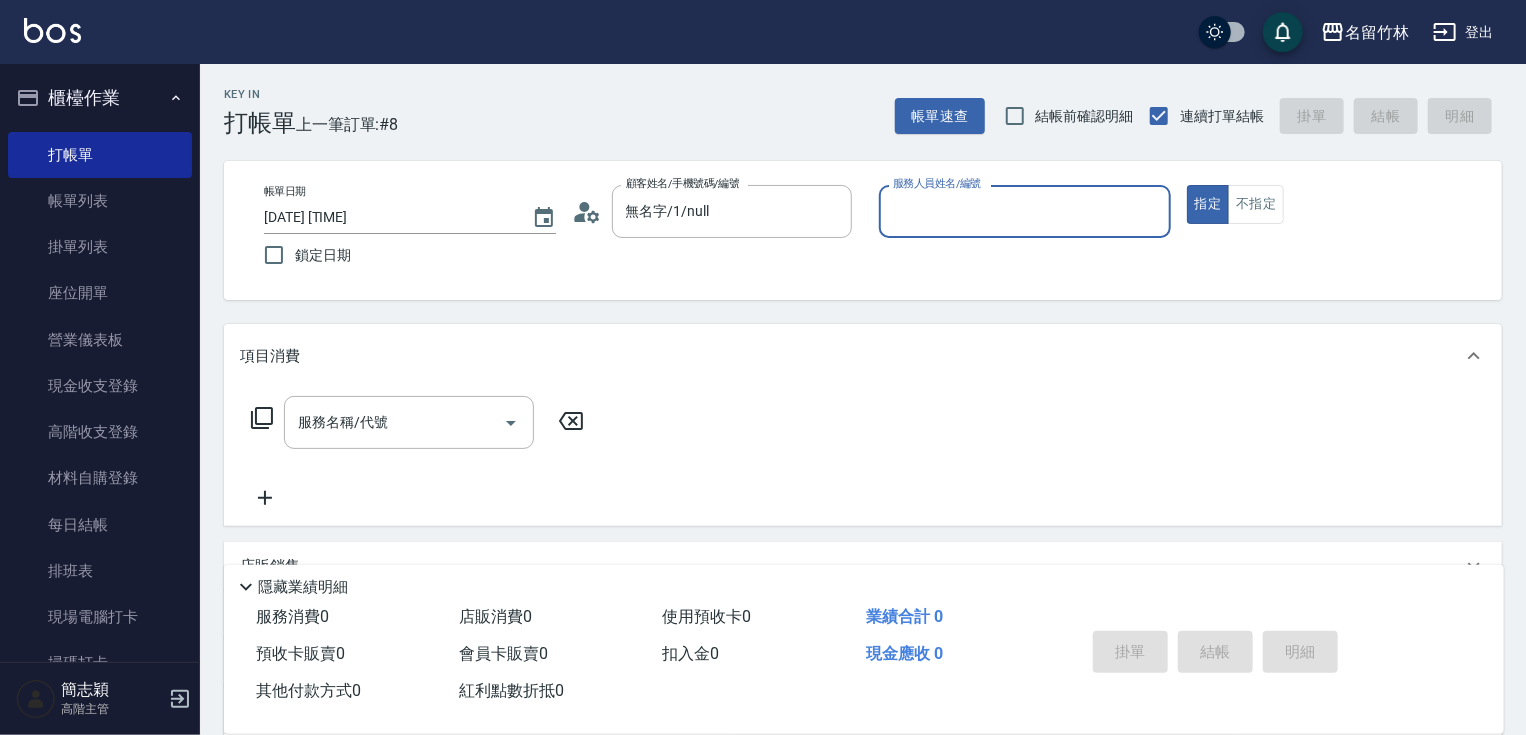 click on "服務人員姓名/編號" at bounding box center [1025, 211] 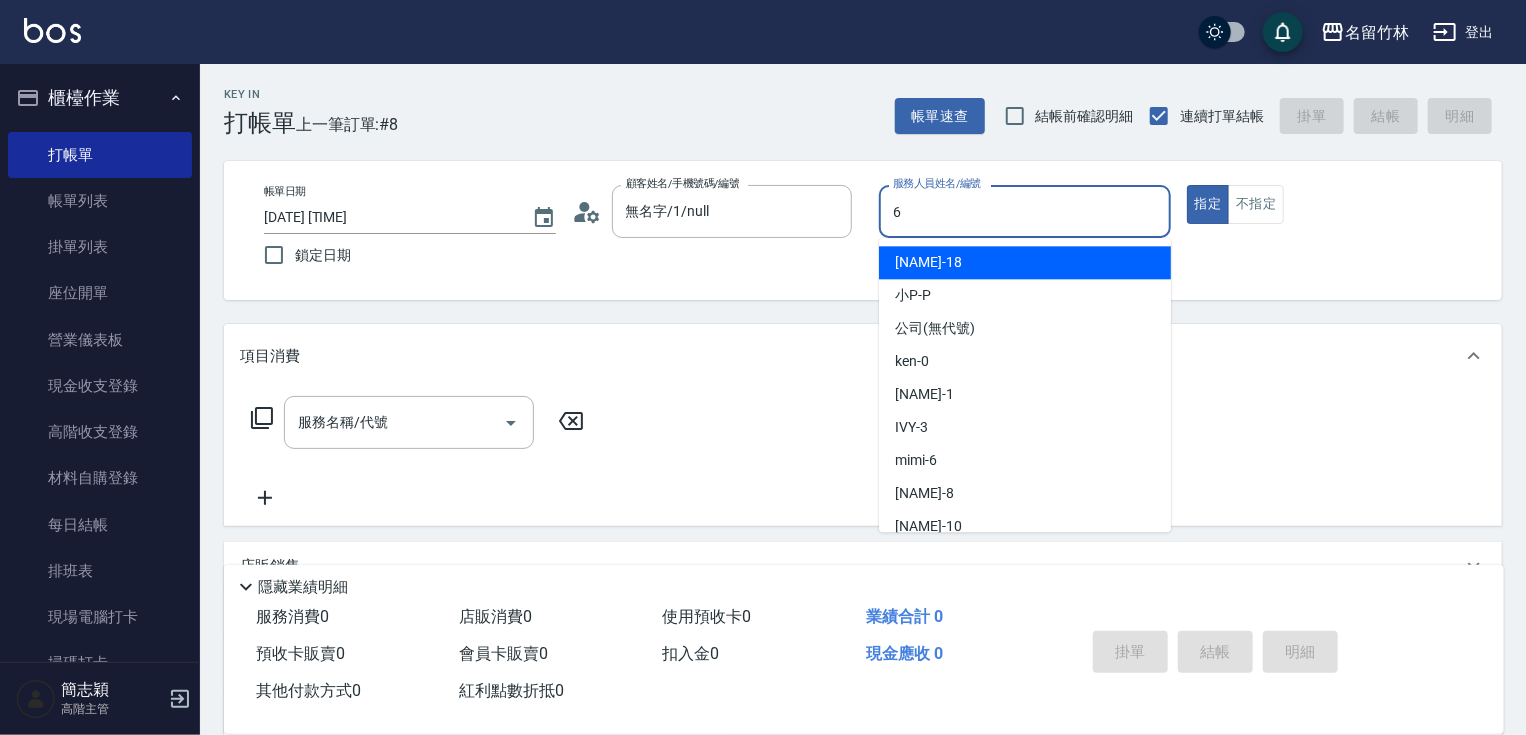 type on "mimi-6" 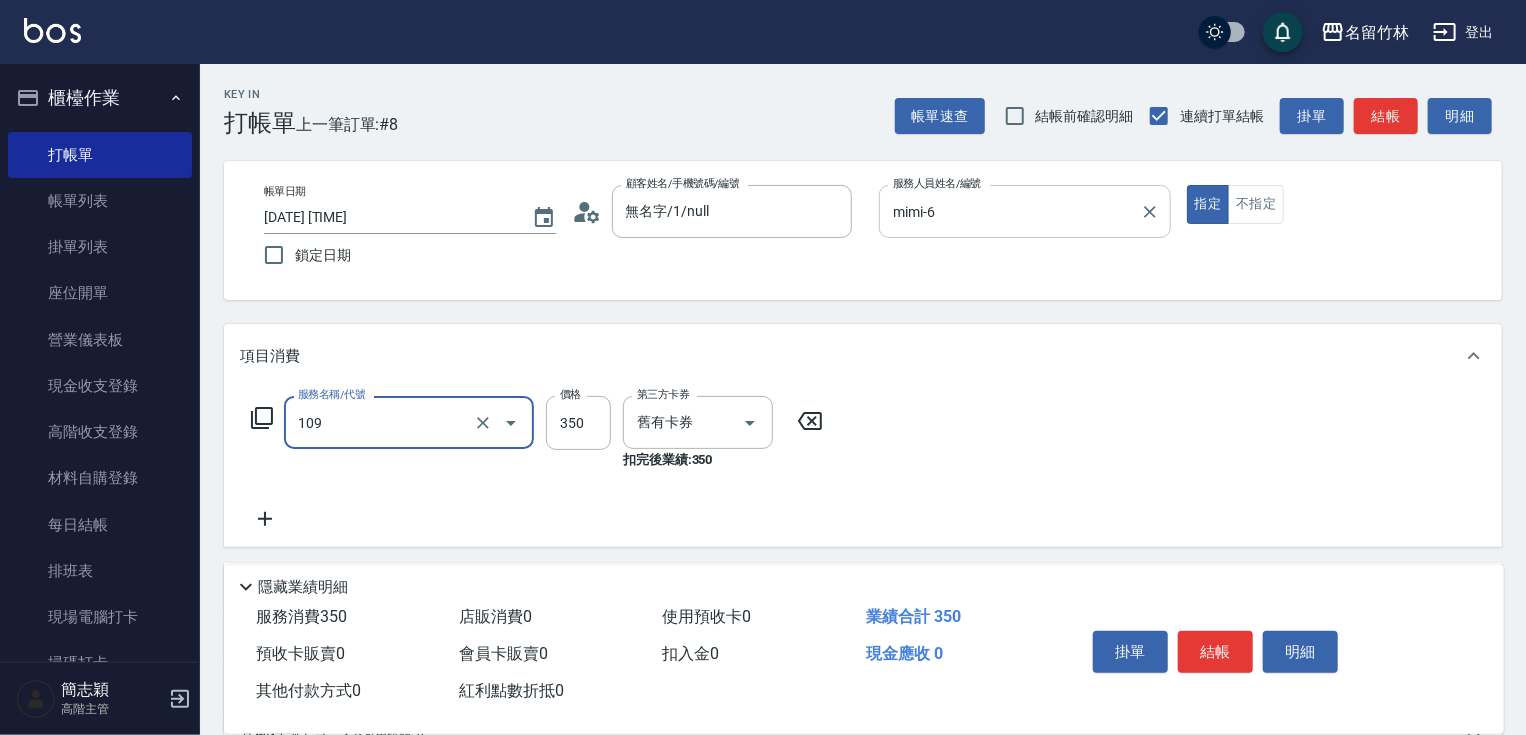 type on "新草本單次(109)" 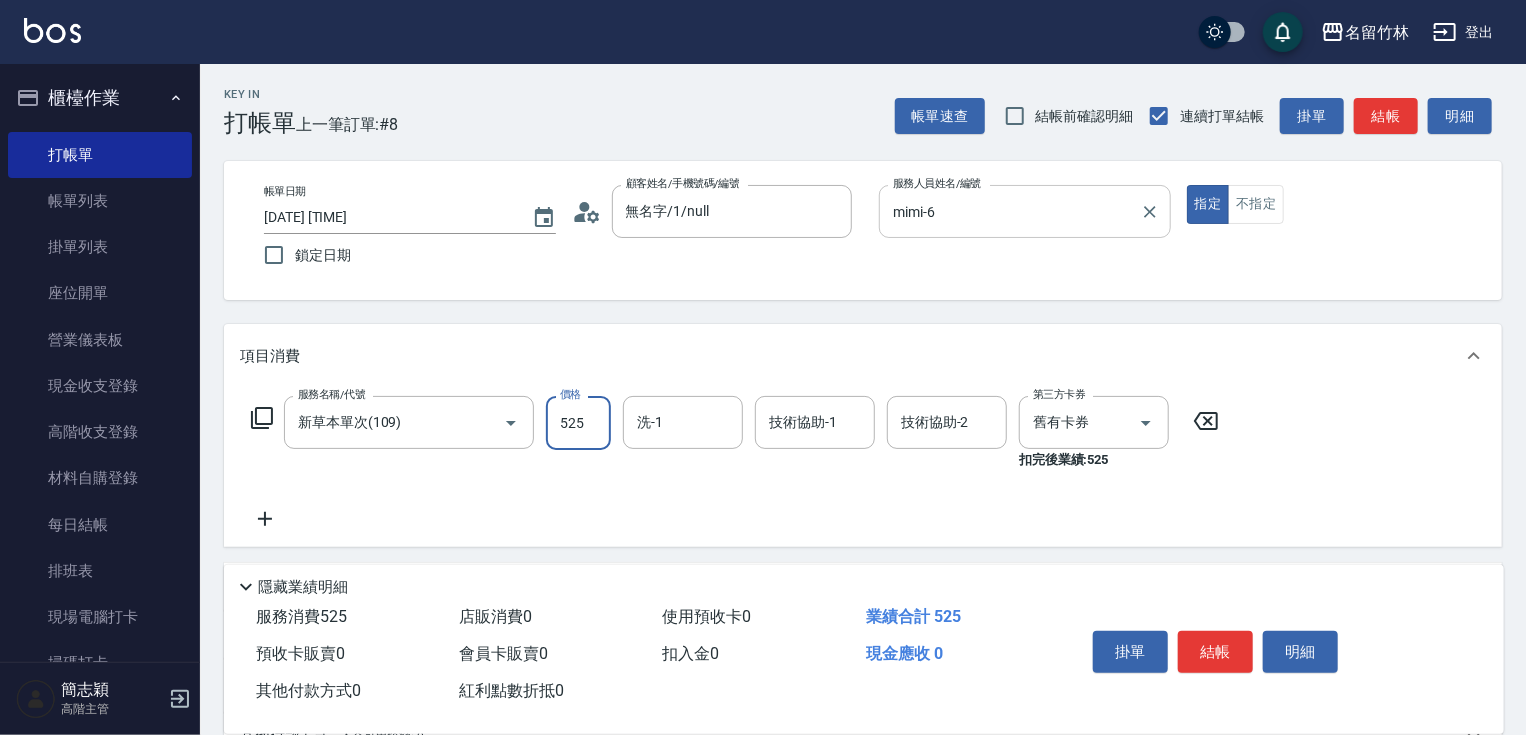 type on "525" 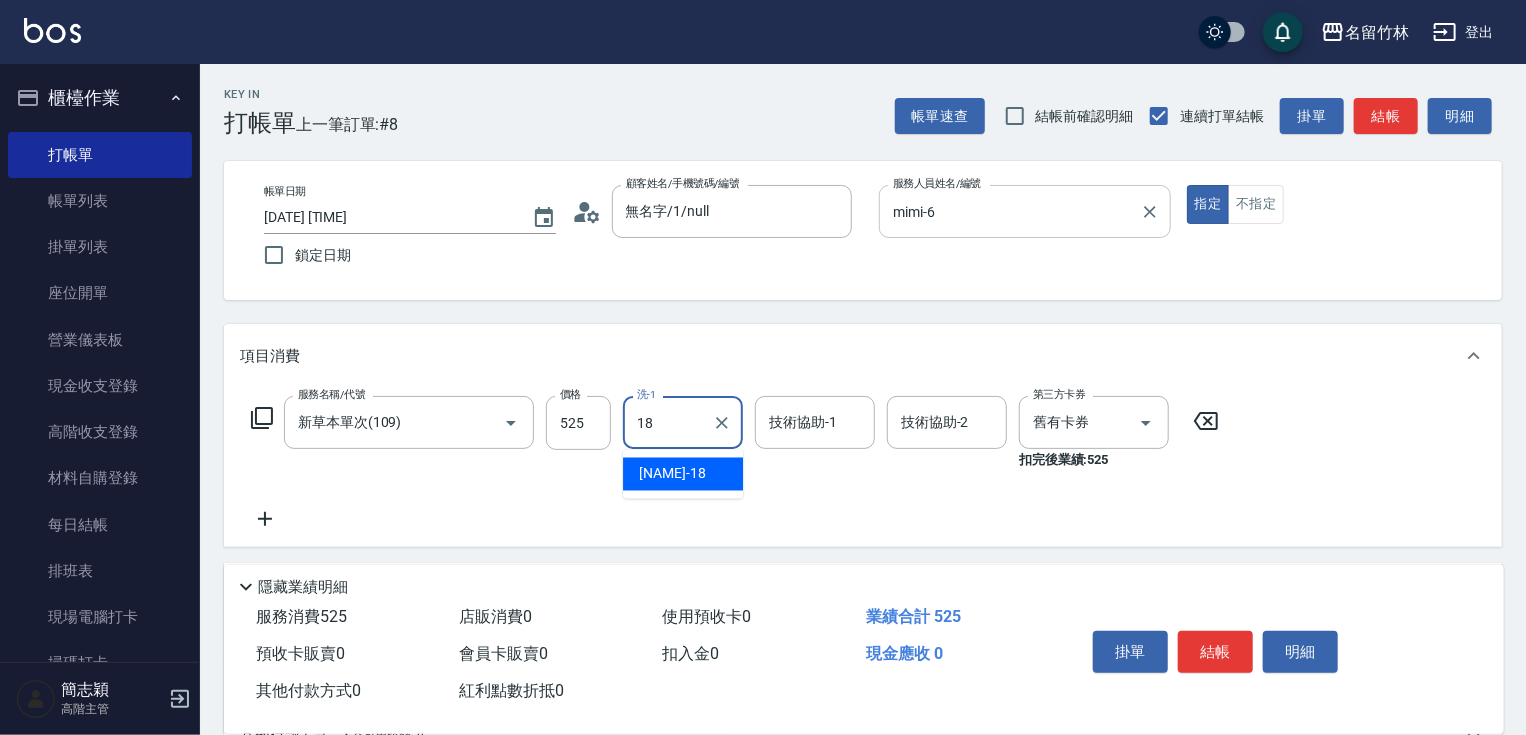 type on "[NAME]-[NUMBER]" 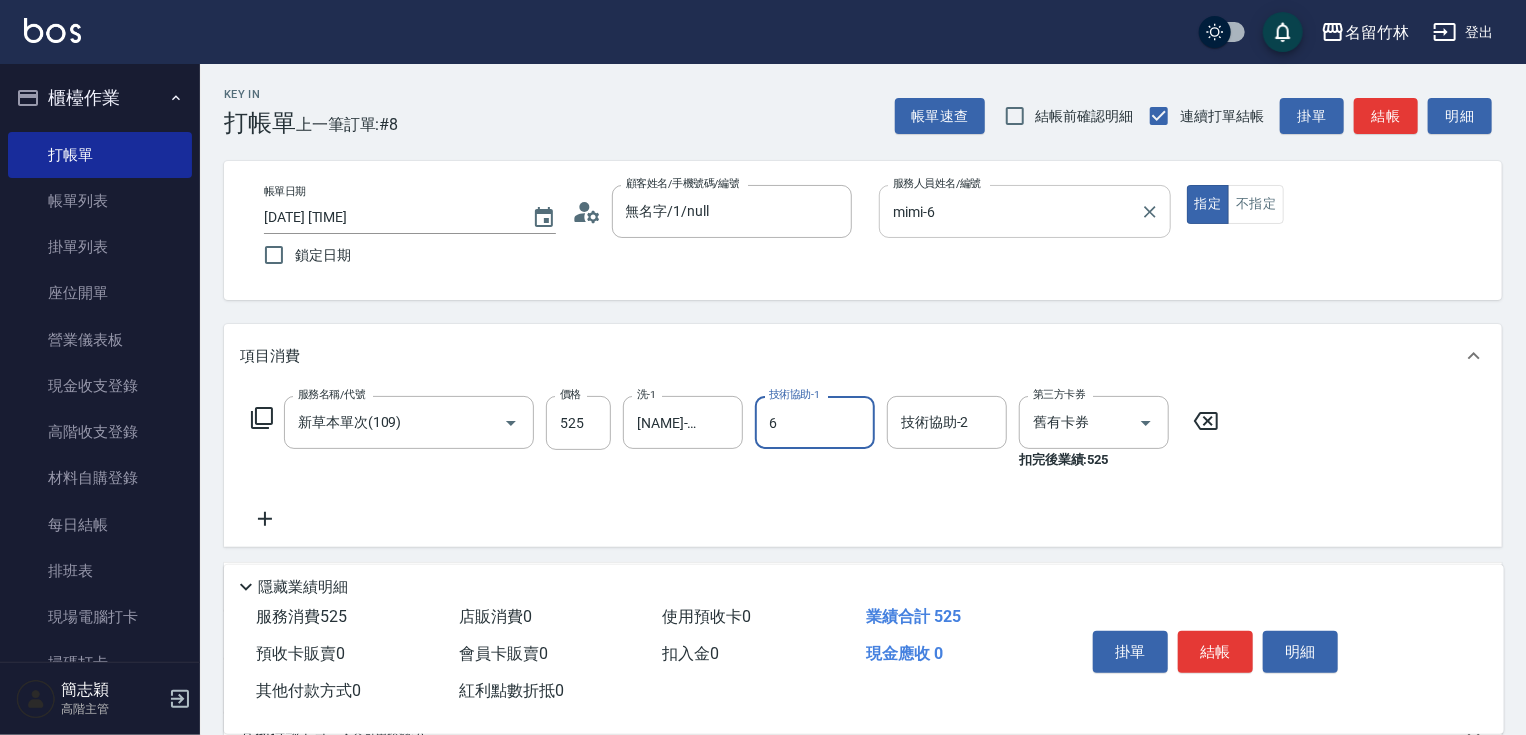 type on "mimi-6" 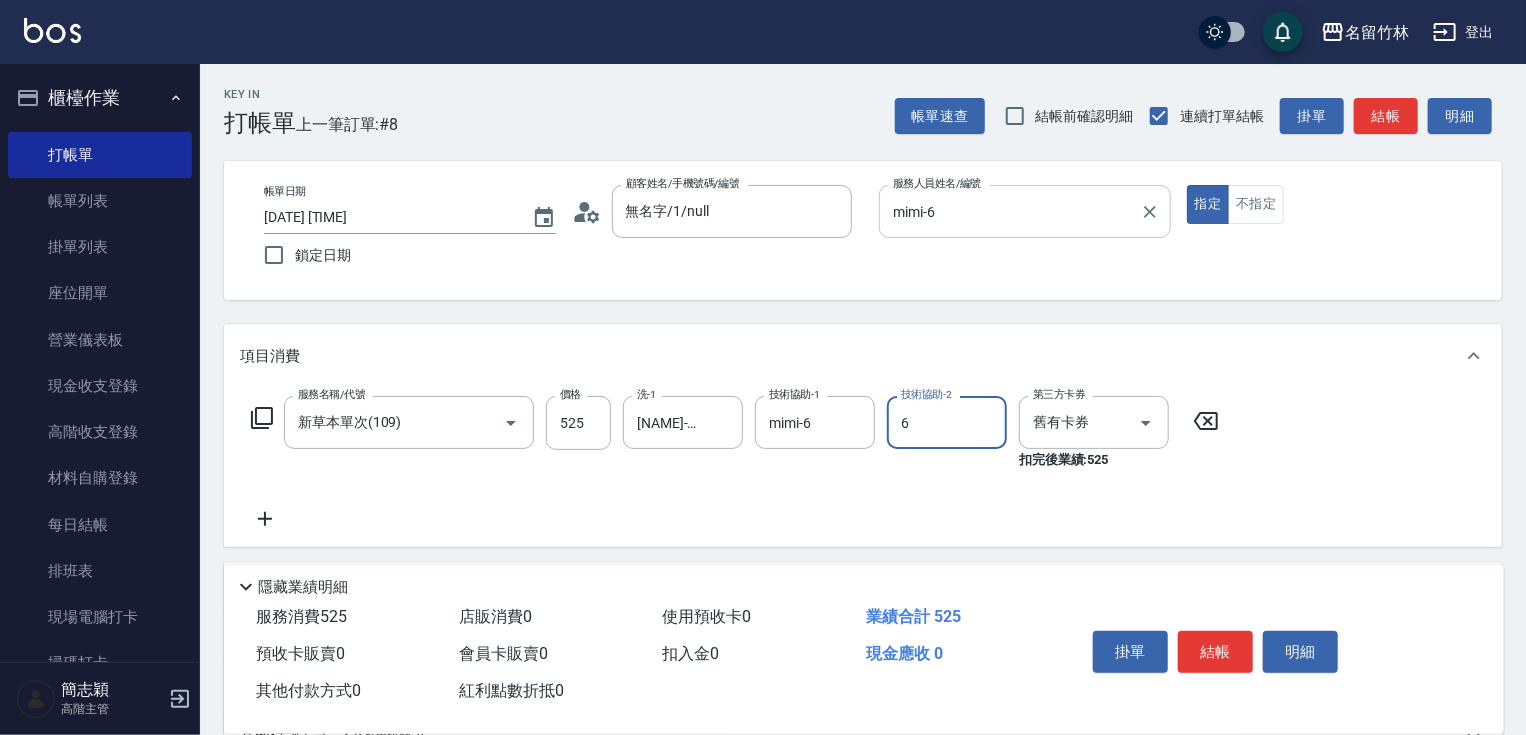 type on "mimi-6" 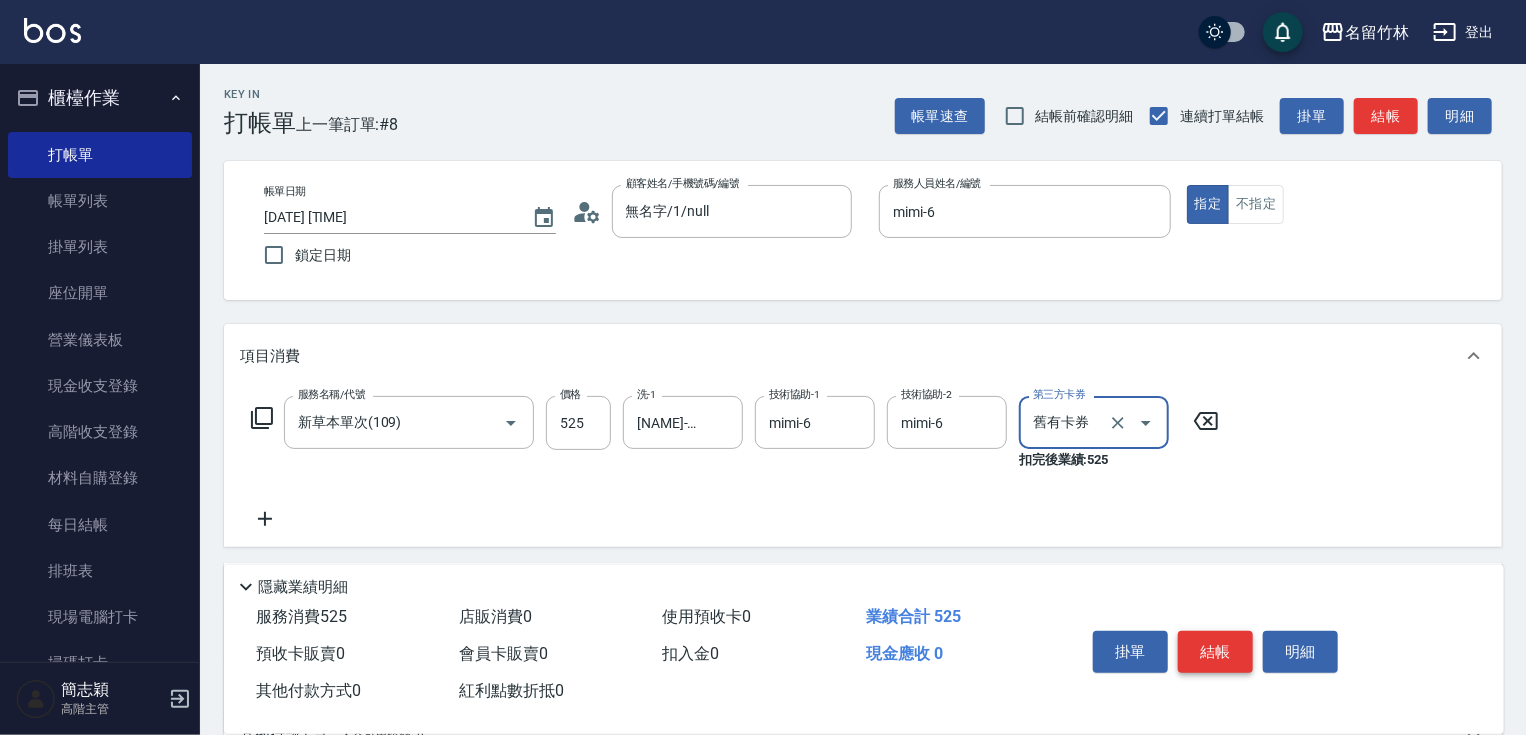 click on "結帳" at bounding box center (1215, 652) 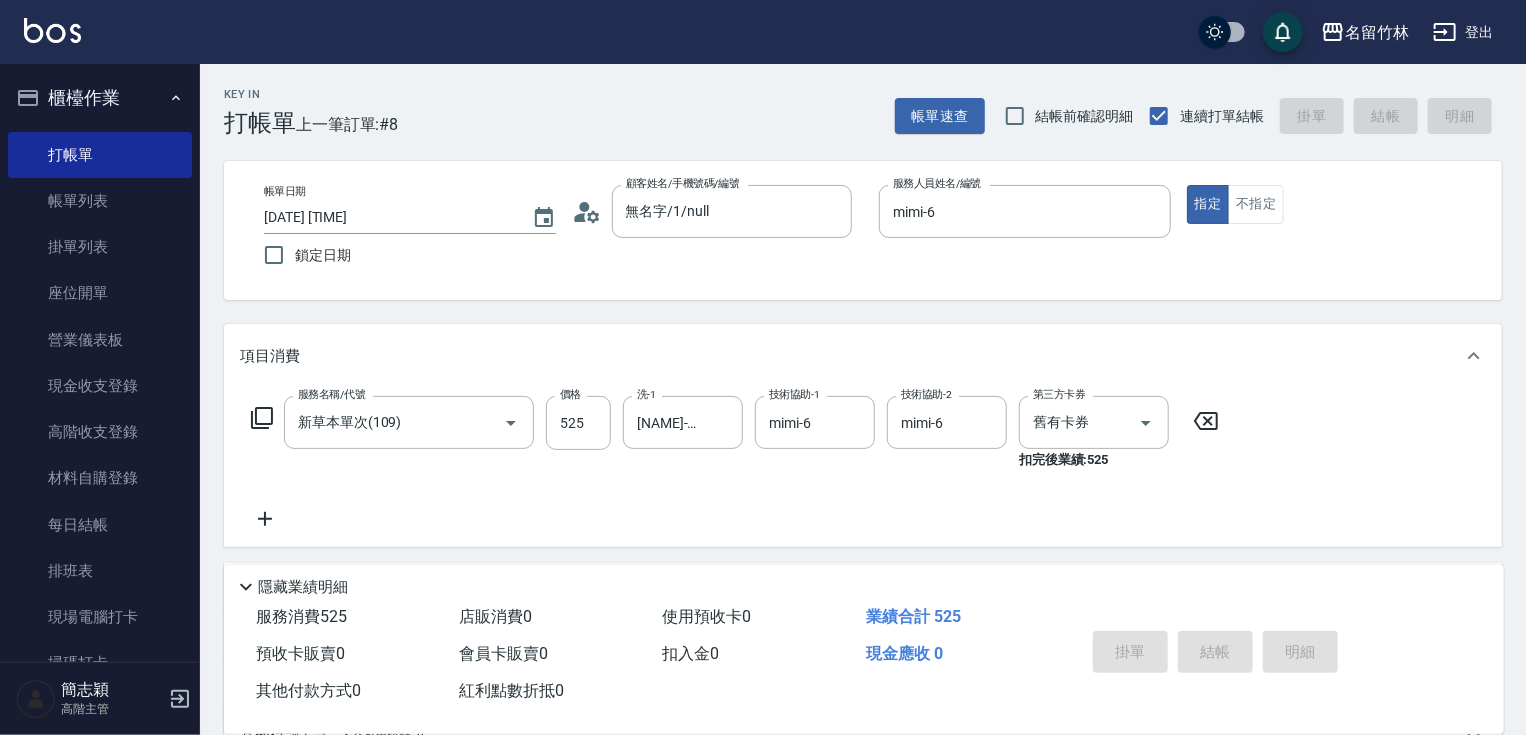 type on "[DATE] [TIME]" 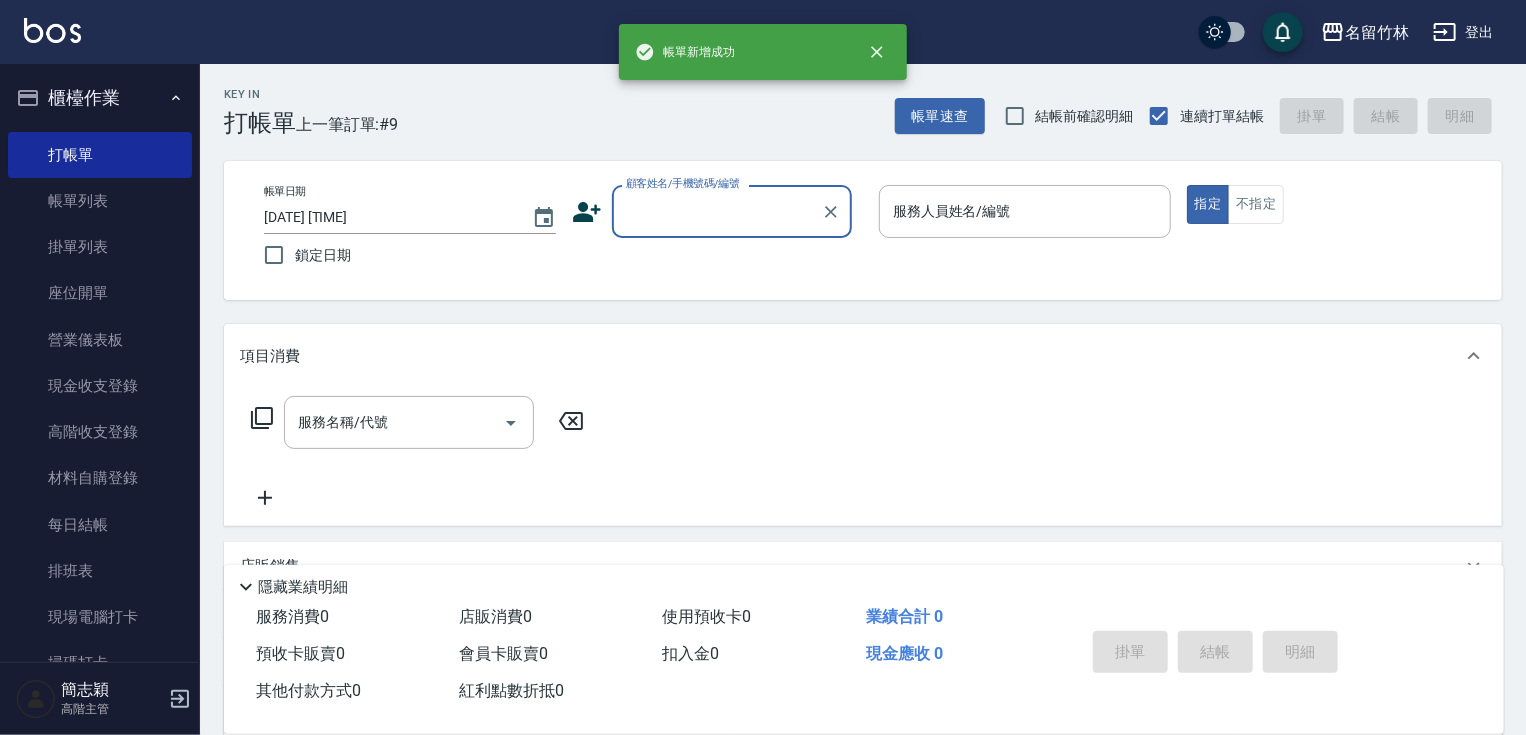 drag, startPoint x: 744, startPoint y: 187, endPoint x: 744, endPoint y: 219, distance: 32 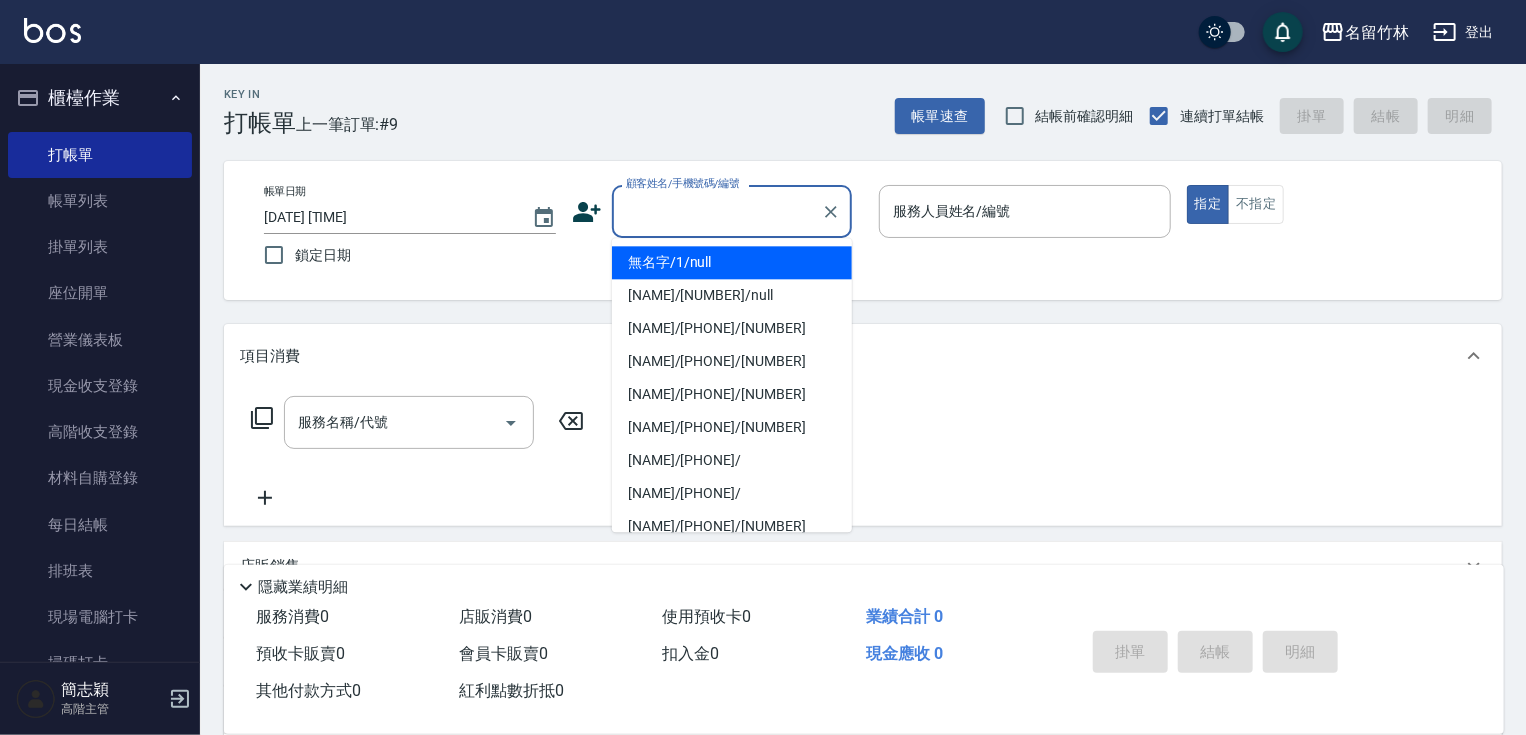 click on "顧客姓名/手機號碼/編號" at bounding box center (717, 211) 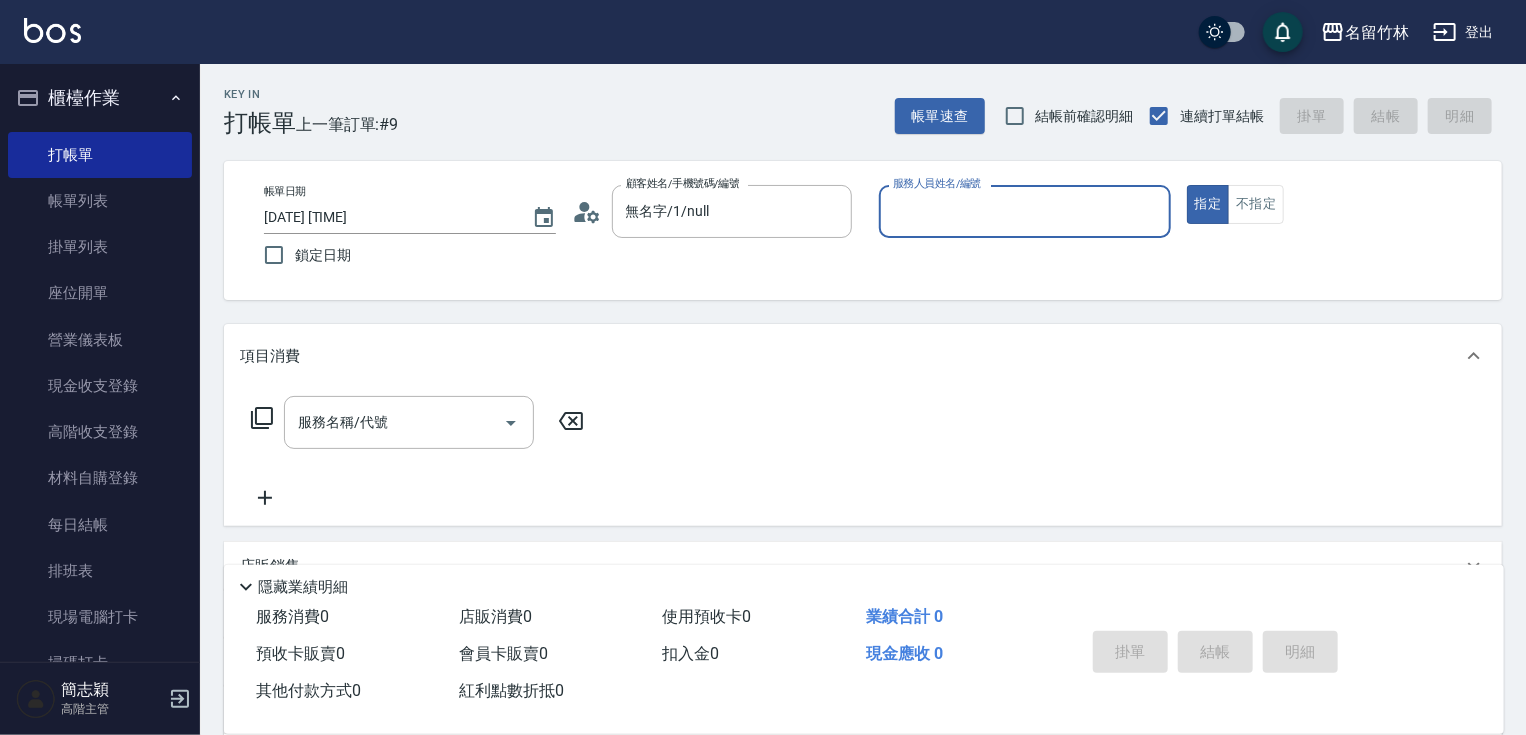 click on "服務人員姓名/編號 服務人員姓名/編號" at bounding box center [1025, 211] 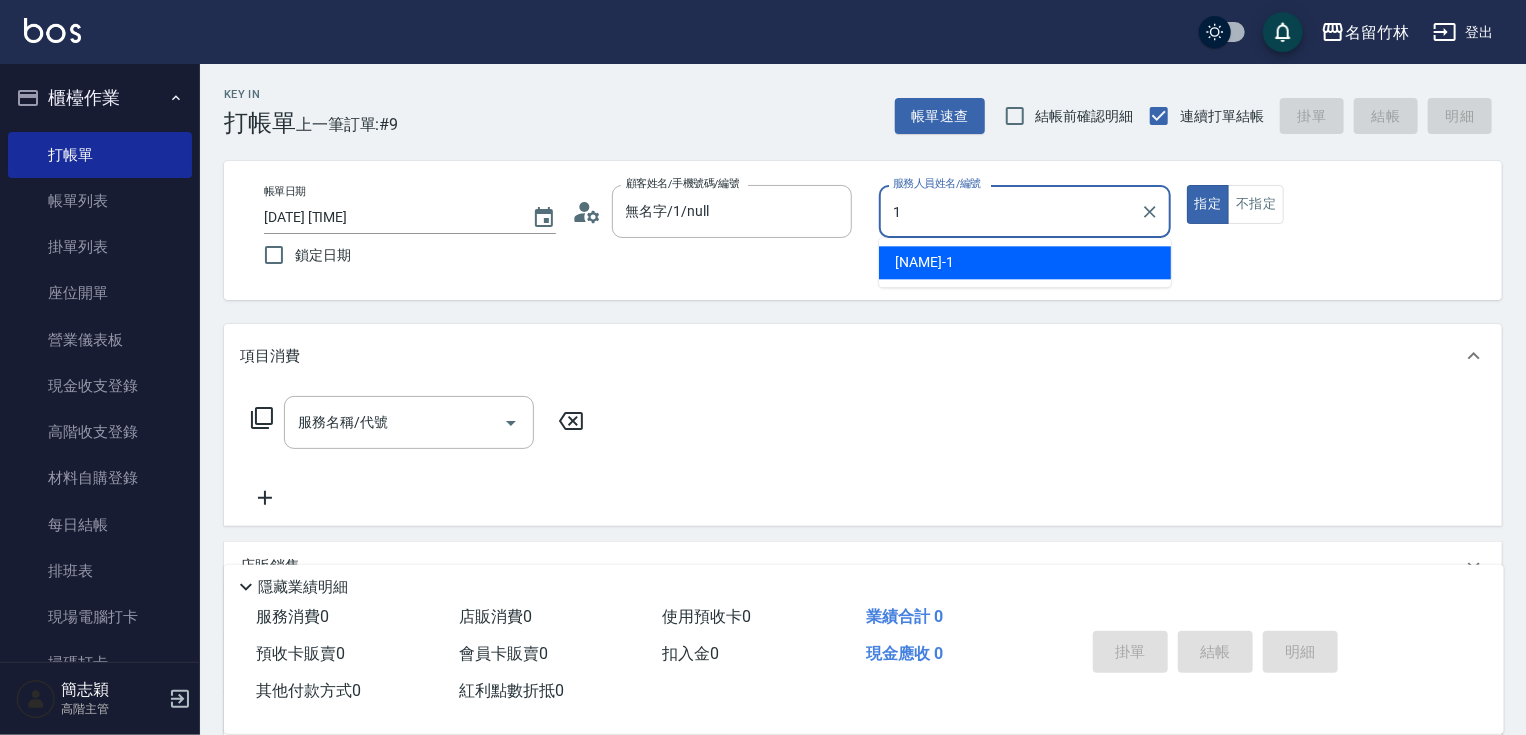 type on "[NAME]-[NUMBER]" 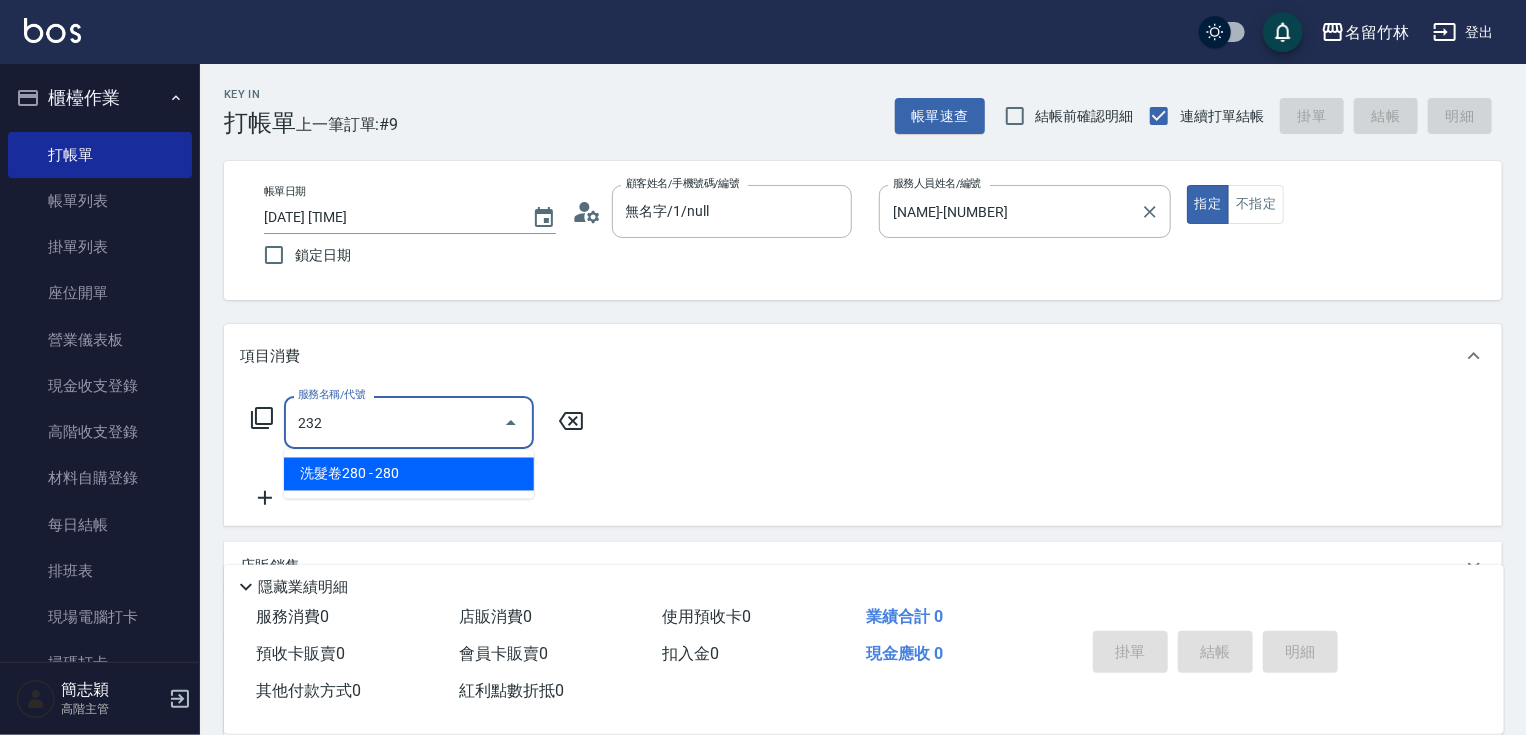 type on "洗髮卷280(232)" 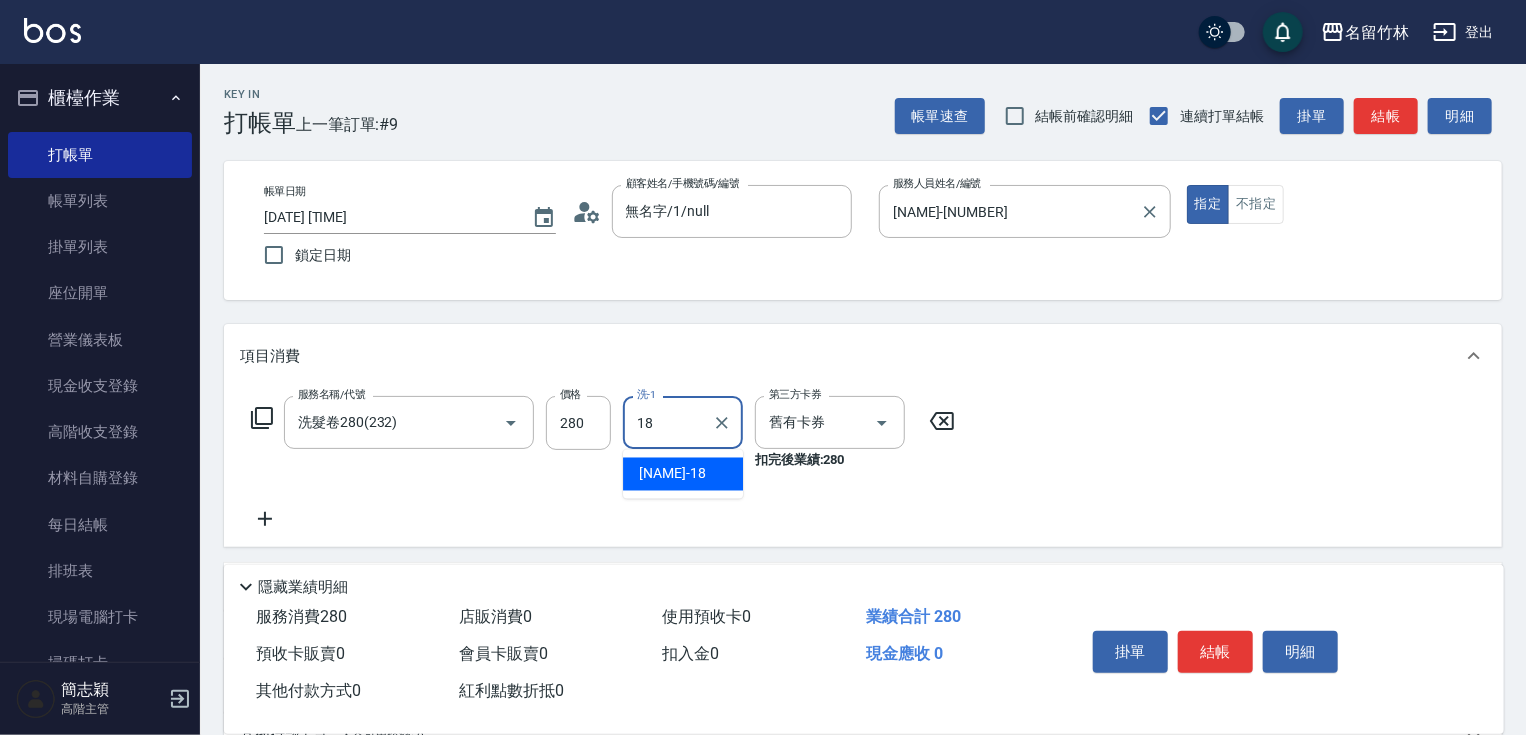 type on "[NAME]-[NUMBER]" 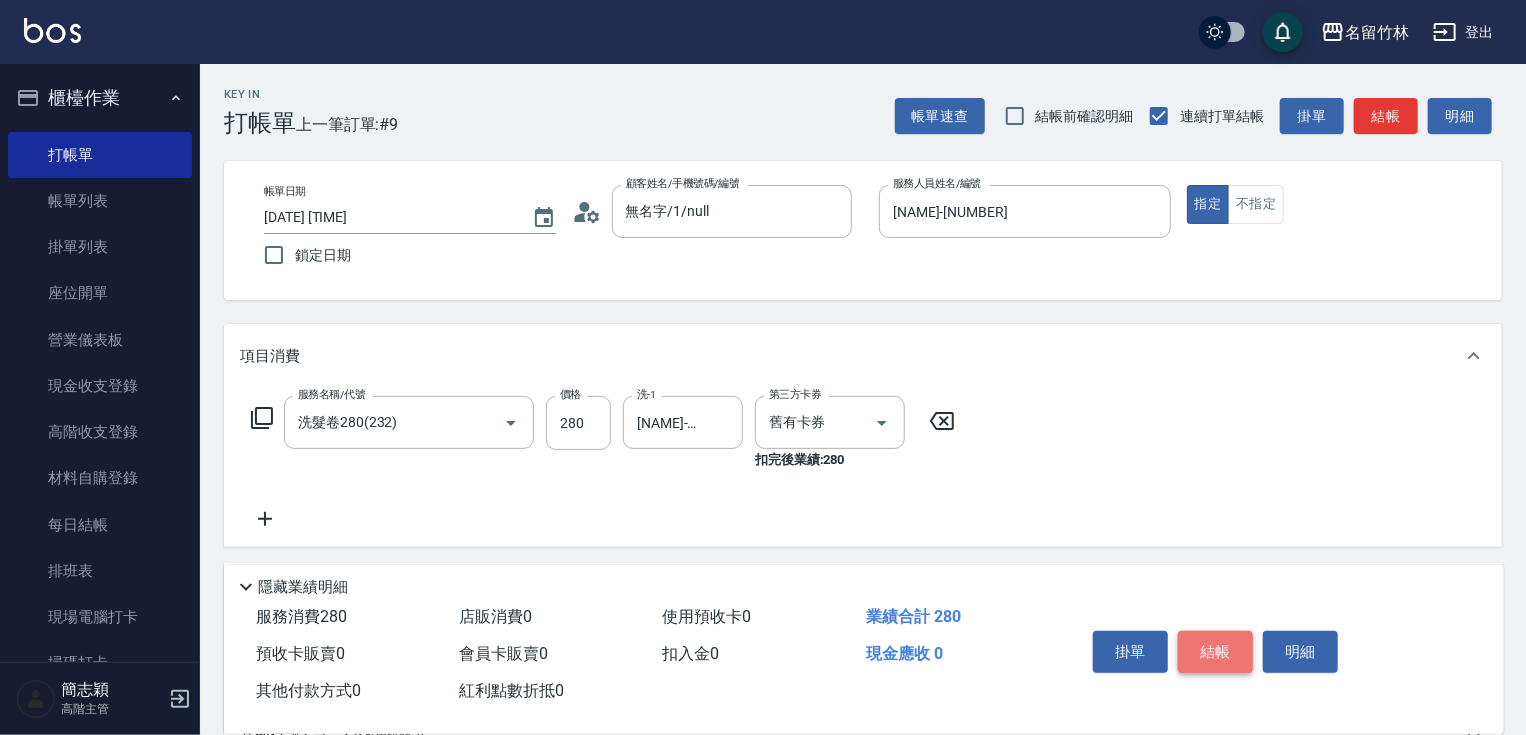 click on "結帳" at bounding box center [1215, 652] 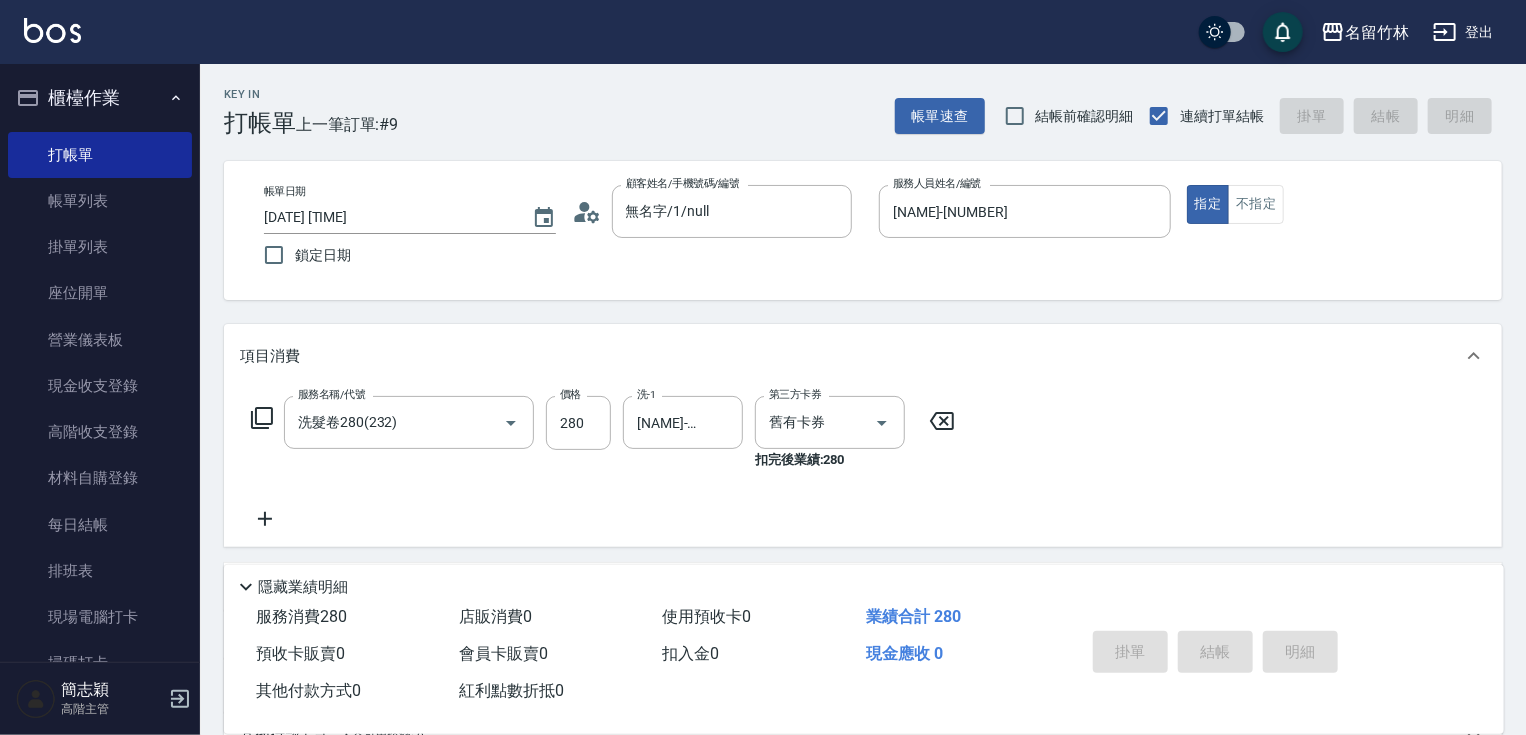 type 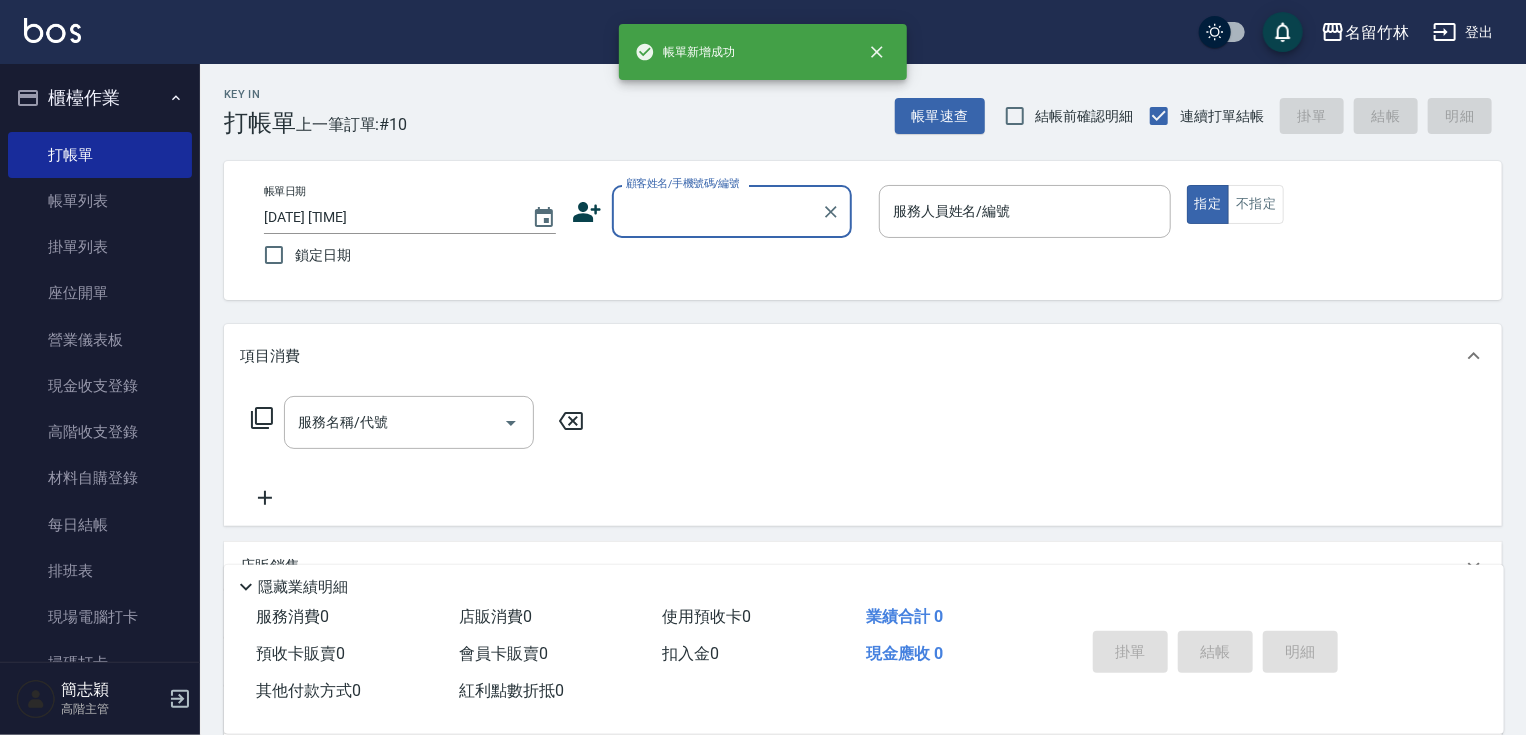 click on "顧客姓名/手機號碼/編號" at bounding box center (717, 211) 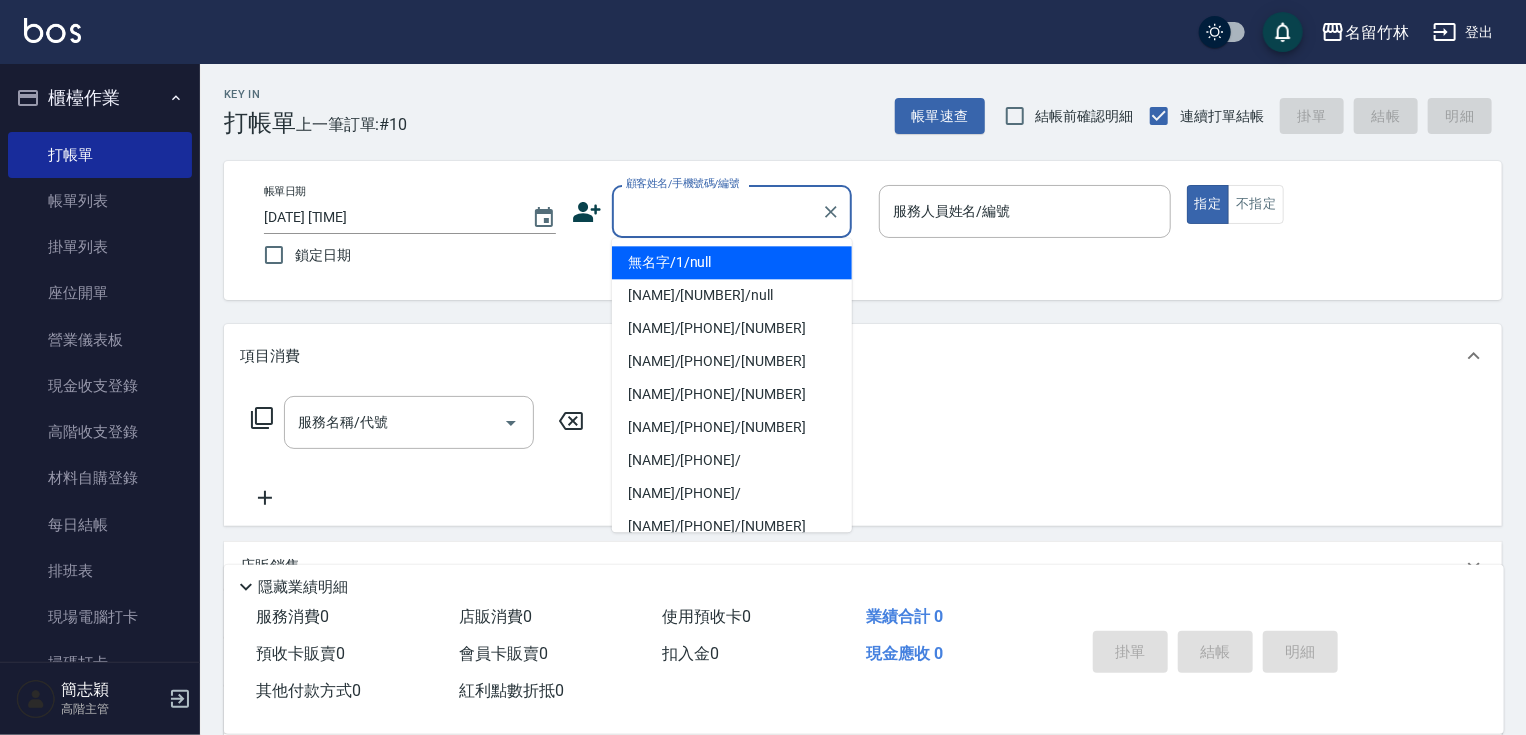 click on "無名字/1/null" at bounding box center [732, 262] 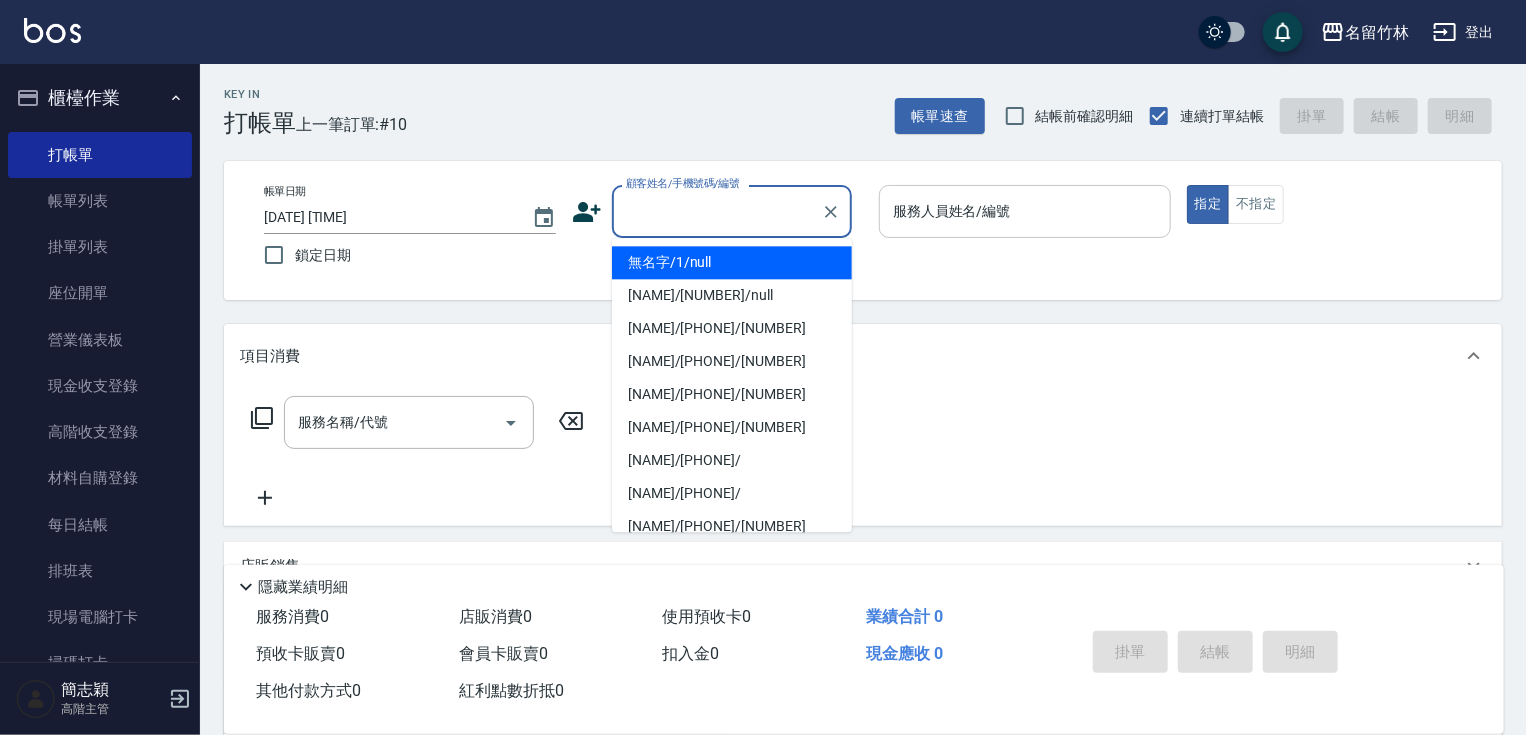 type on "無名字/1/null" 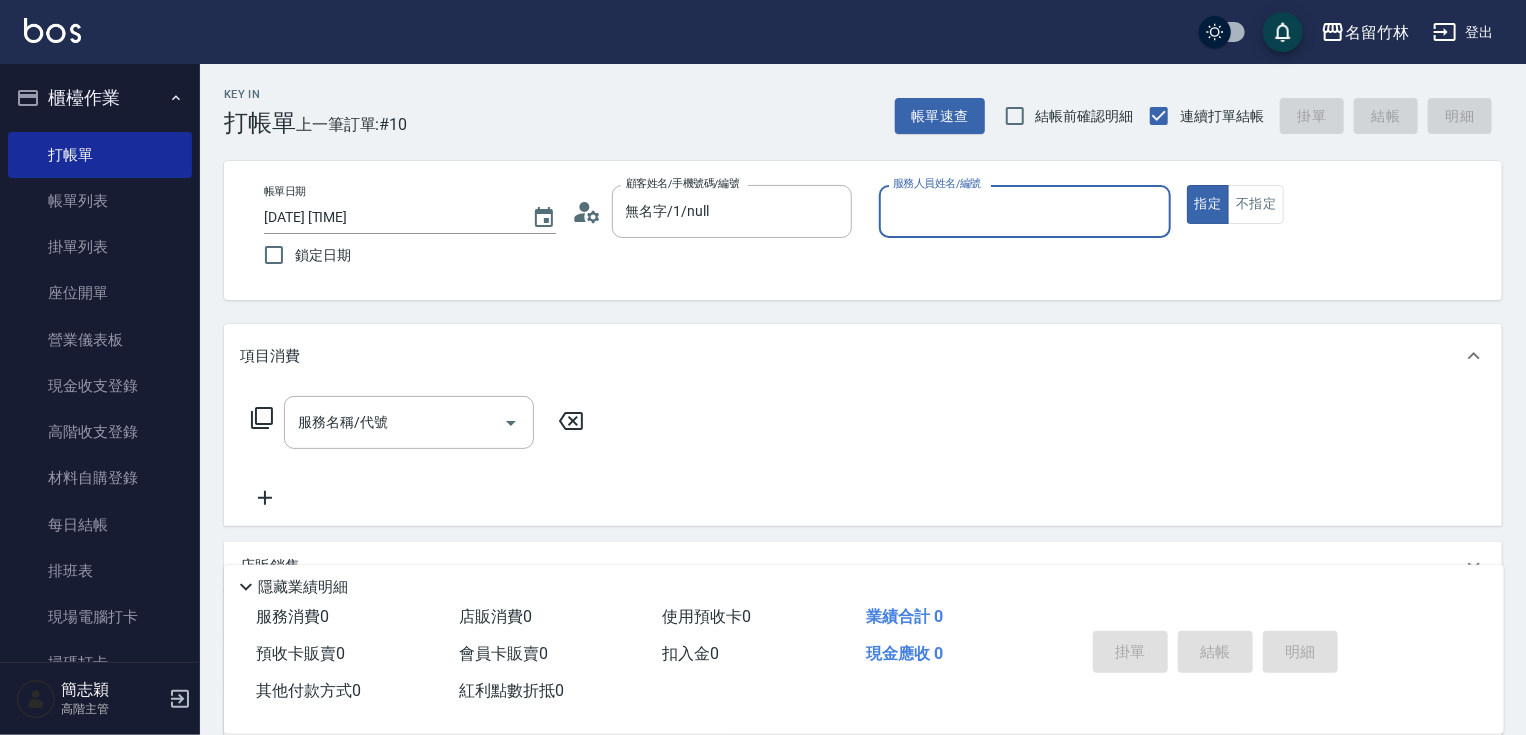click on "服務人員姓名/編號" at bounding box center (1025, 211) 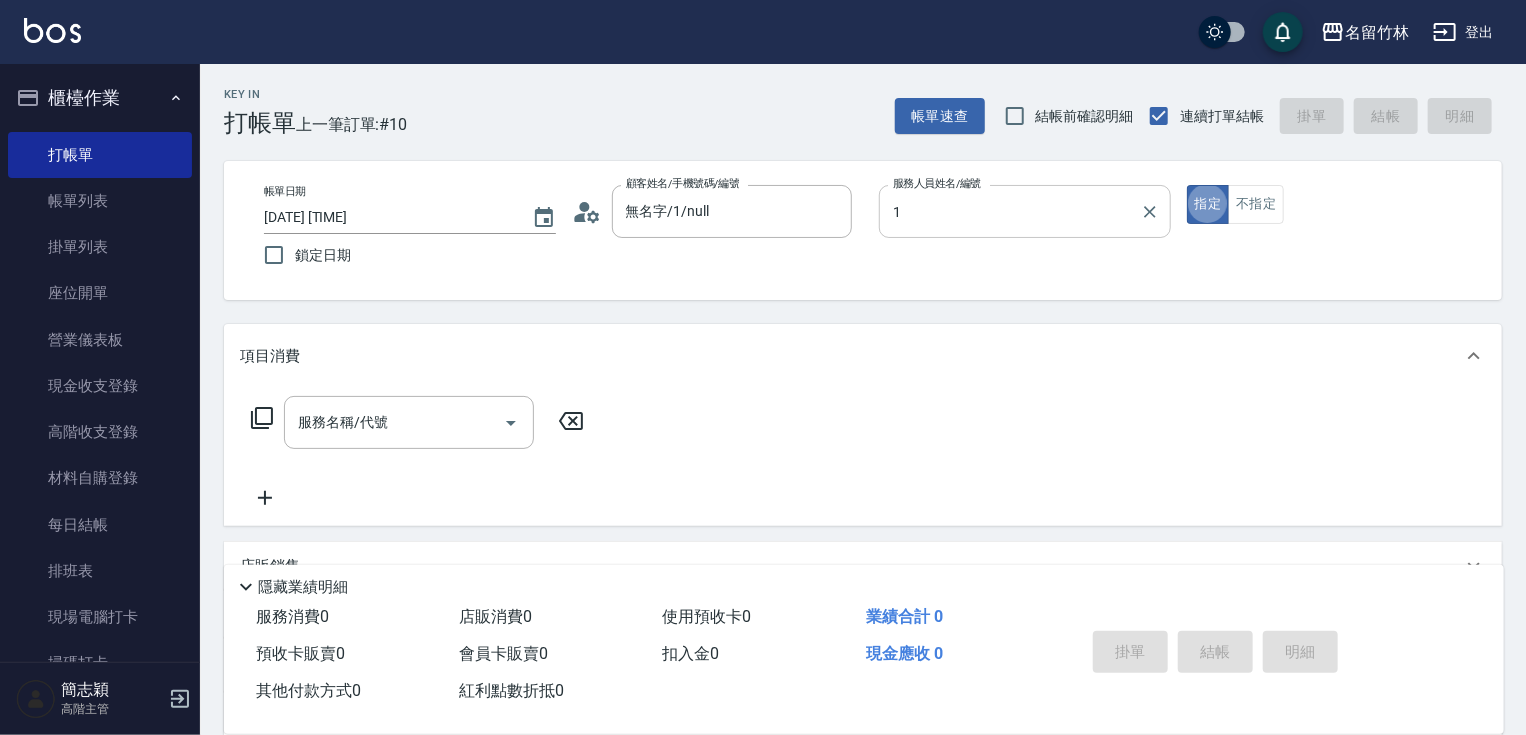 type on "[NAME]-[NUMBER]" 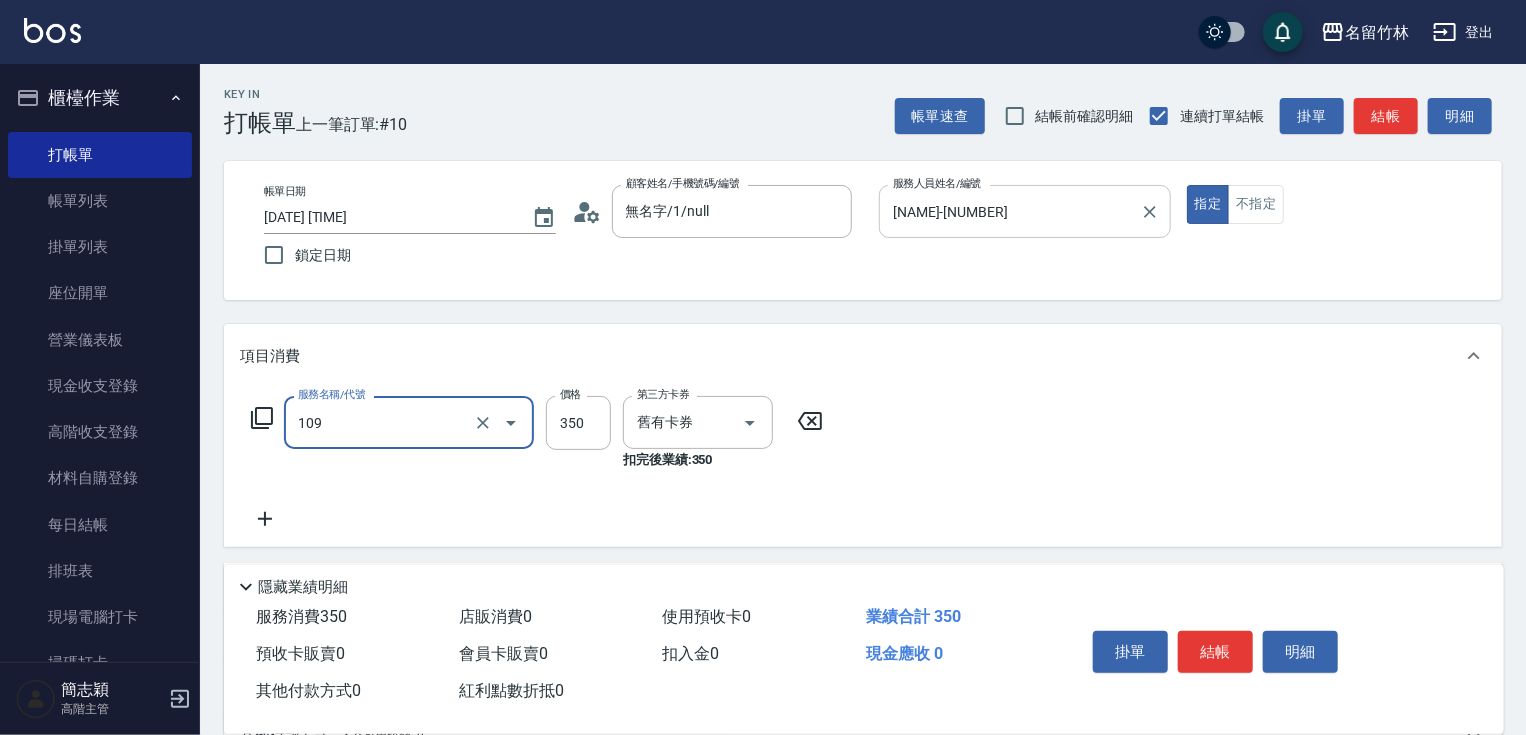type on "新草本單次(109)" 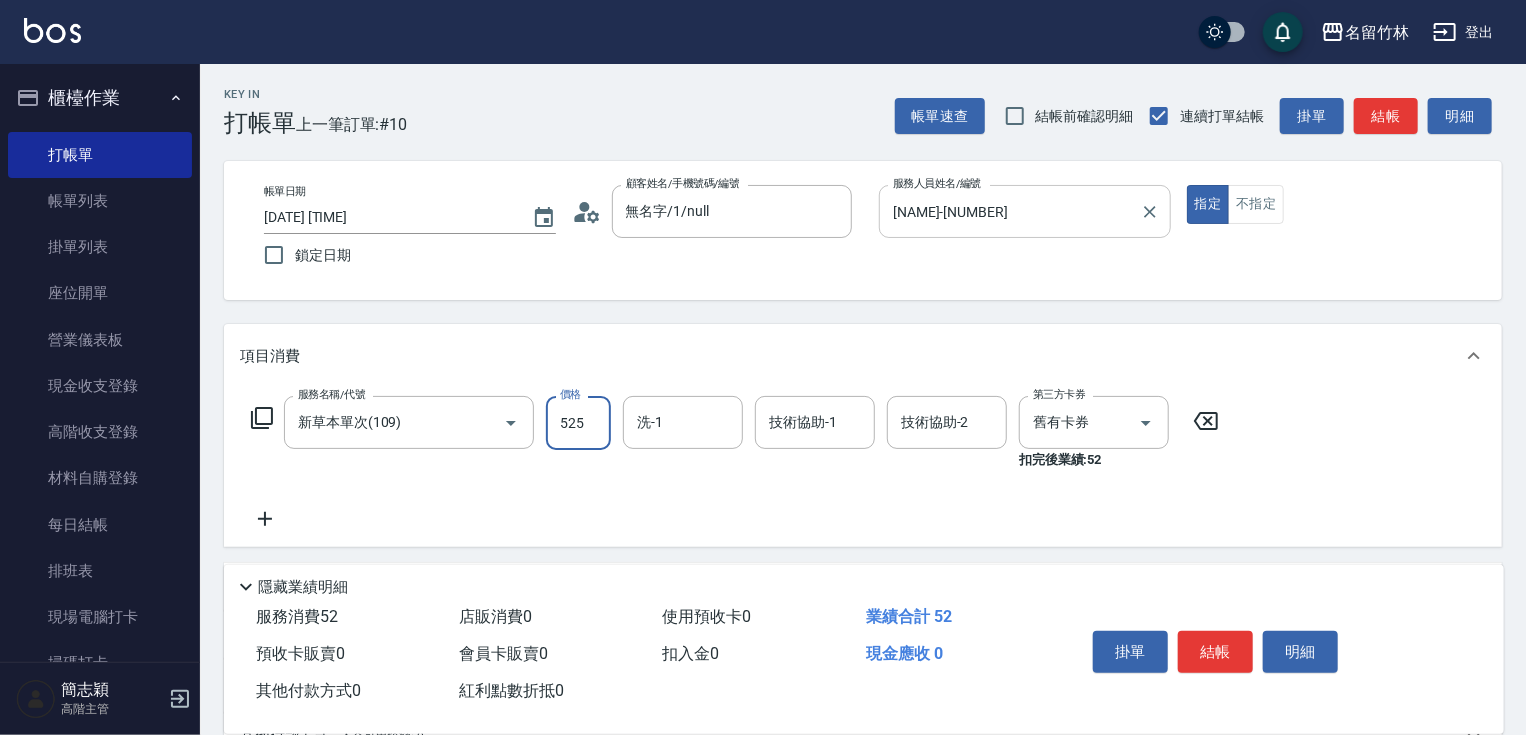 type on "525" 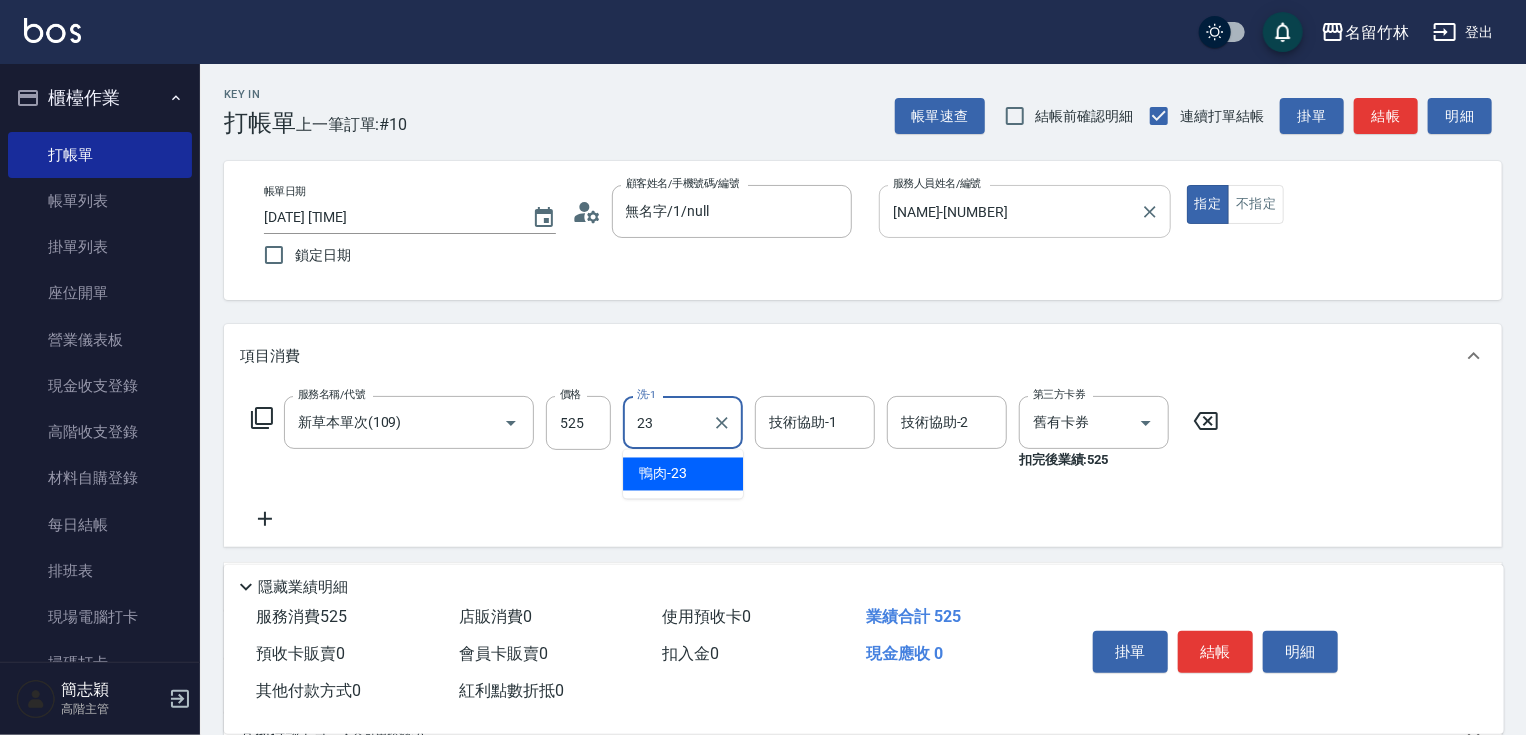 type on "鴨肉-23" 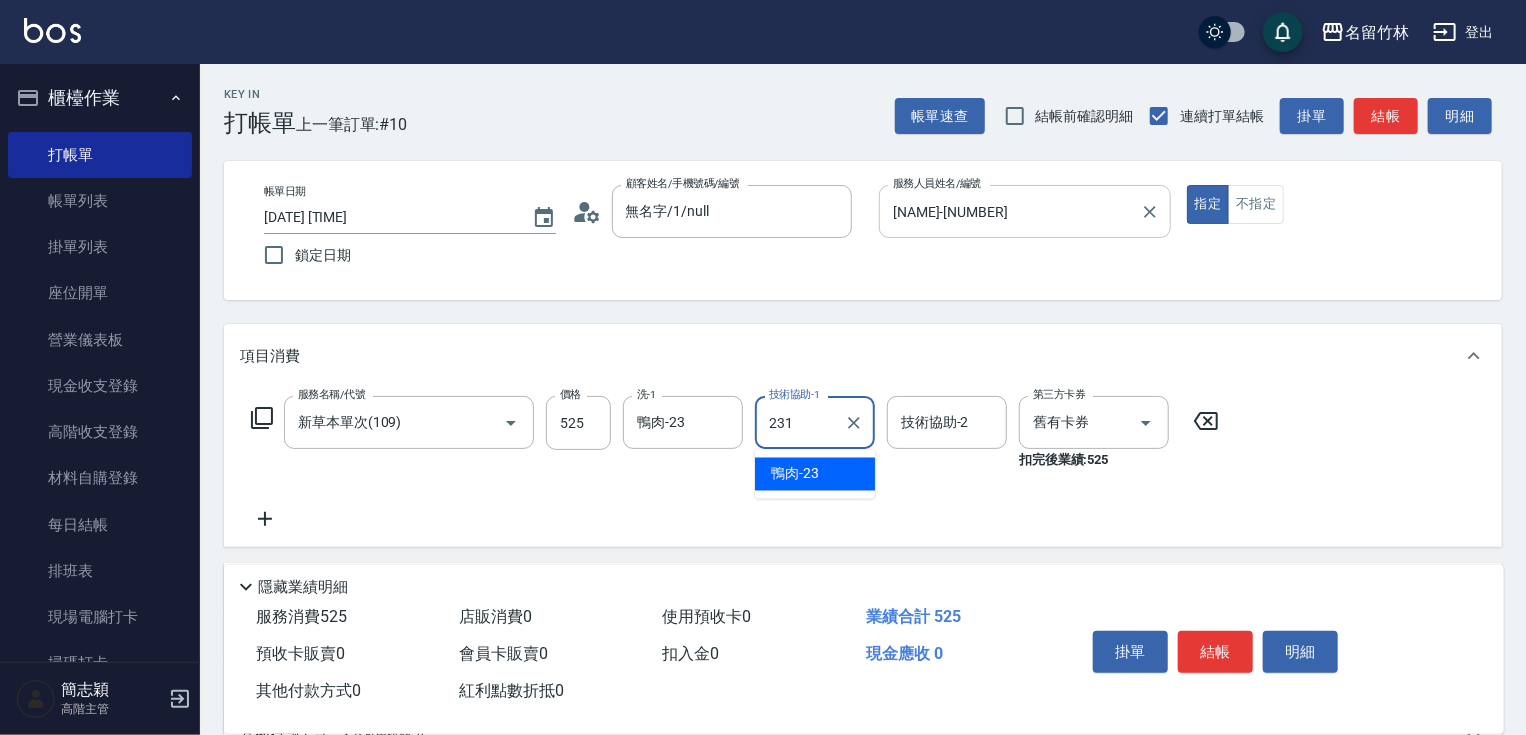 type on "231" 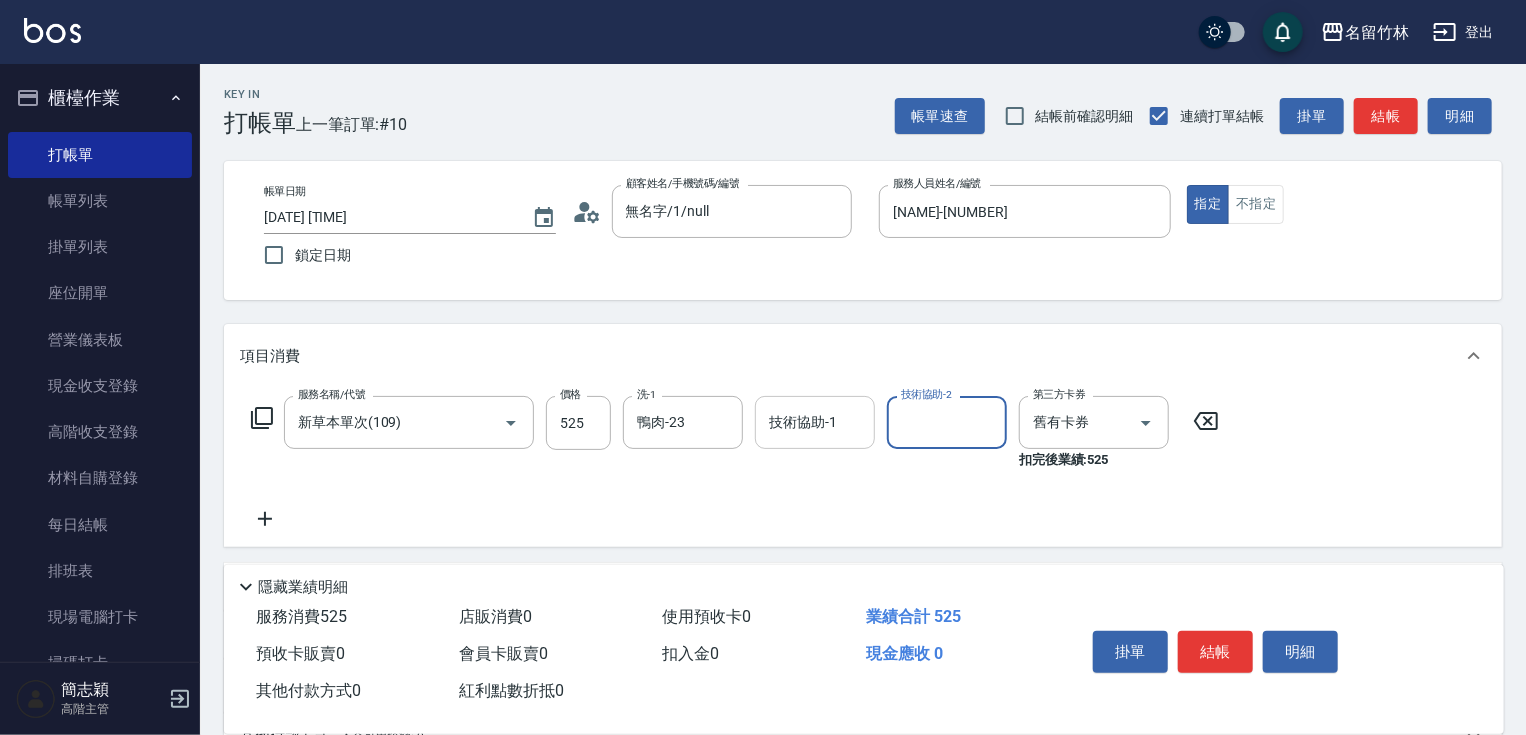 click on "技術協助-1 技術協助-1" at bounding box center [815, 422] 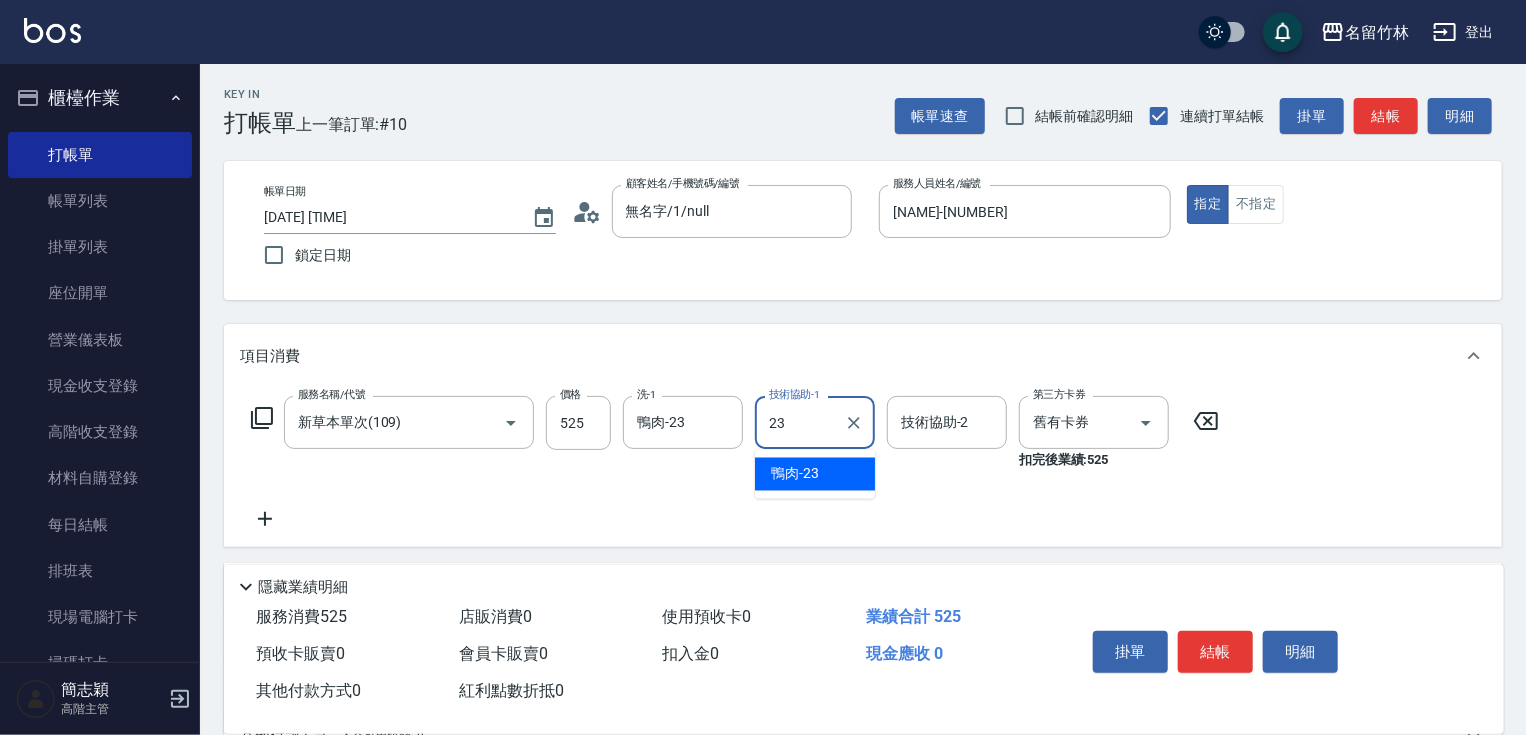 type on "鴨肉-23" 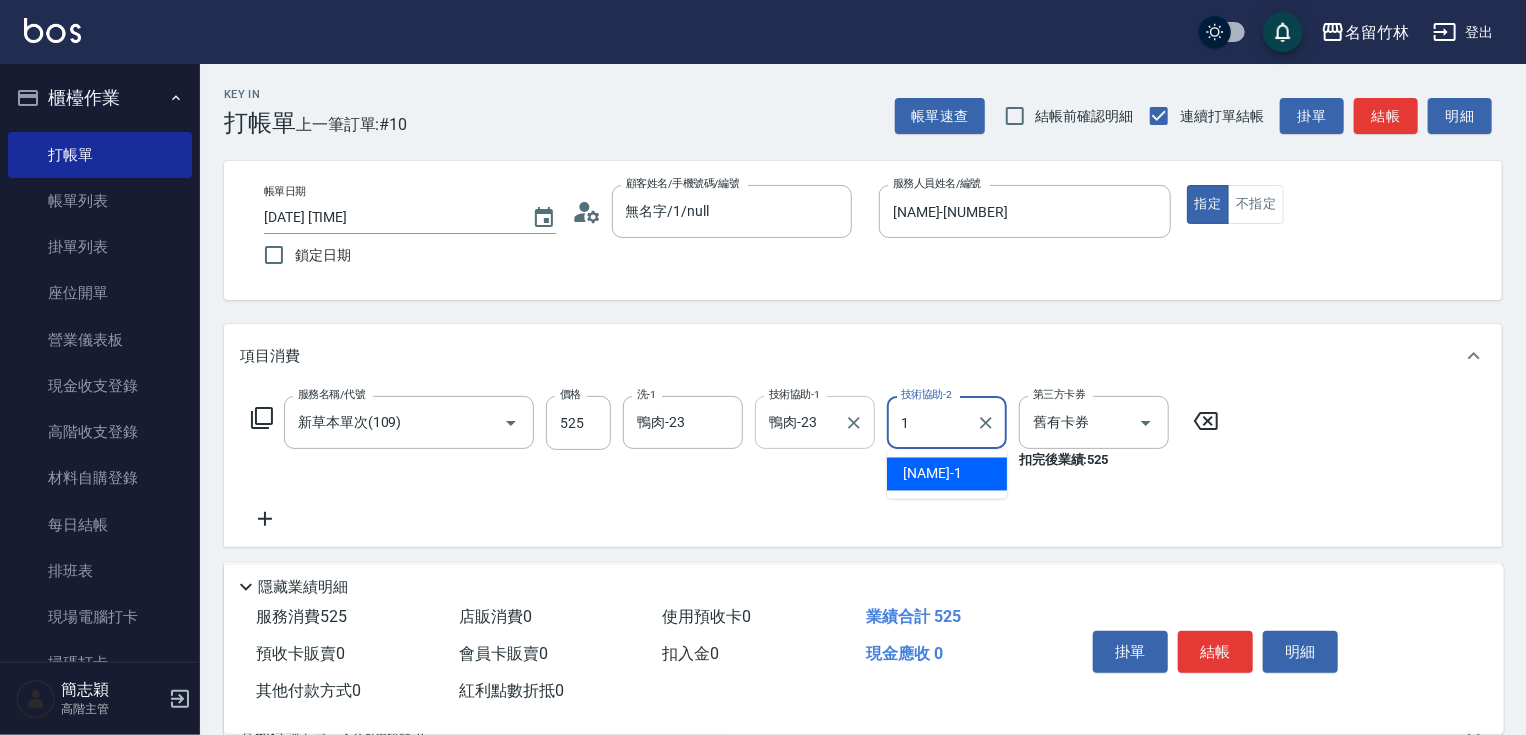 type on "[NAME]-[NUMBER]" 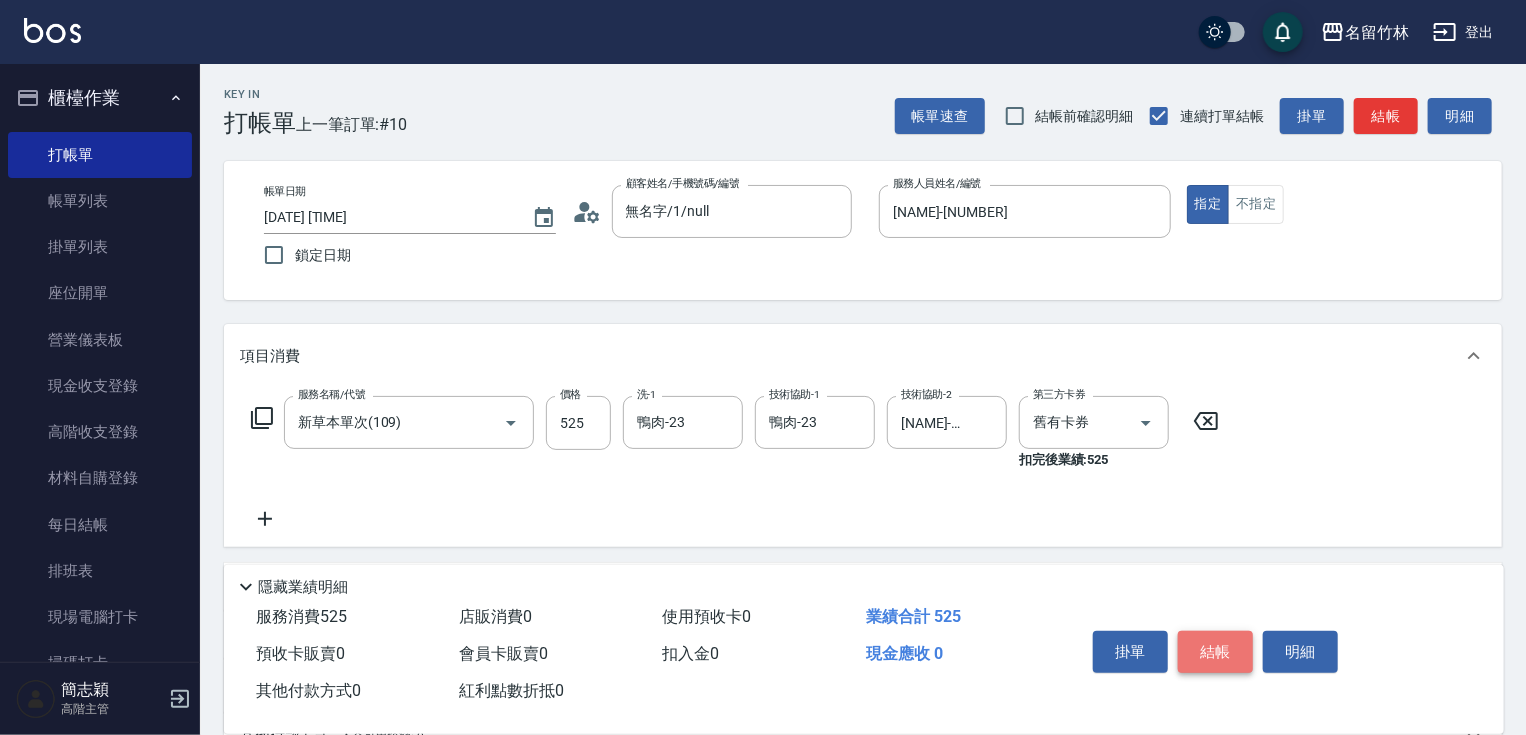 click on "結帳" at bounding box center (1215, 652) 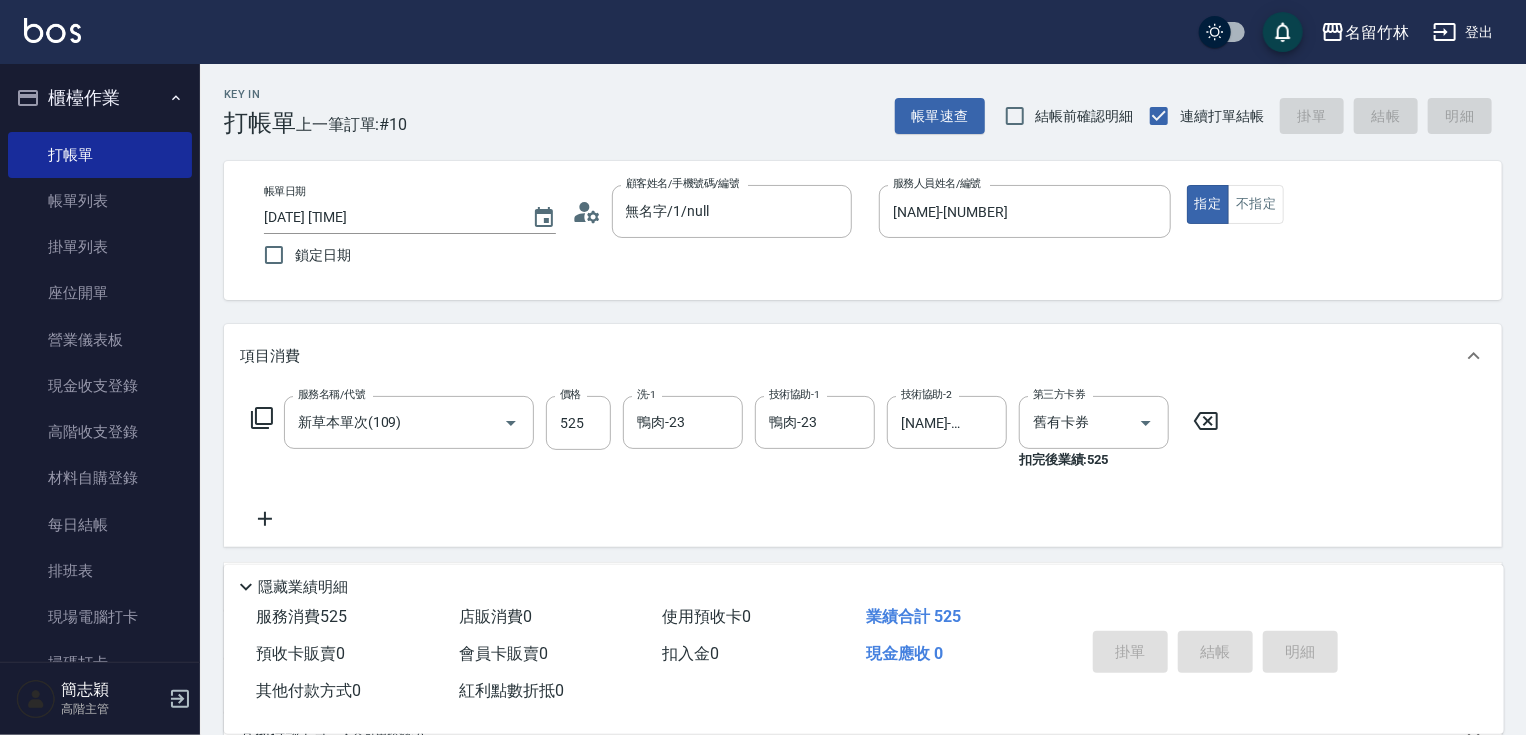 type 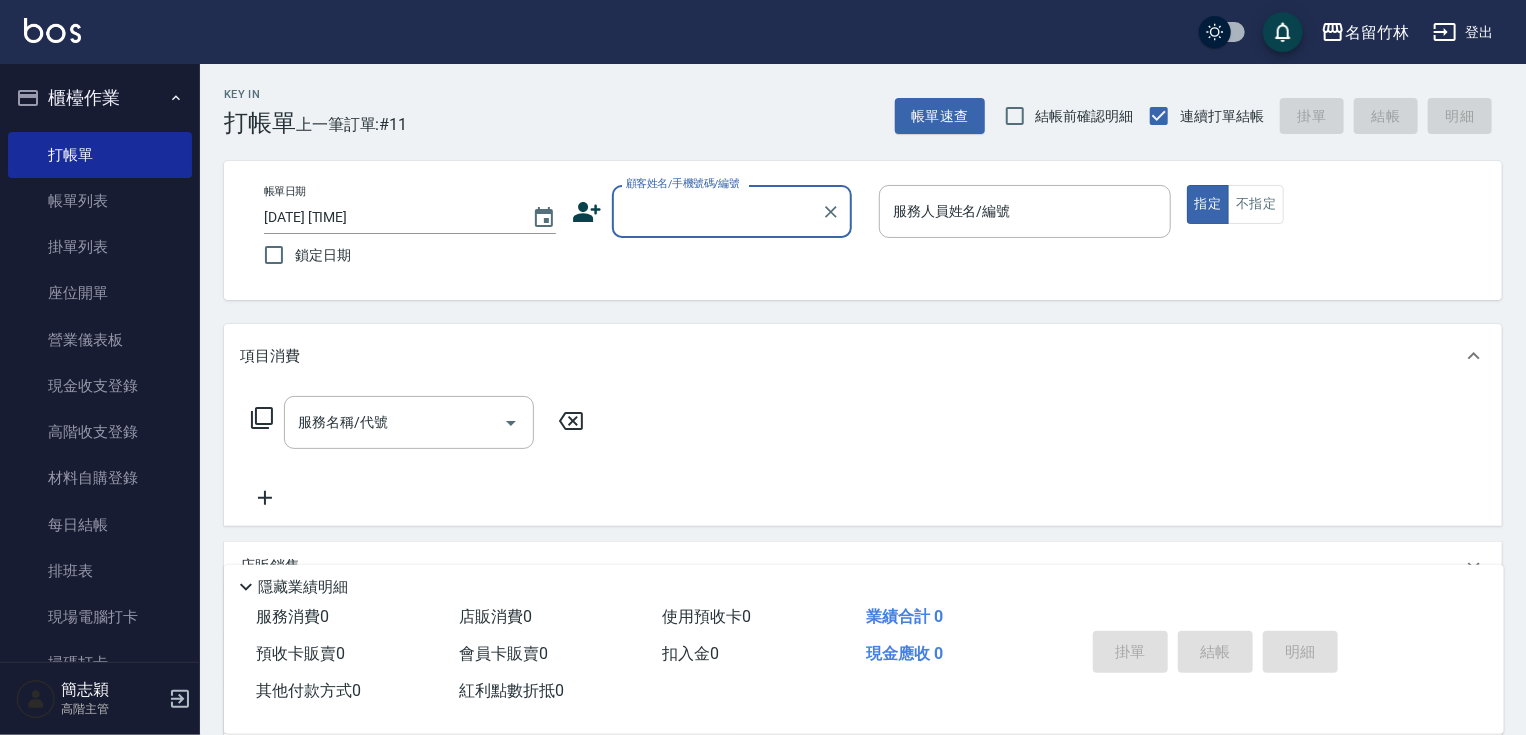 click on "顧客姓名/手機號碼/編號" at bounding box center [717, 211] 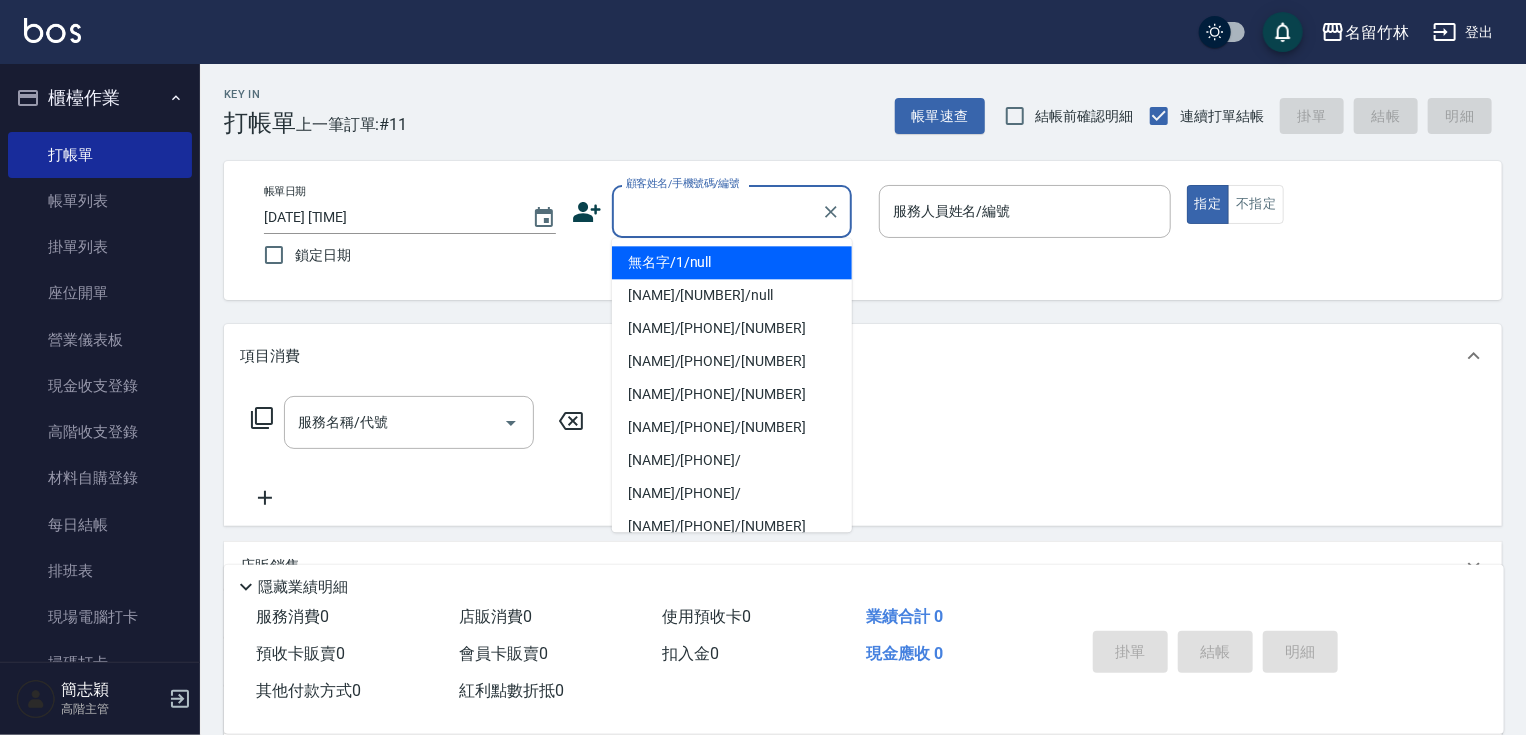 click on "無名字/1/null" at bounding box center (732, 262) 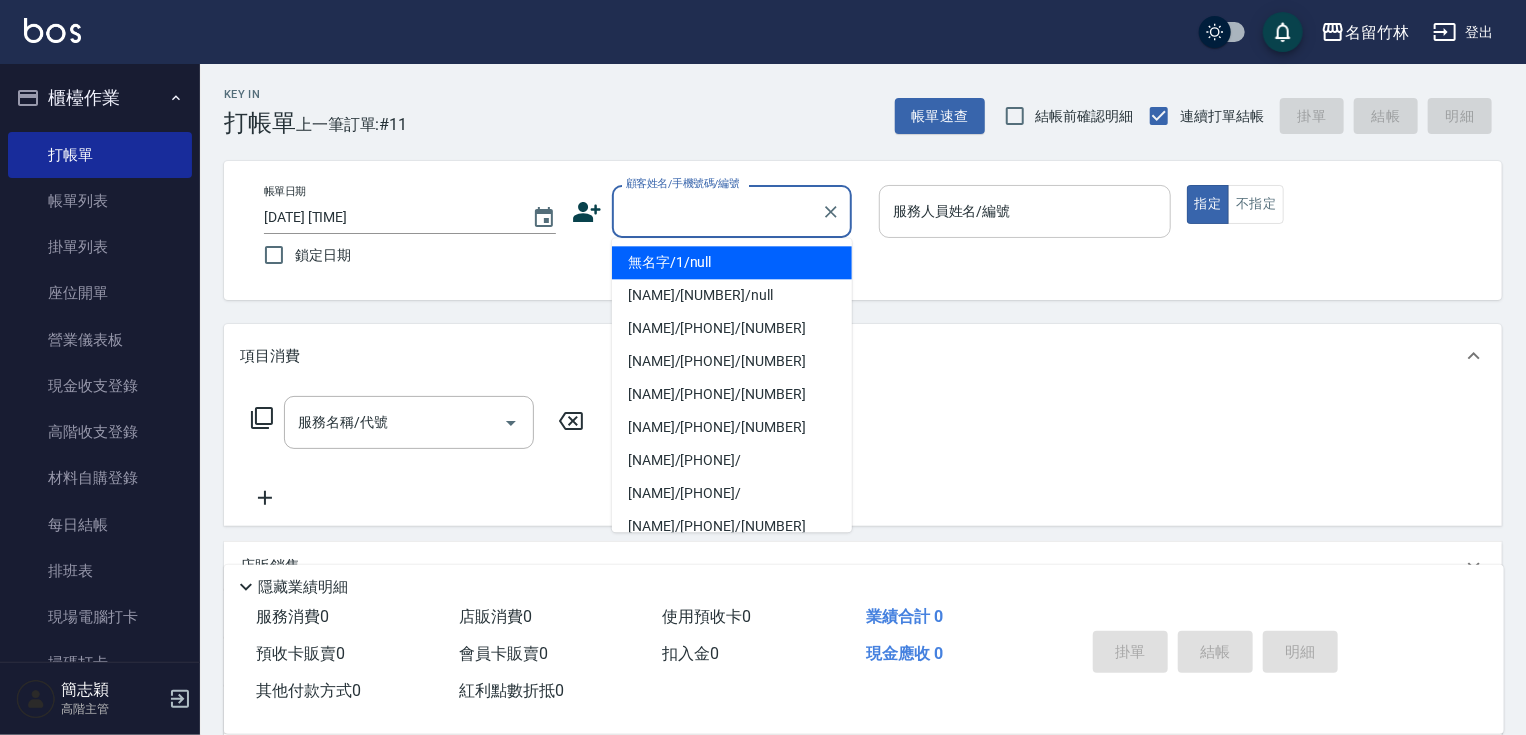 type on "無名字/1/null" 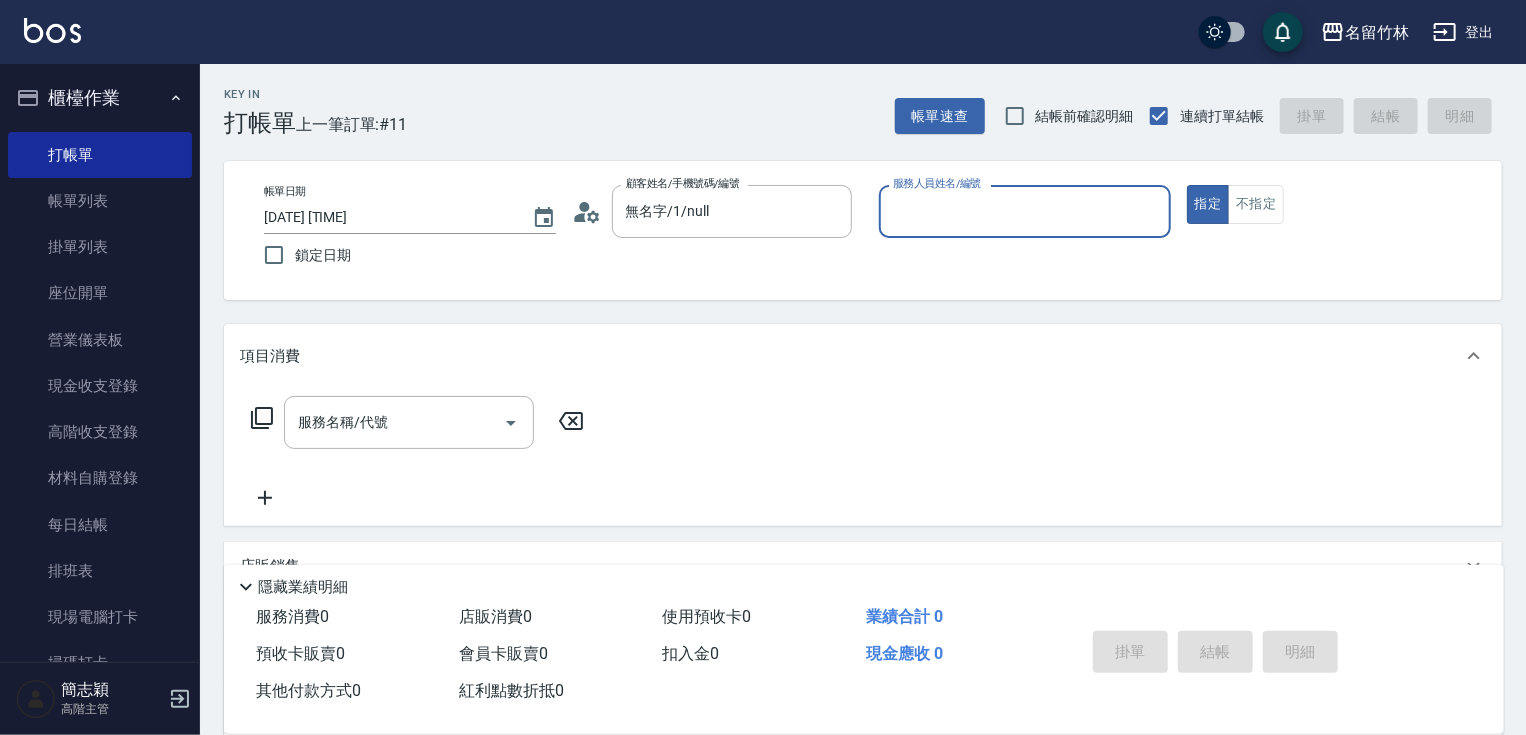 click on "服務人員姓名/編號" at bounding box center (1025, 211) 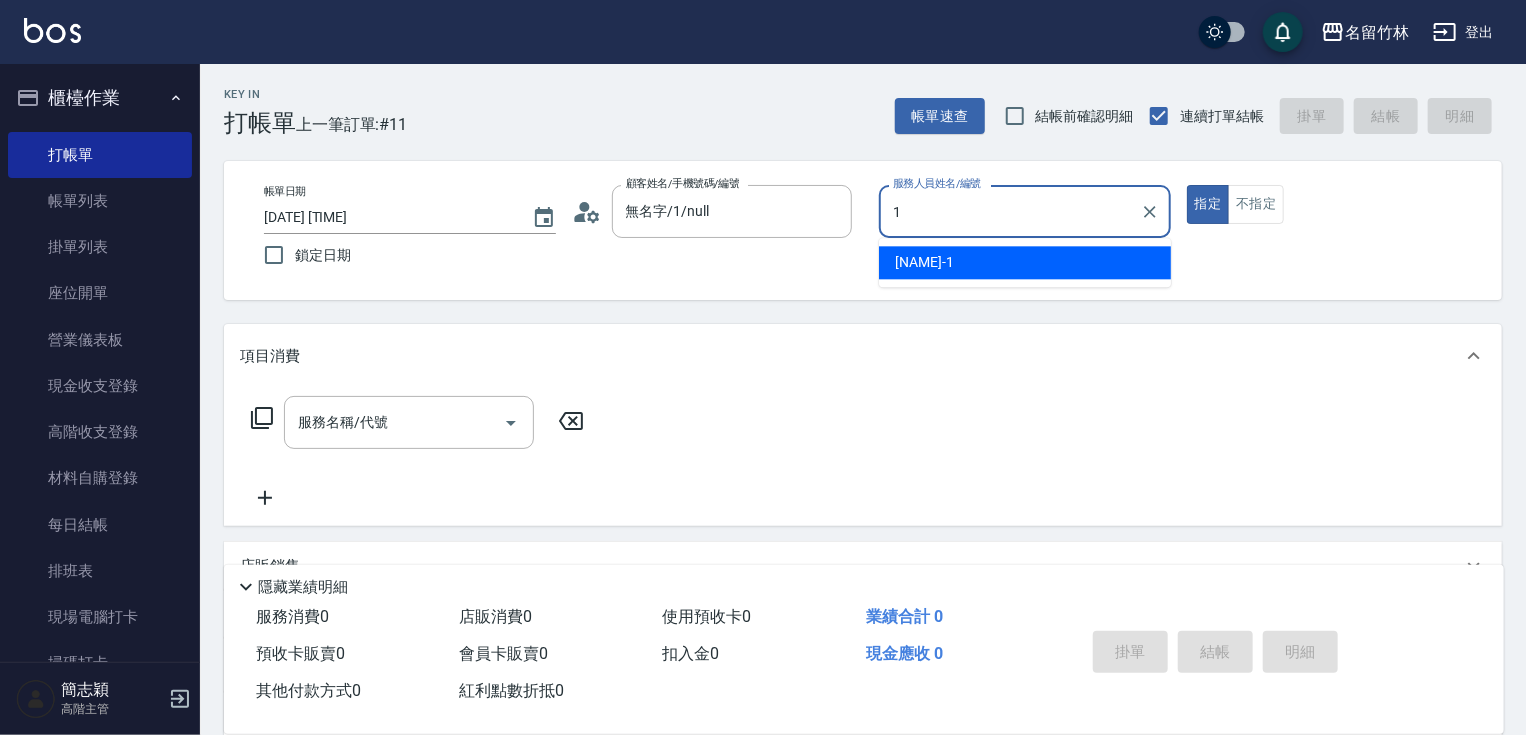 type on "[NAME]-[NUMBER]" 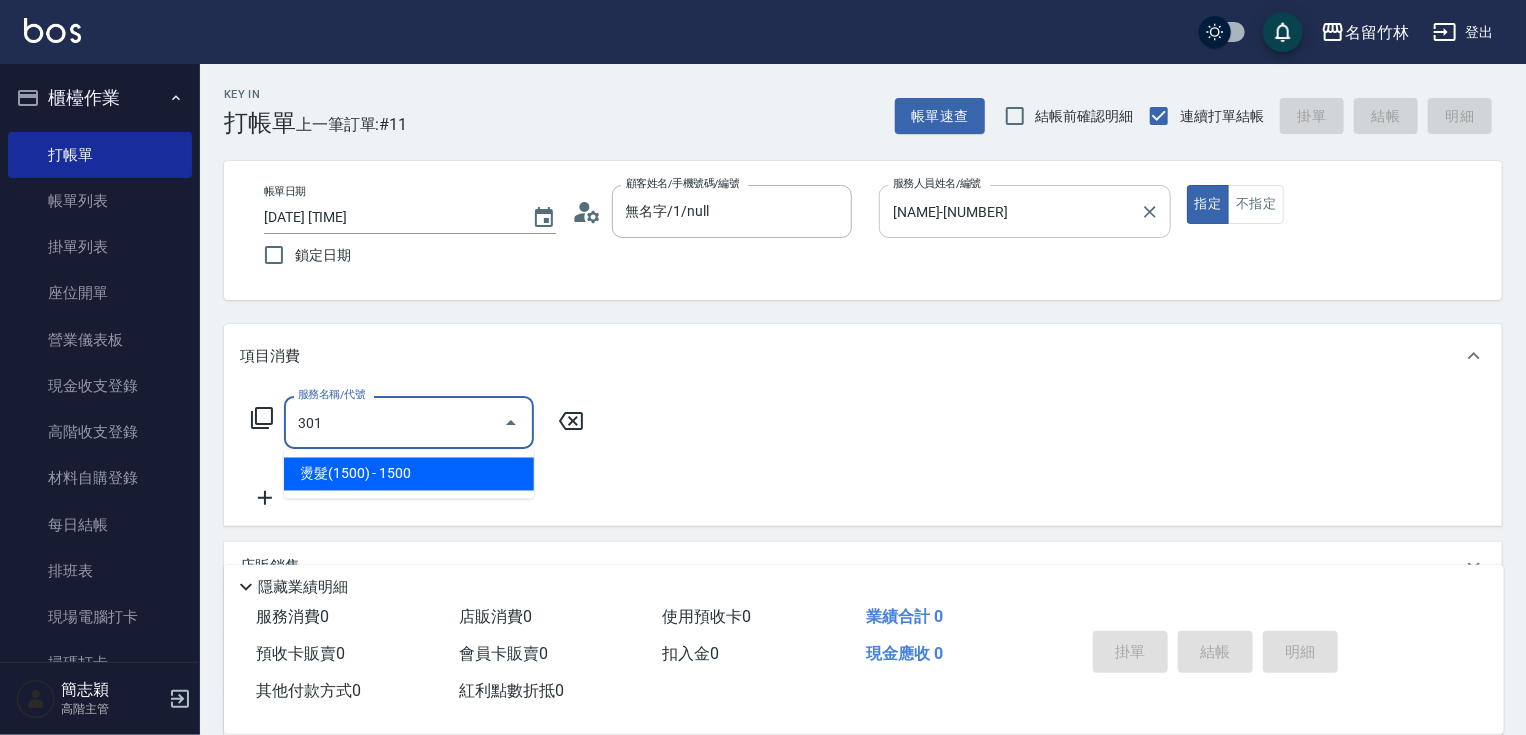 type on "燙髮(1500)(301)" 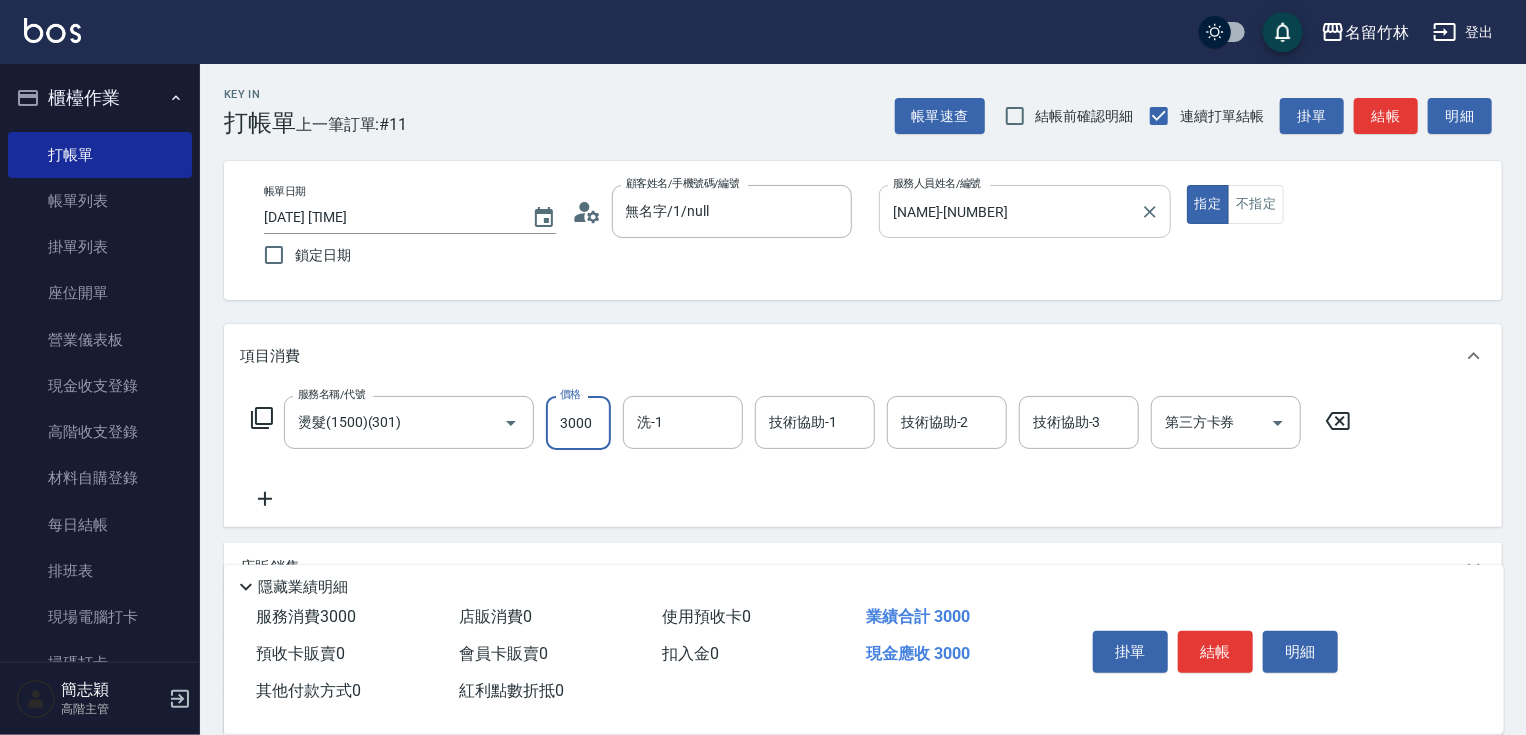 type on "3000" 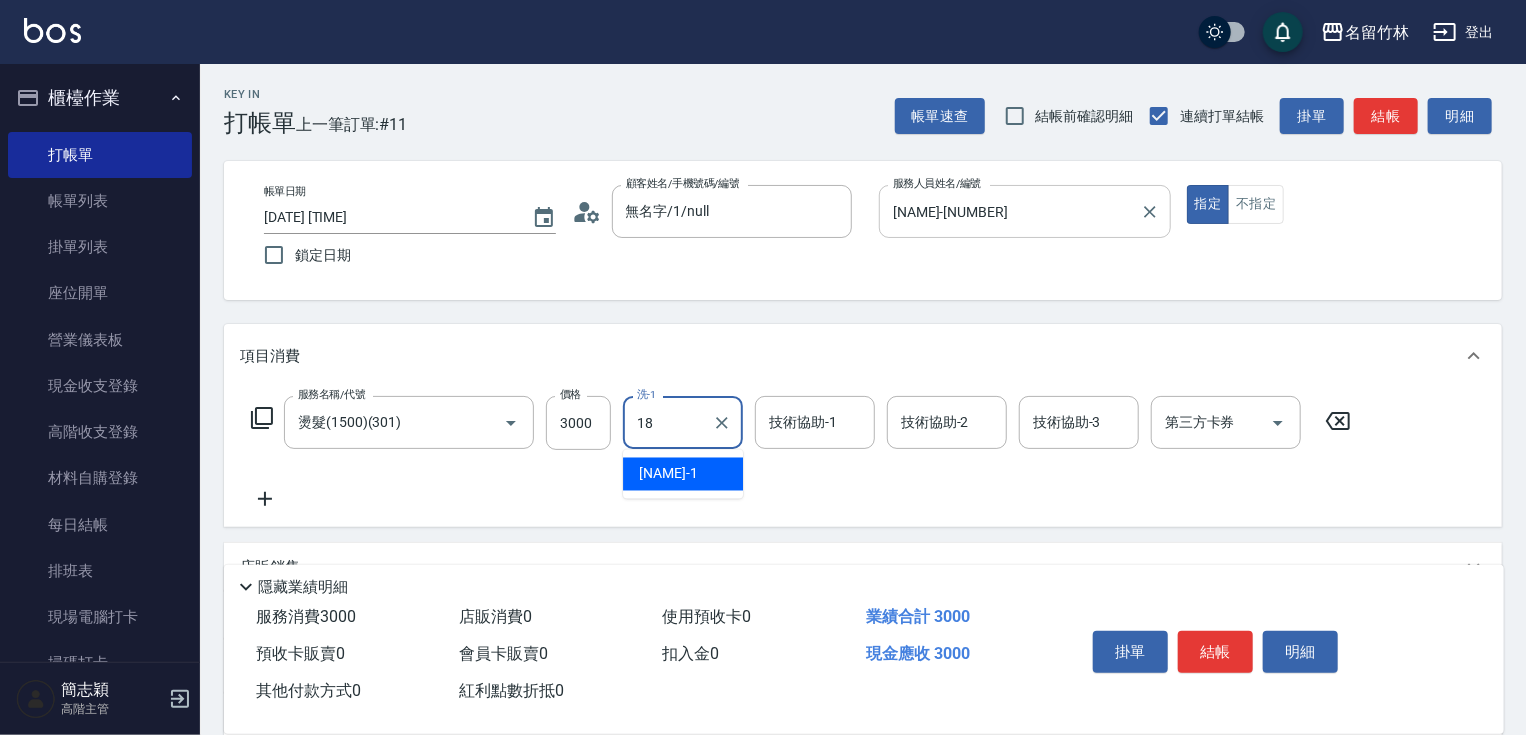 type on "[NAME]-[NUMBER]" 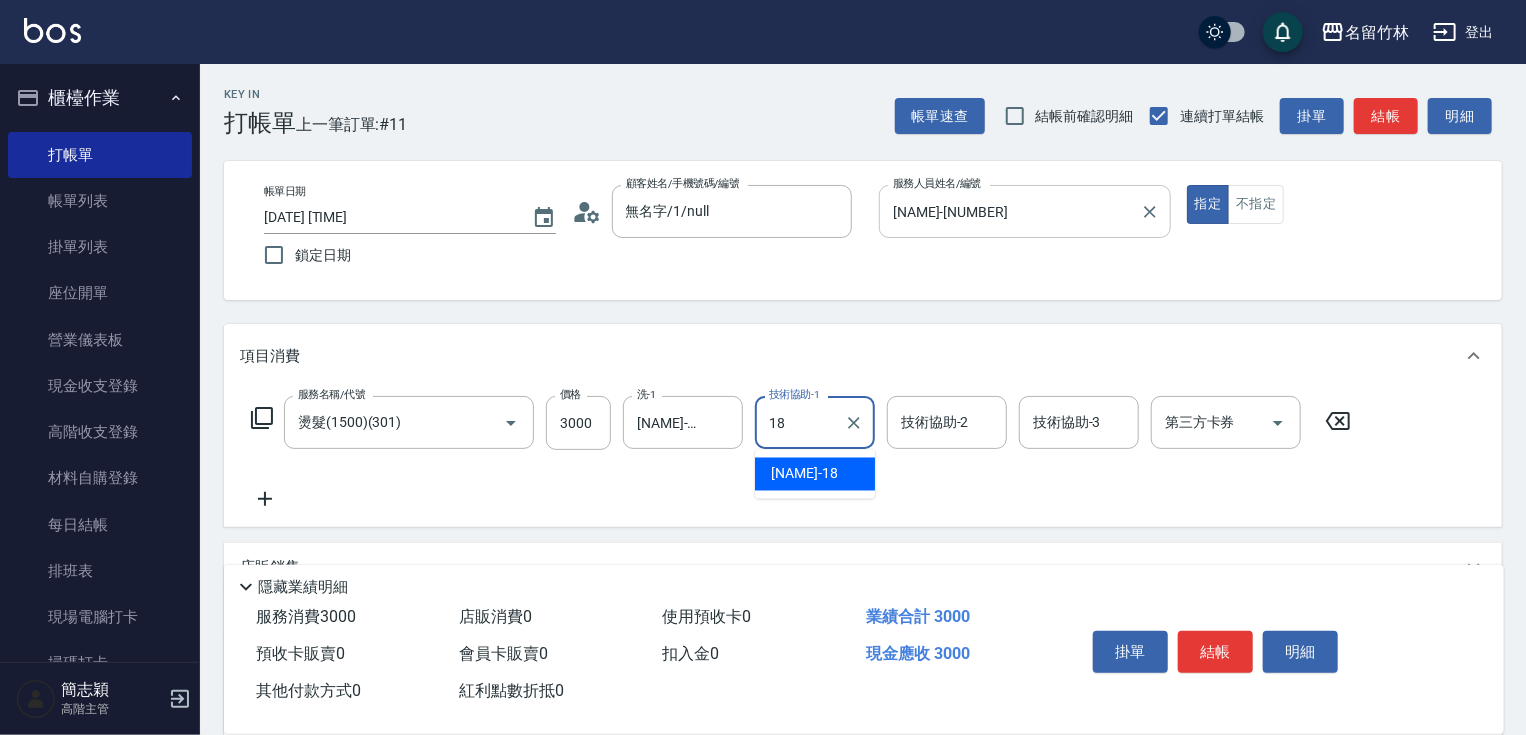 type on "[NAME]-[NUMBER]" 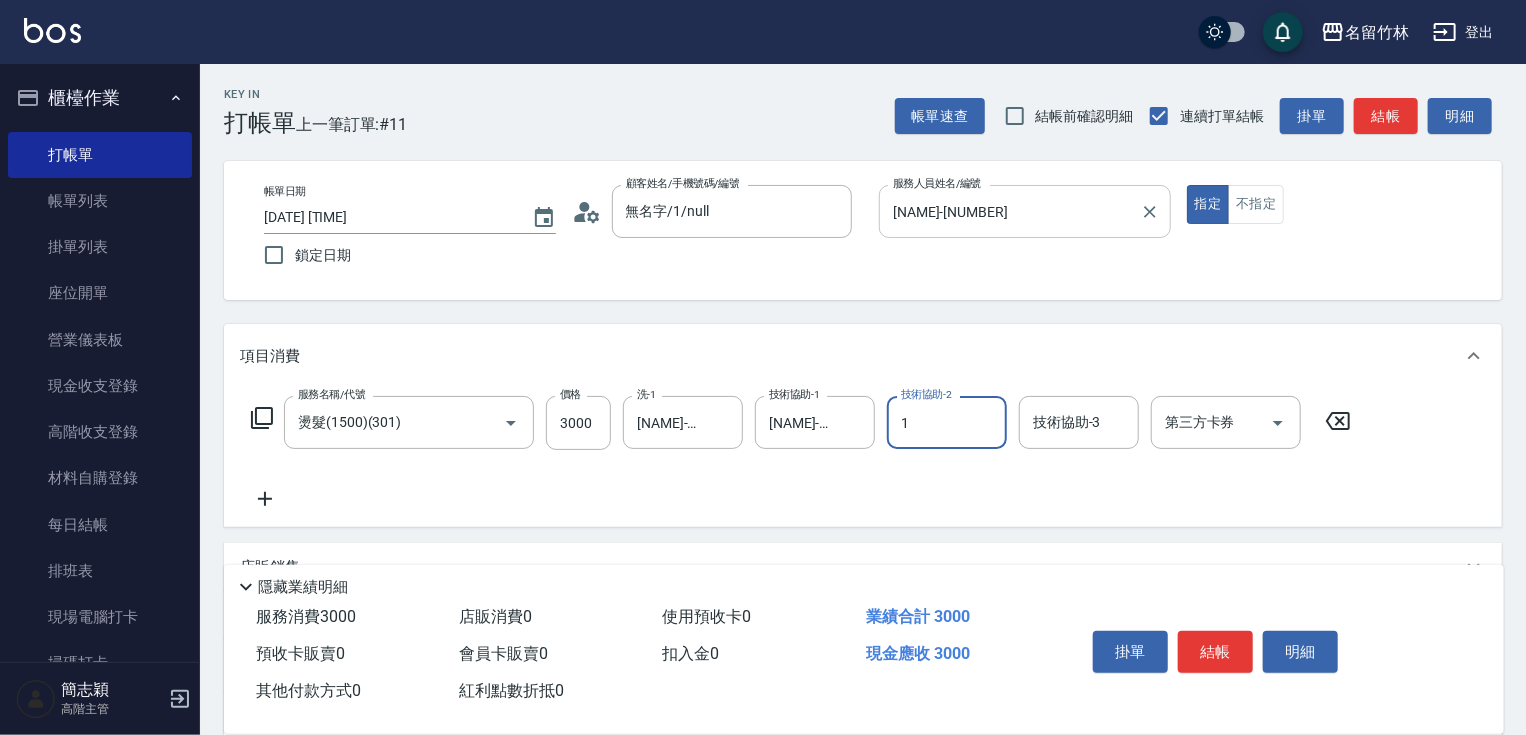 type on "1" 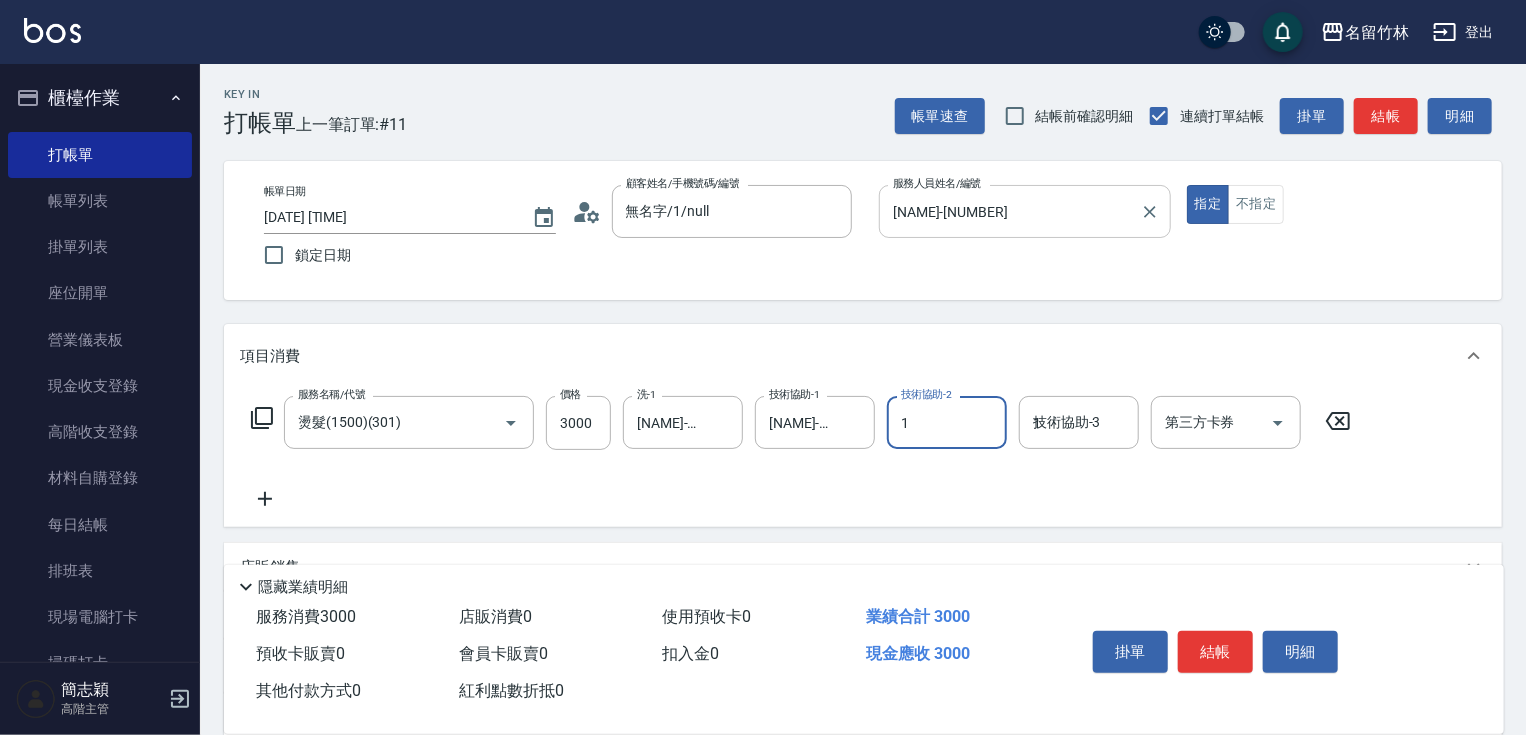 type on "[NAME]-[NUMBER]" 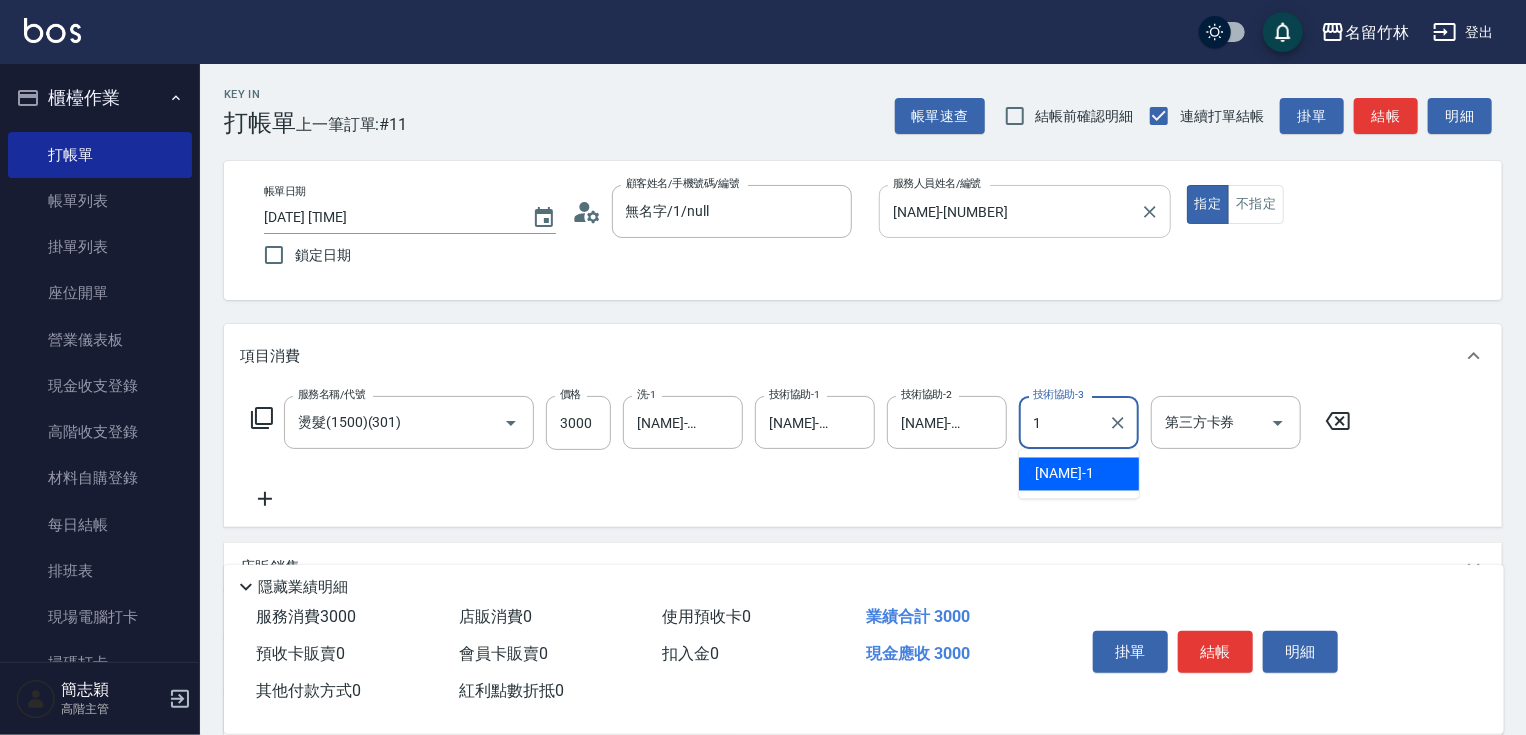 type on "[NAME]-[NUMBER]" 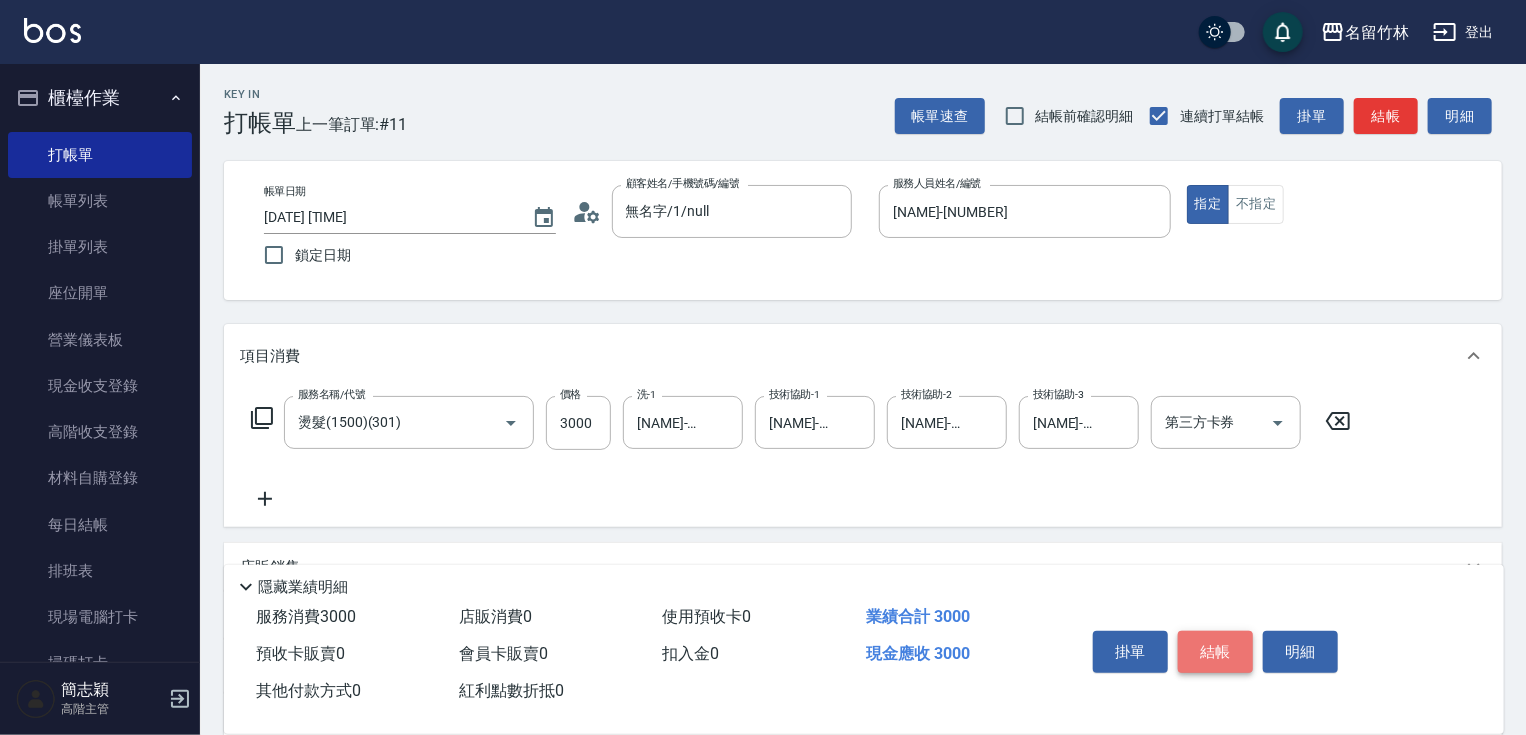 click on "結帳" at bounding box center [1215, 652] 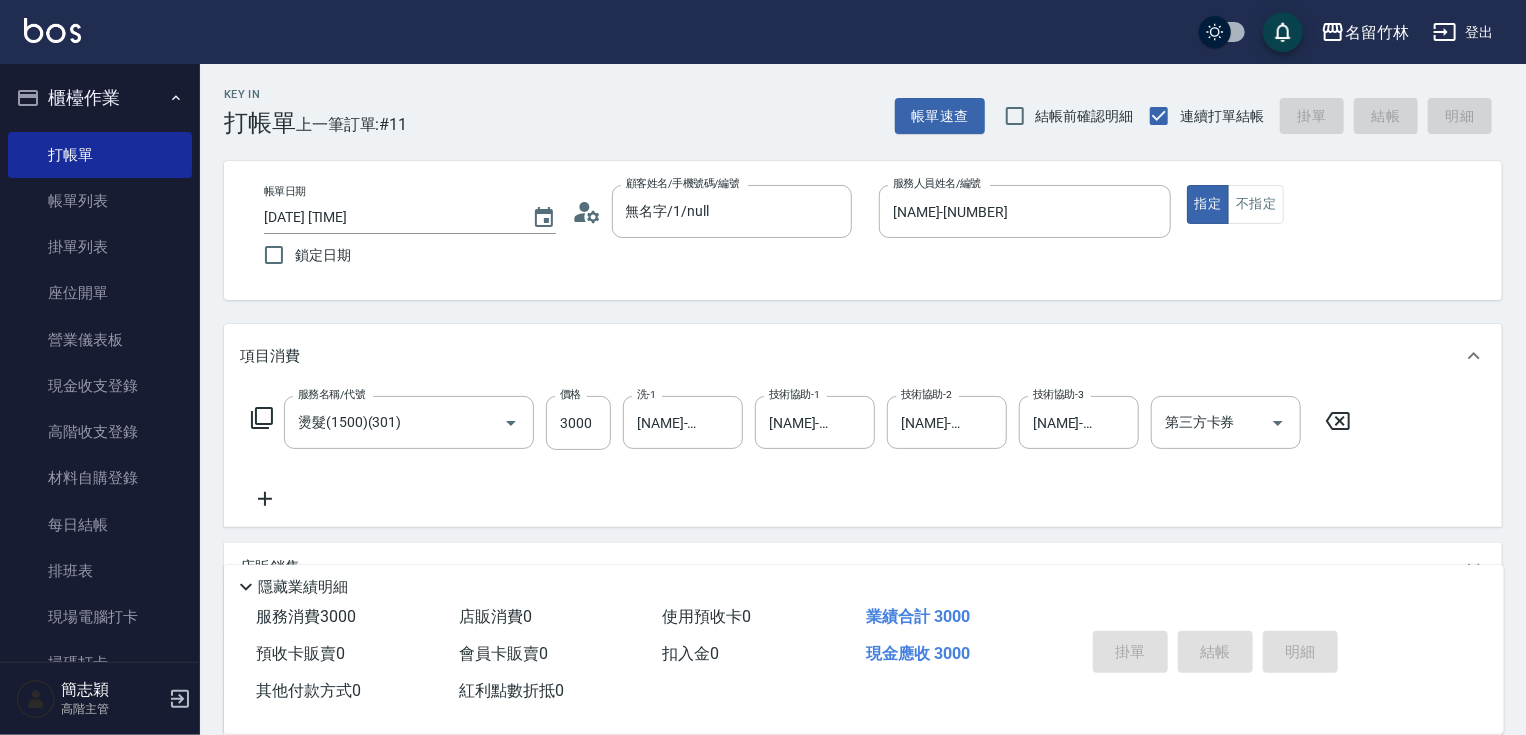 type 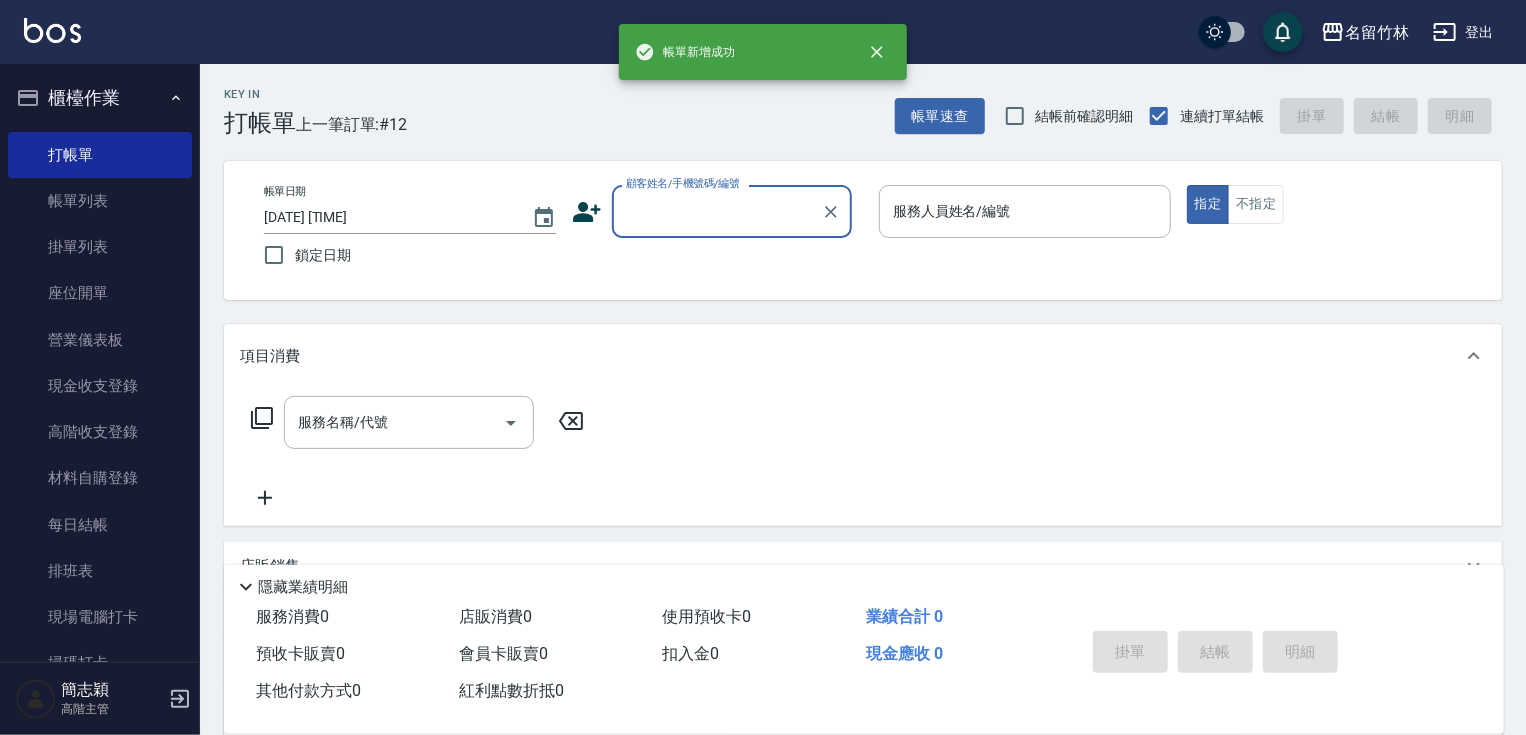 click on "顧客姓名/手機號碼/編號" at bounding box center (717, 211) 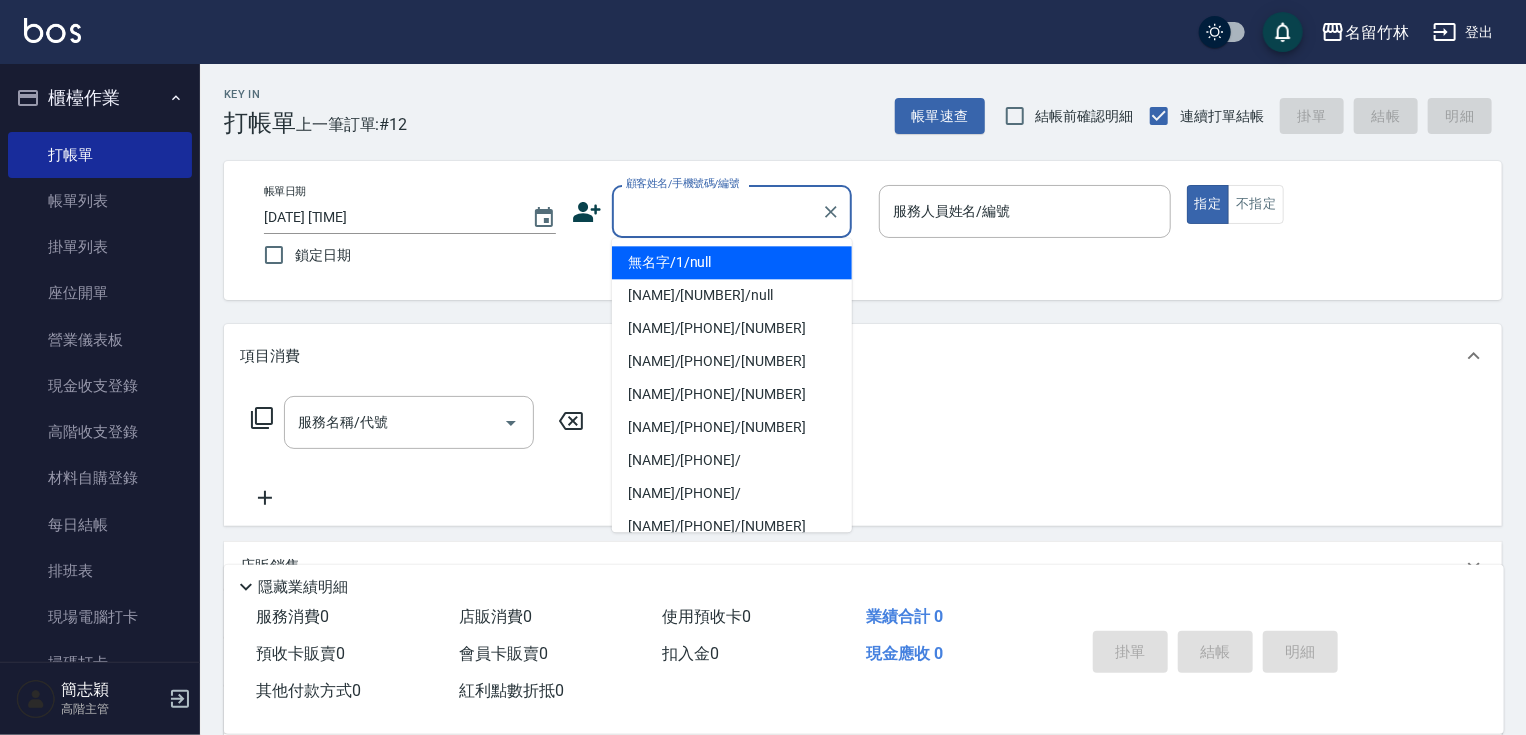 click on "無名字/1/null" at bounding box center (732, 262) 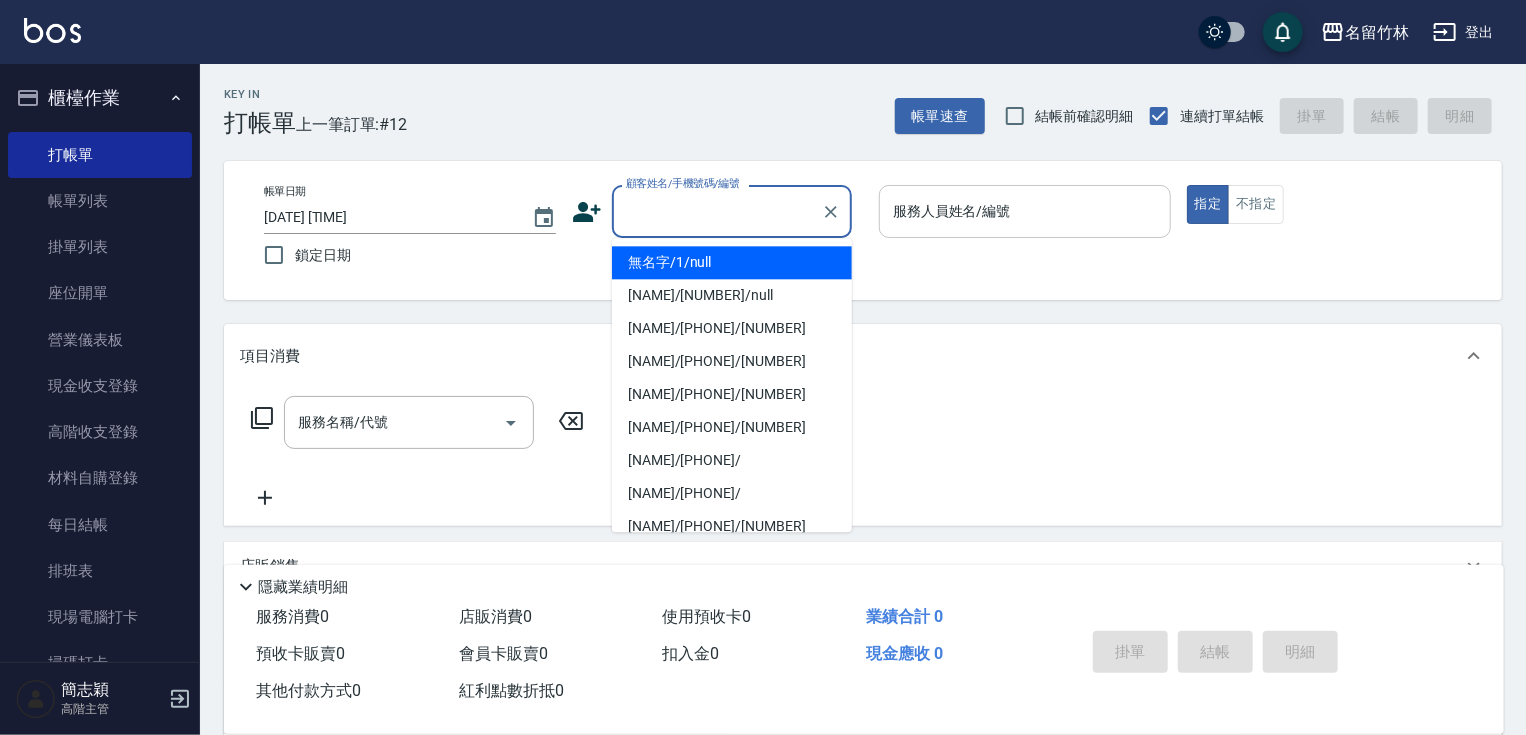 type on "無名字/1/null" 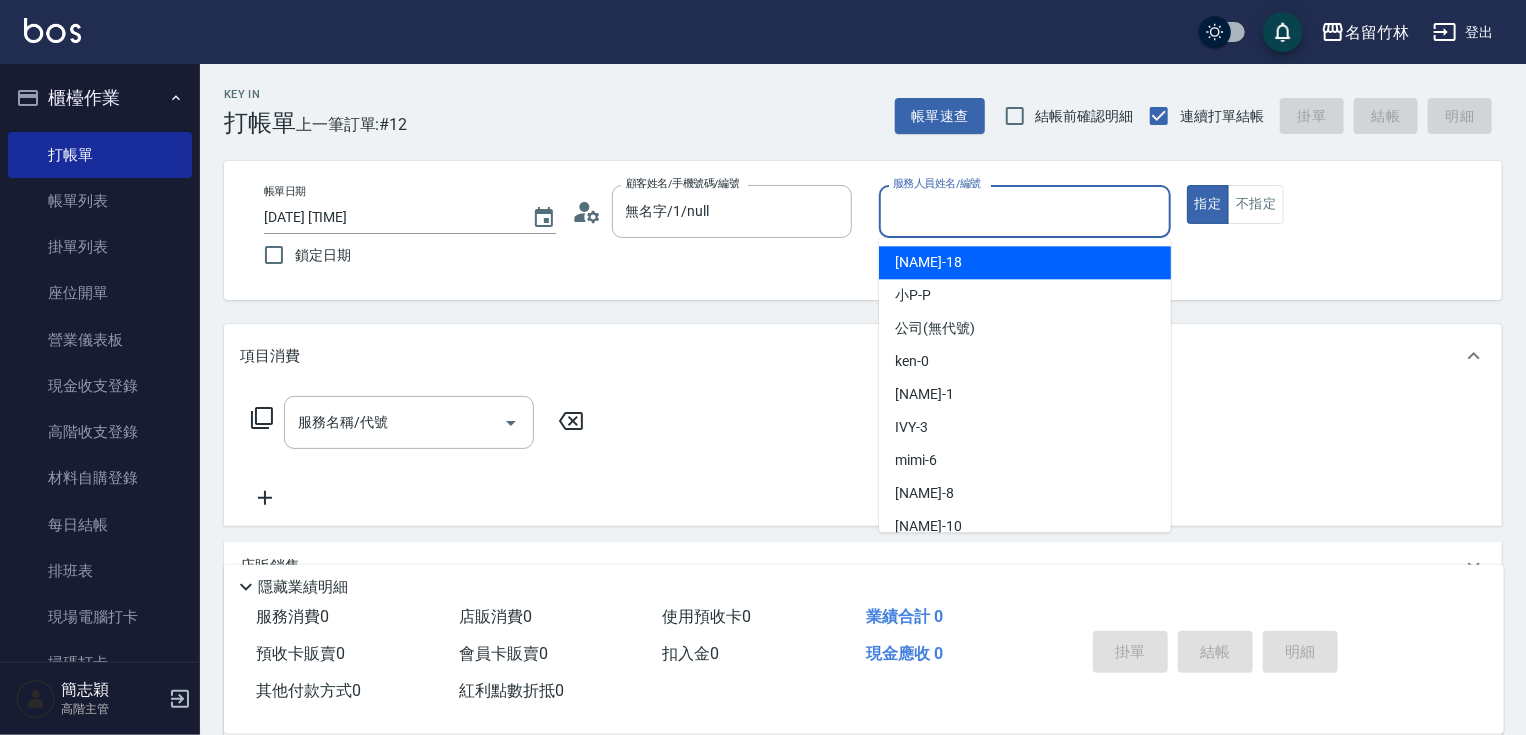 click on "服務人員姓名/編號" at bounding box center [1025, 211] 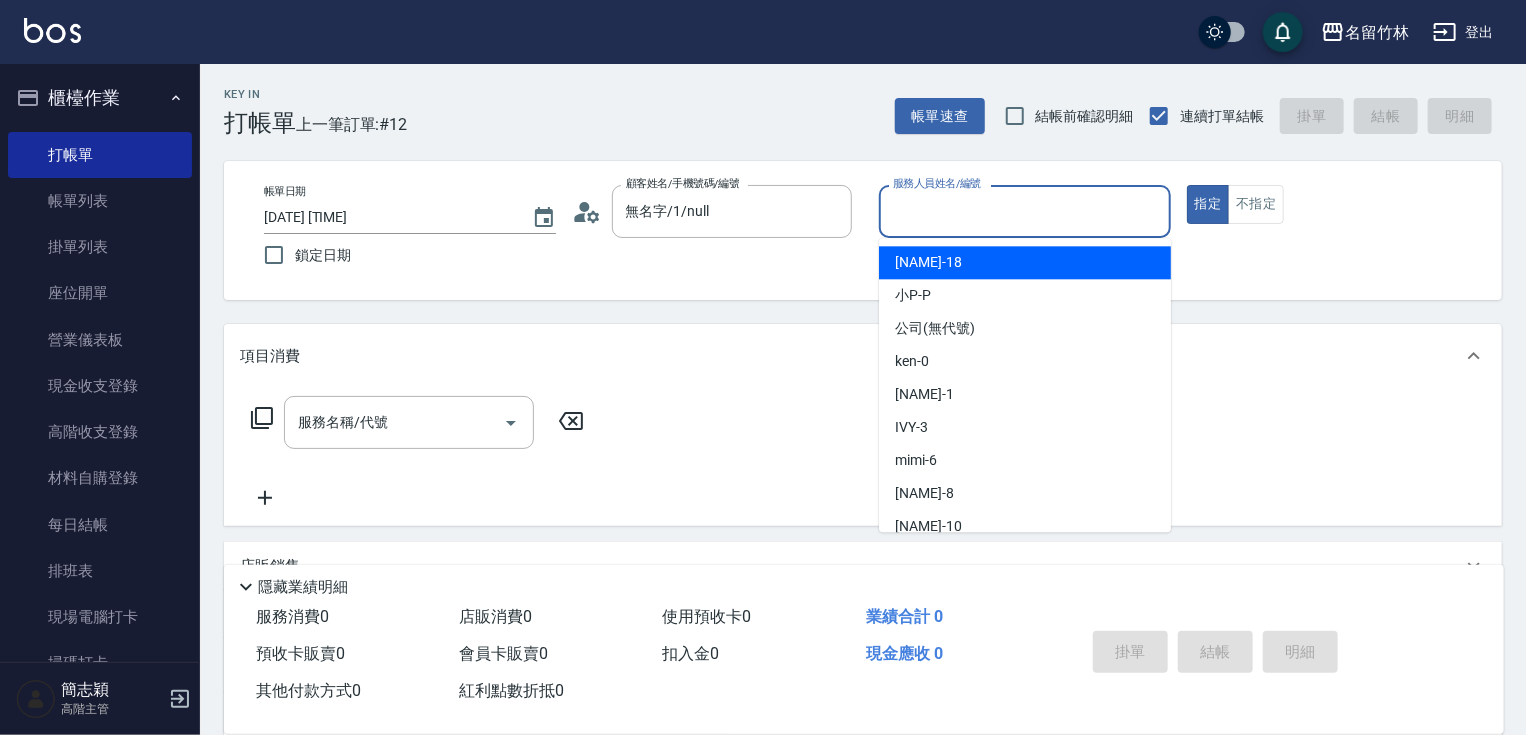 type on "1" 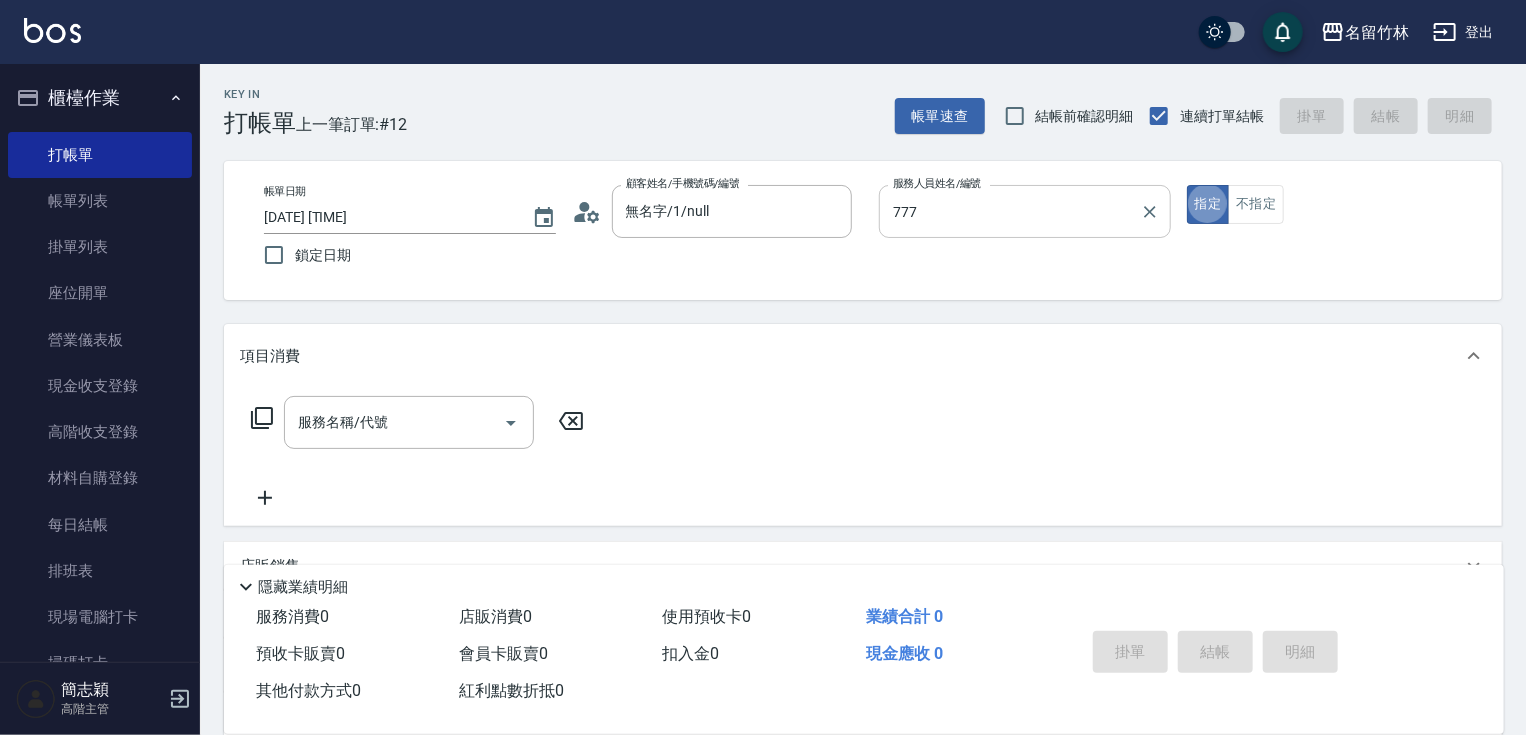 type on "[NAME]-777" 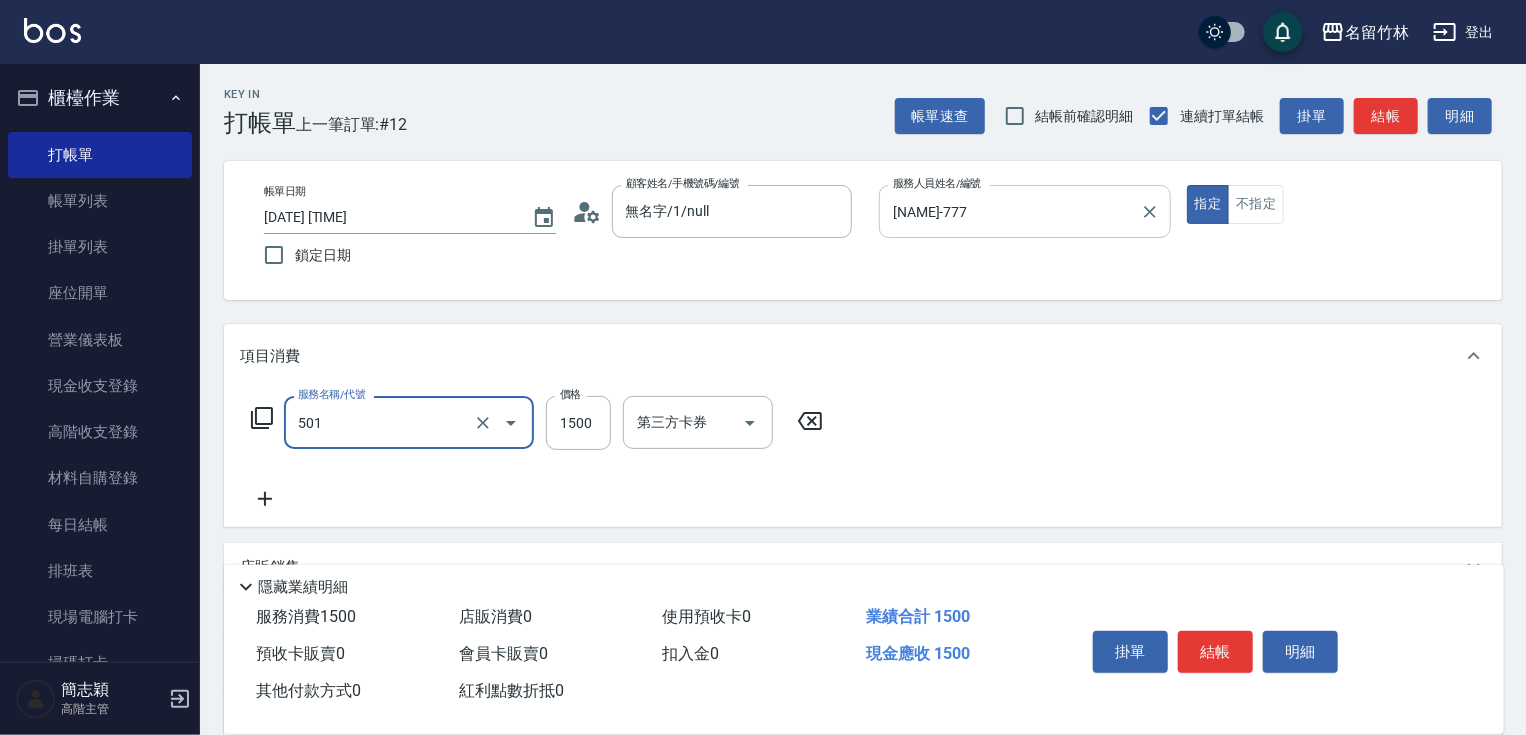type on "染髮(1500)(501)" 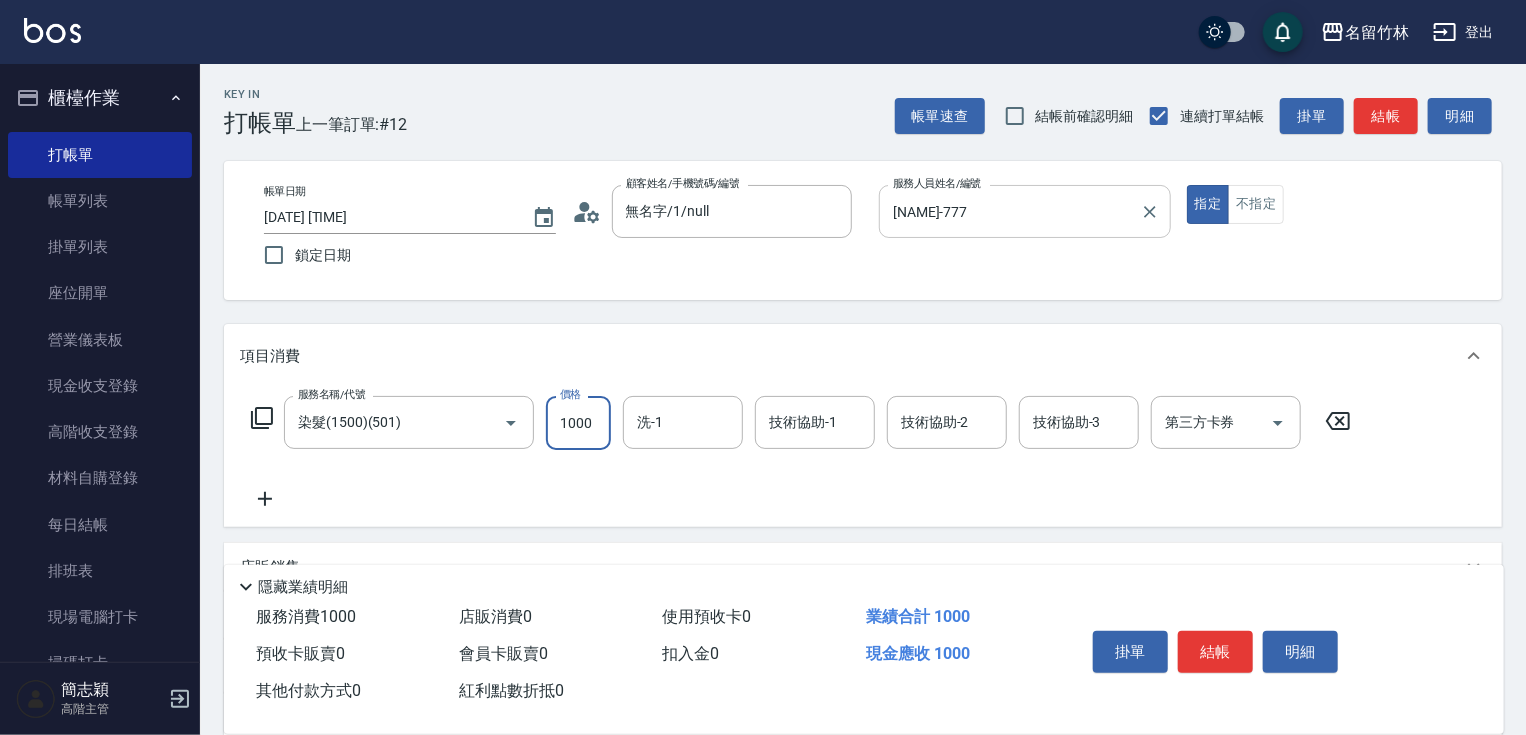type on "1000" 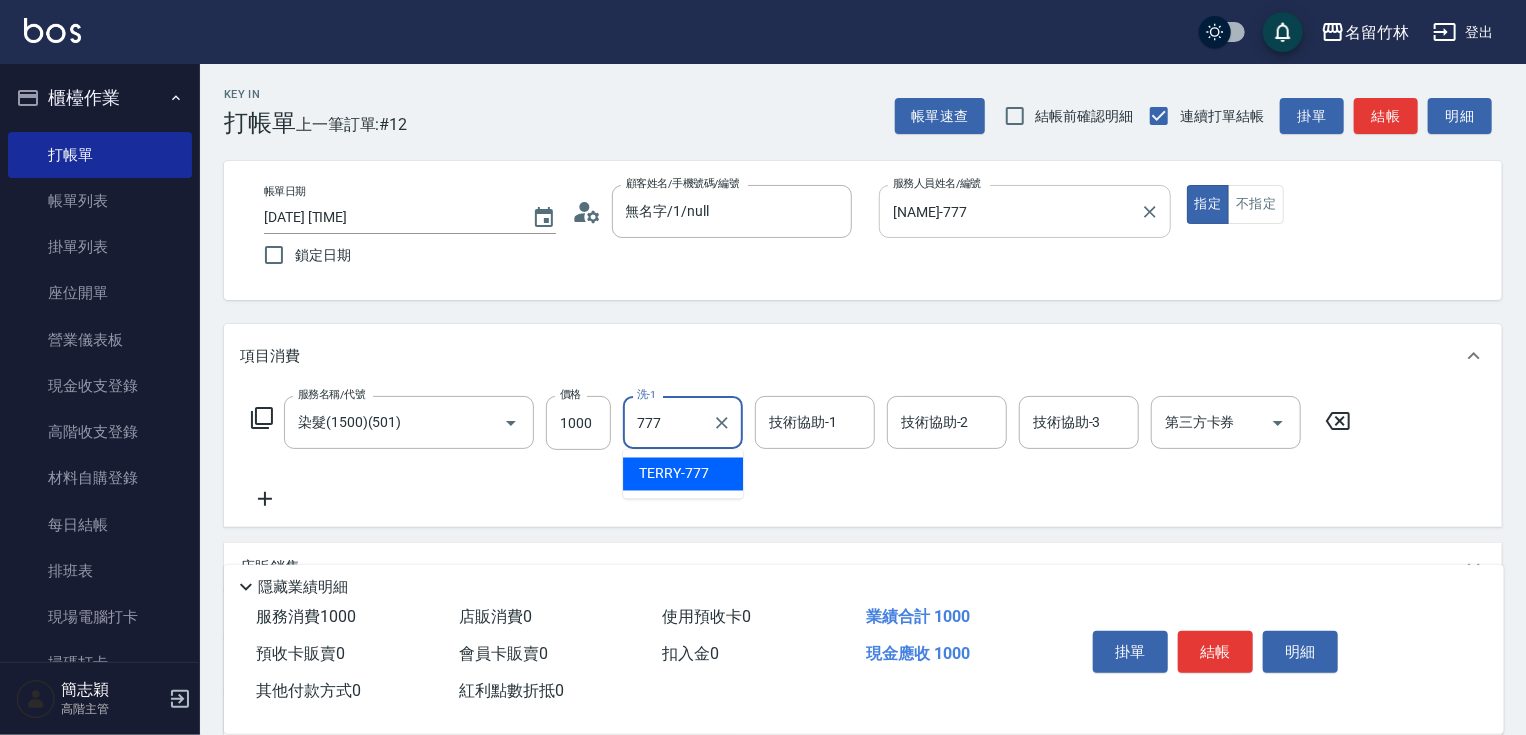 type on "[NAME]-777" 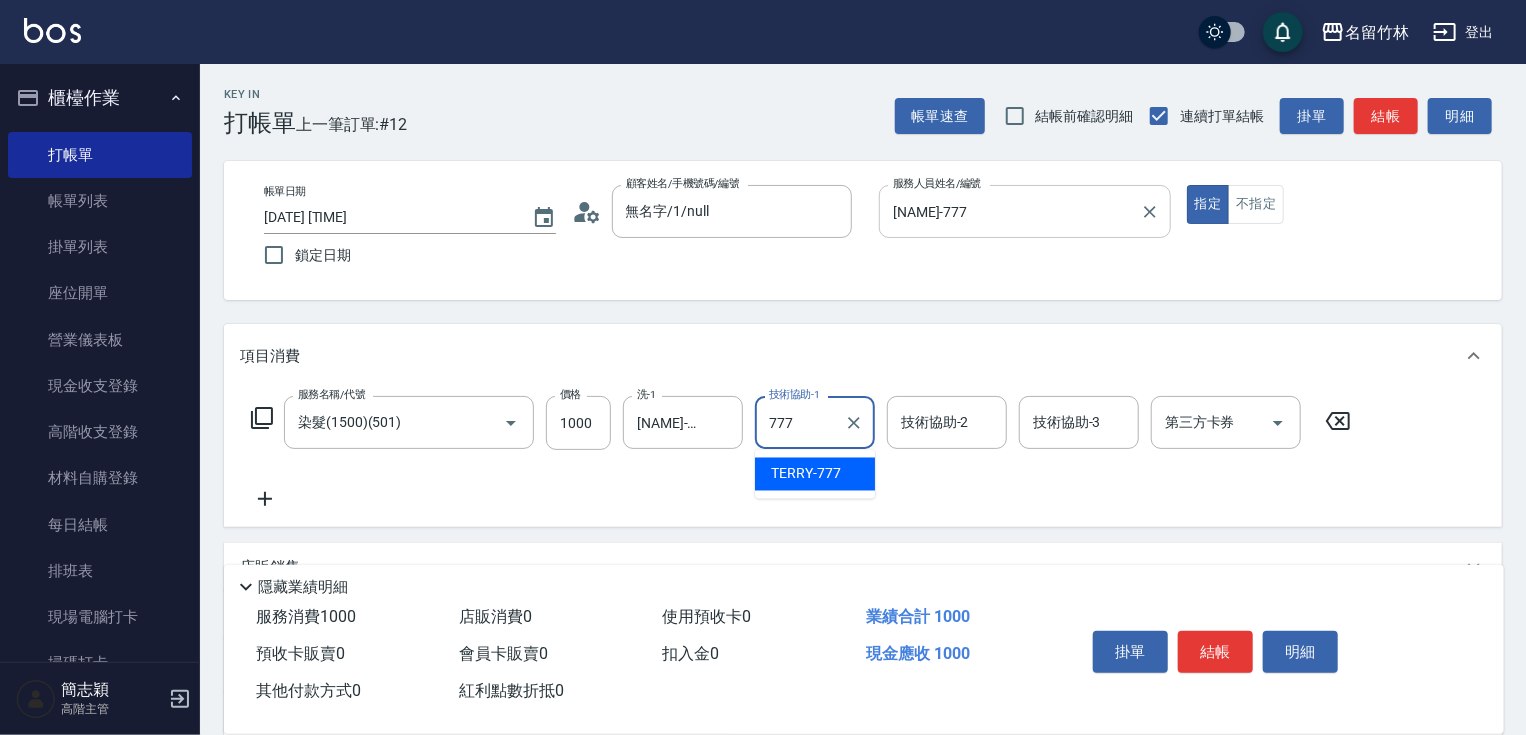 type on "[NAME]-777" 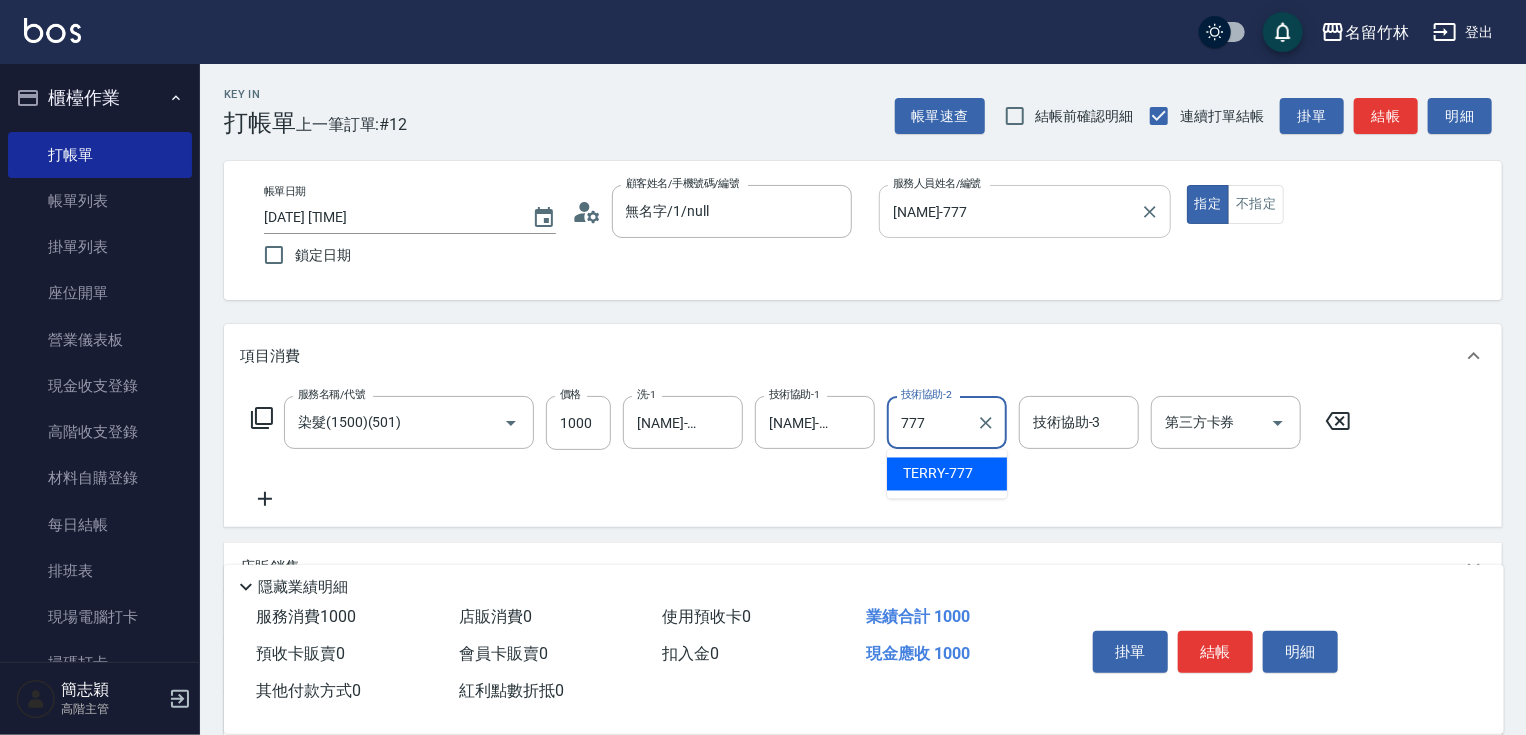 type on "[NAME]-777" 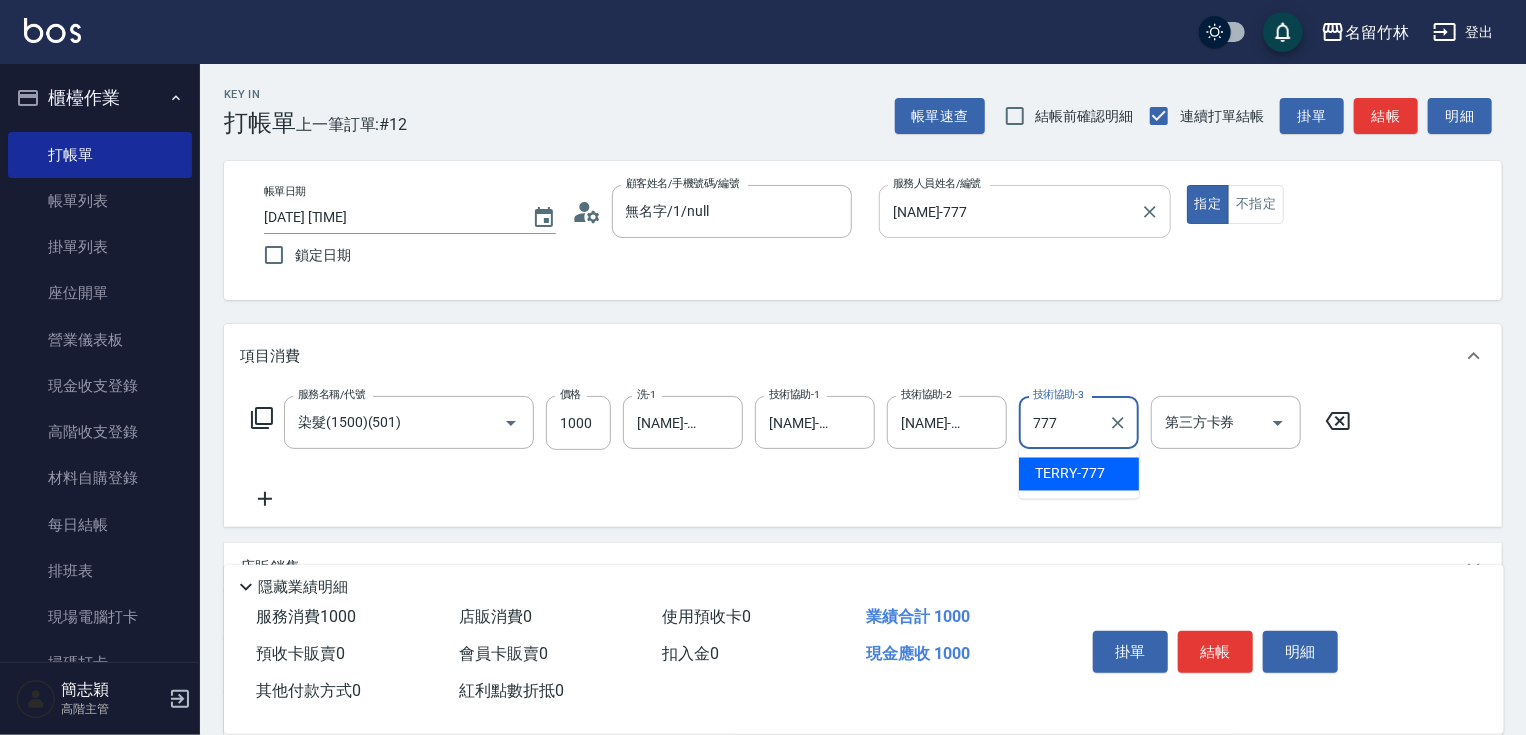 type on "[NAME]-777" 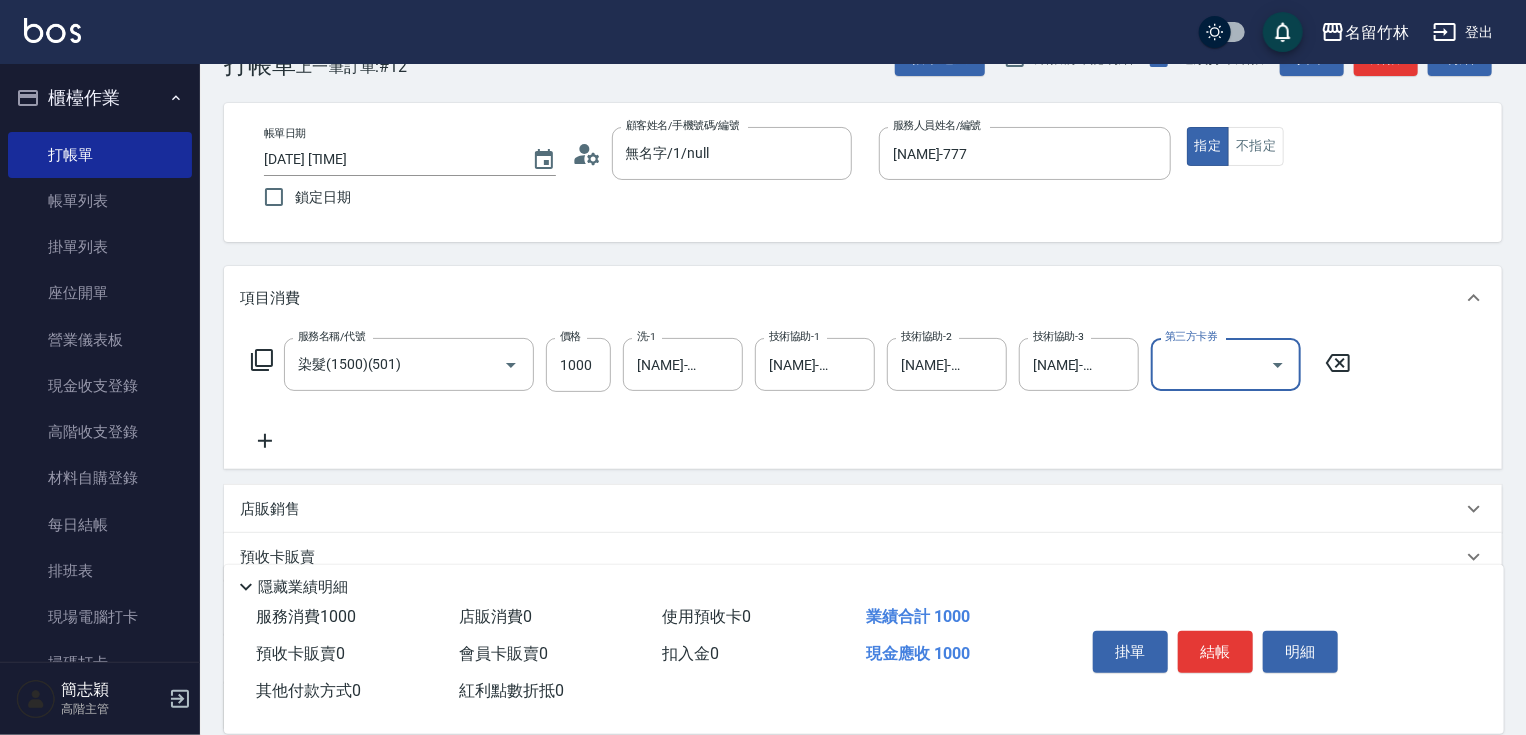 scroll, scrollTop: 196, scrollLeft: 0, axis: vertical 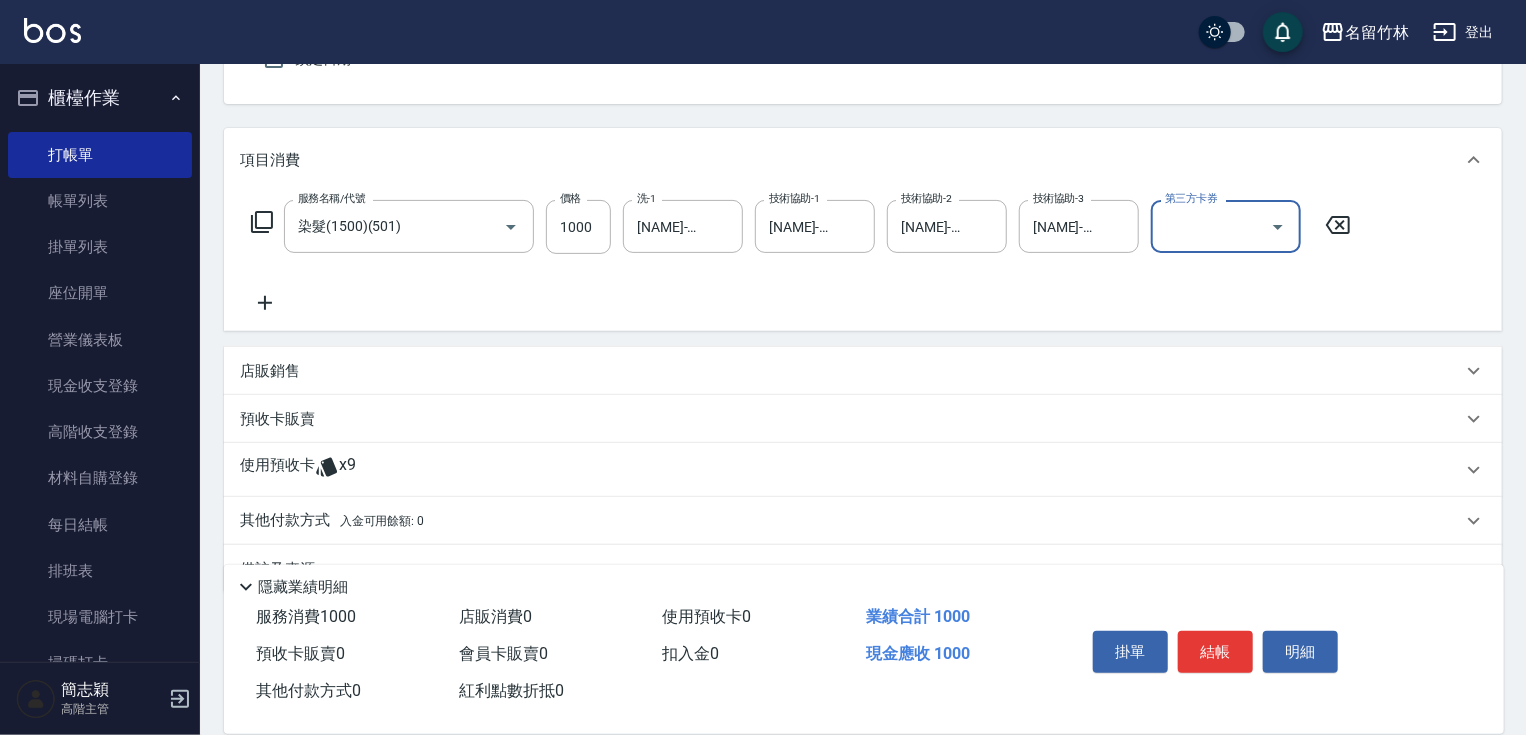 click on "其他付款方式 入金可用餘額: 0" at bounding box center [332, 521] 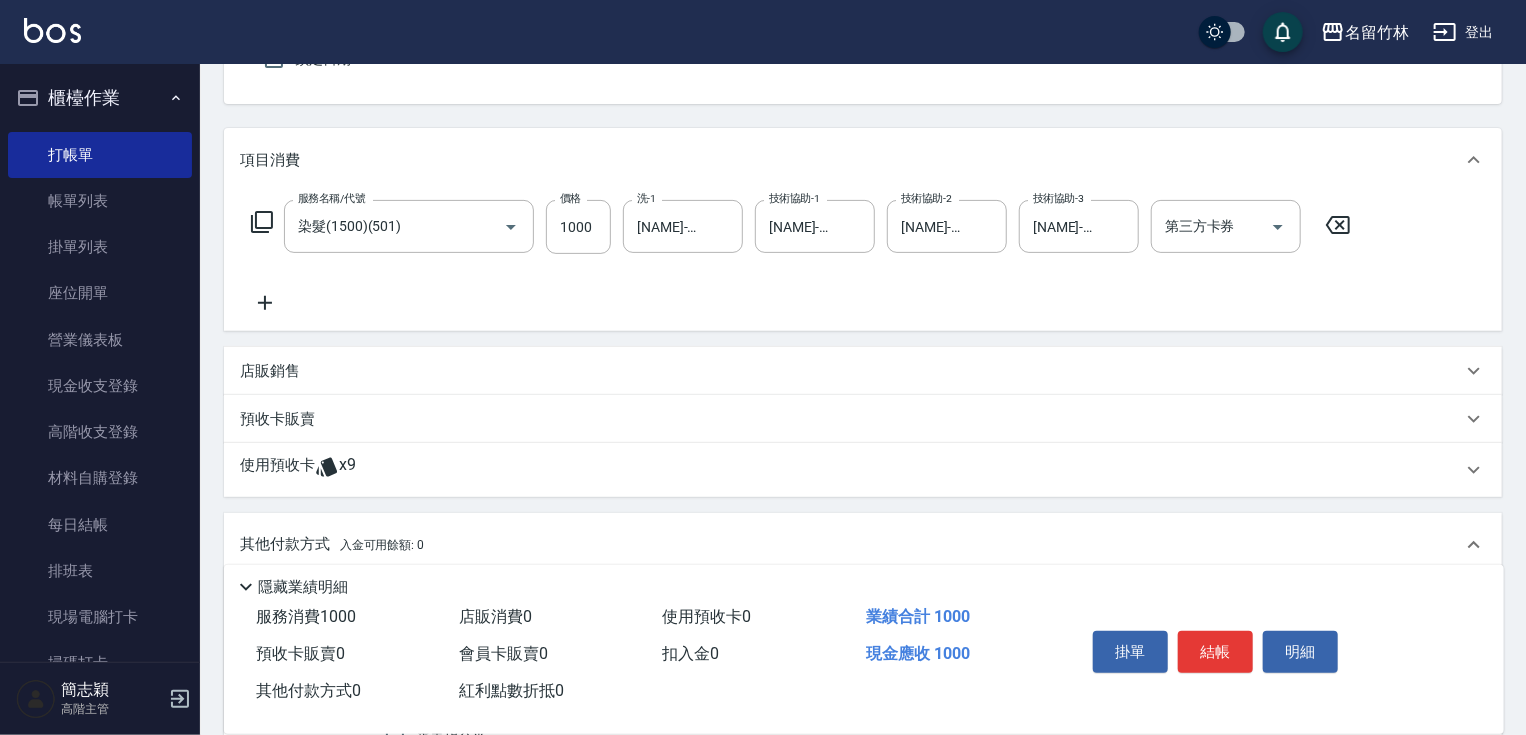 scroll, scrollTop: 0, scrollLeft: 0, axis: both 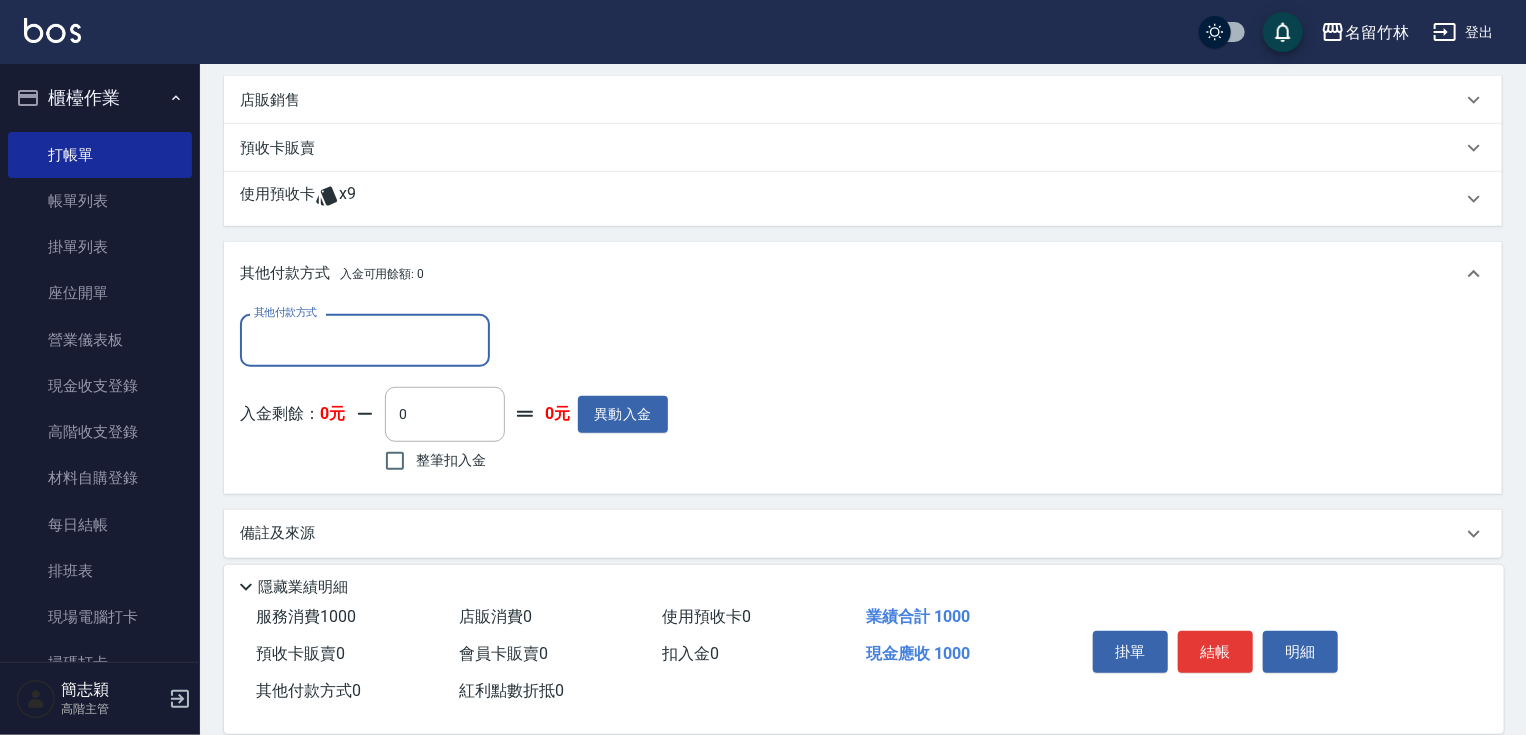 click on "其他付款方式" at bounding box center (365, 340) 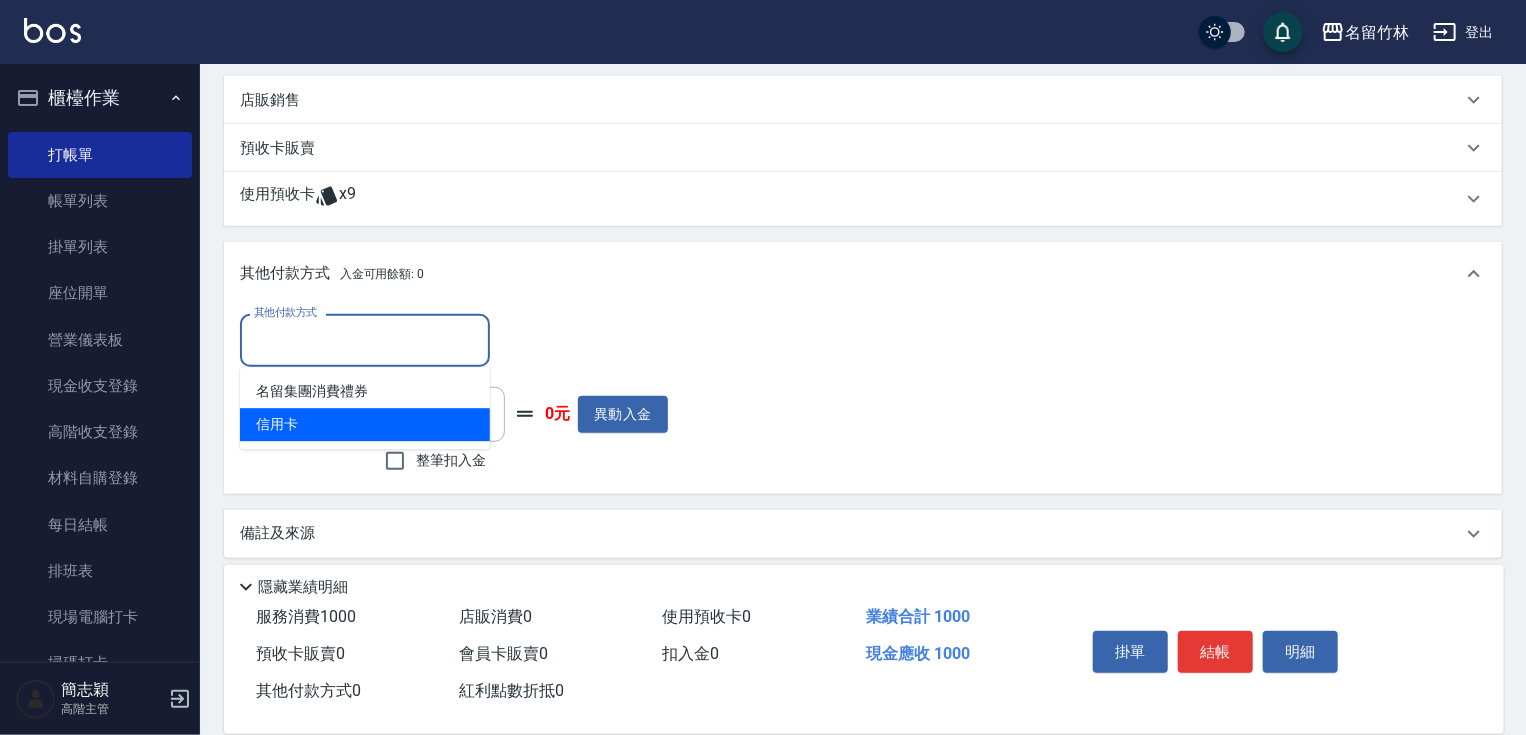 click on "信用卡" at bounding box center [365, 424] 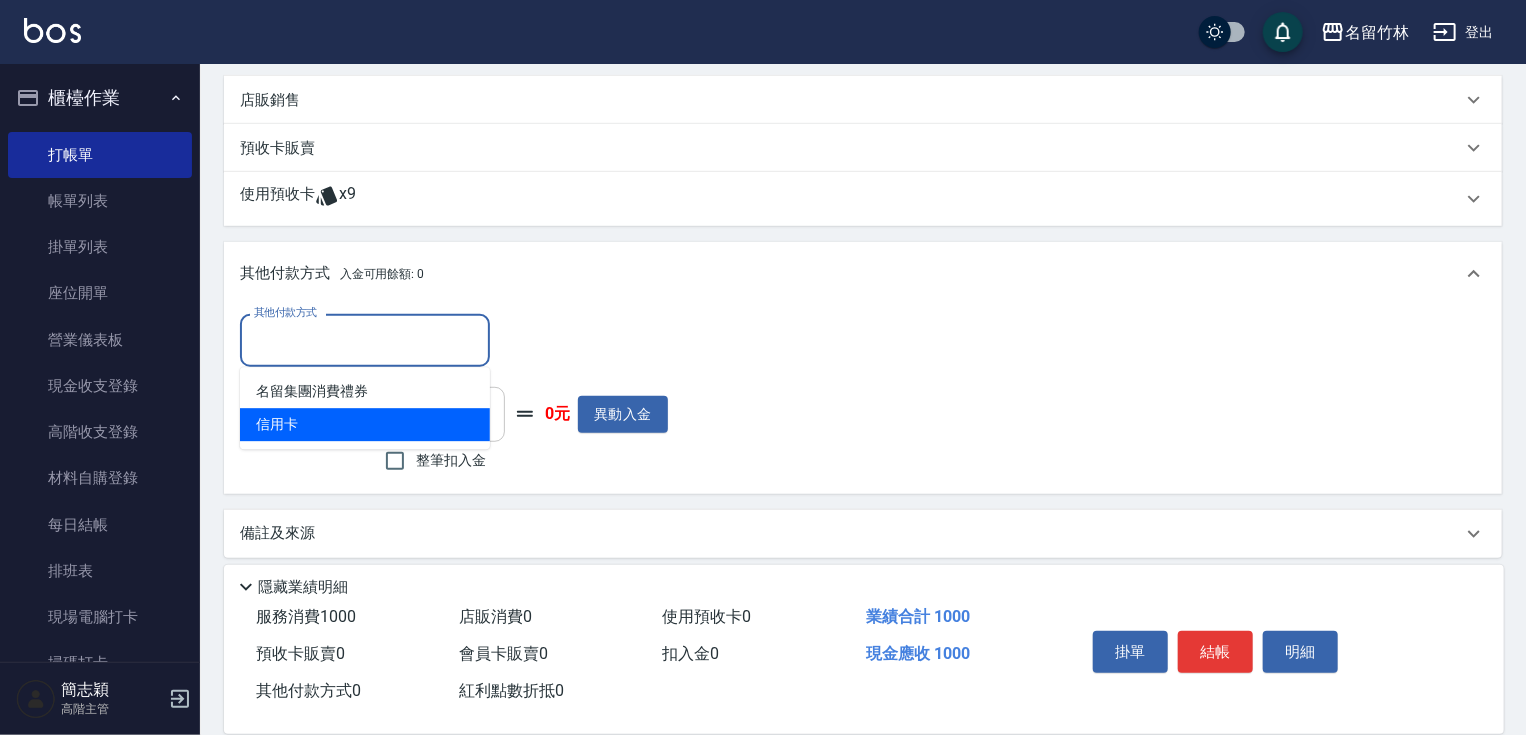 type on "信用卡" 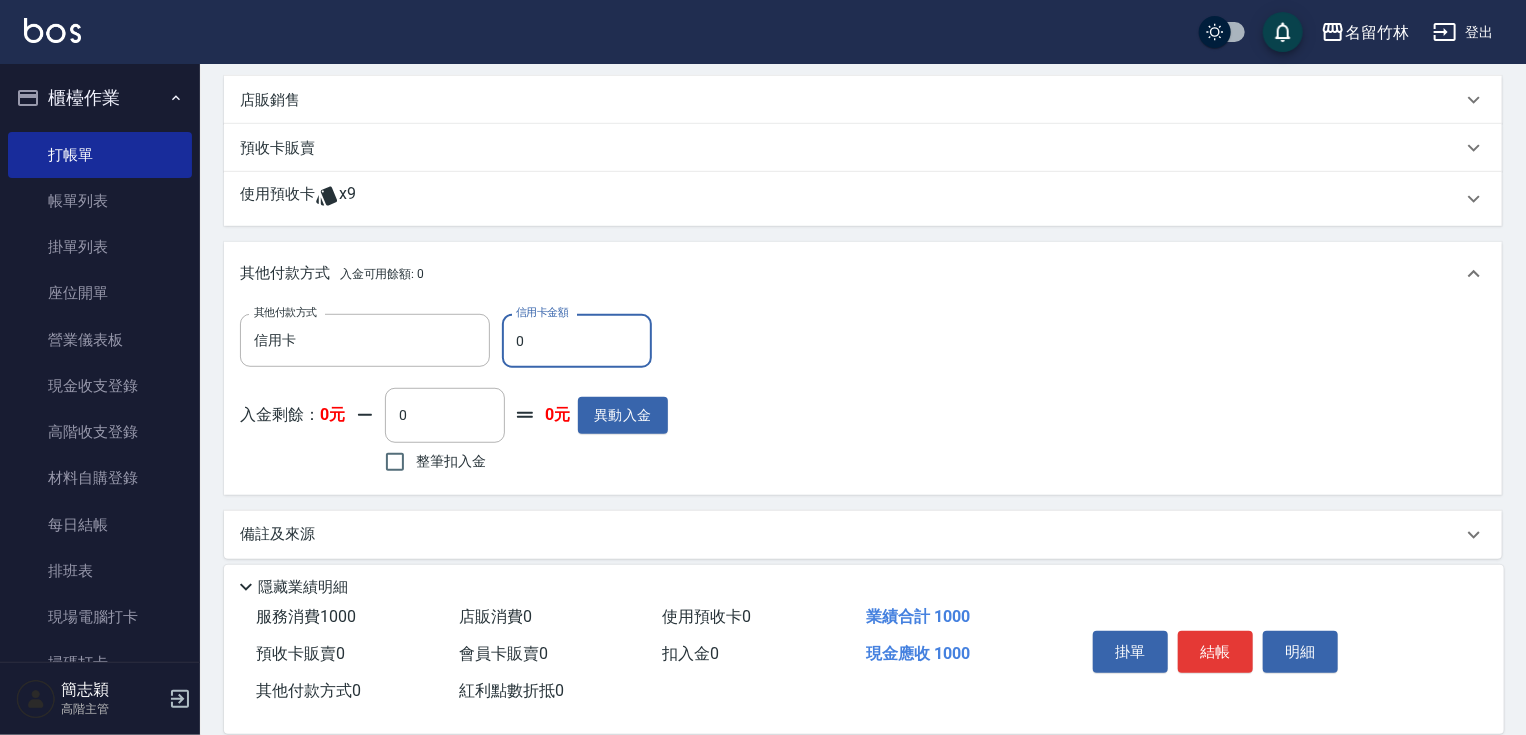 drag, startPoint x: 515, startPoint y: 335, endPoint x: 539, endPoint y: 338, distance: 24.186773 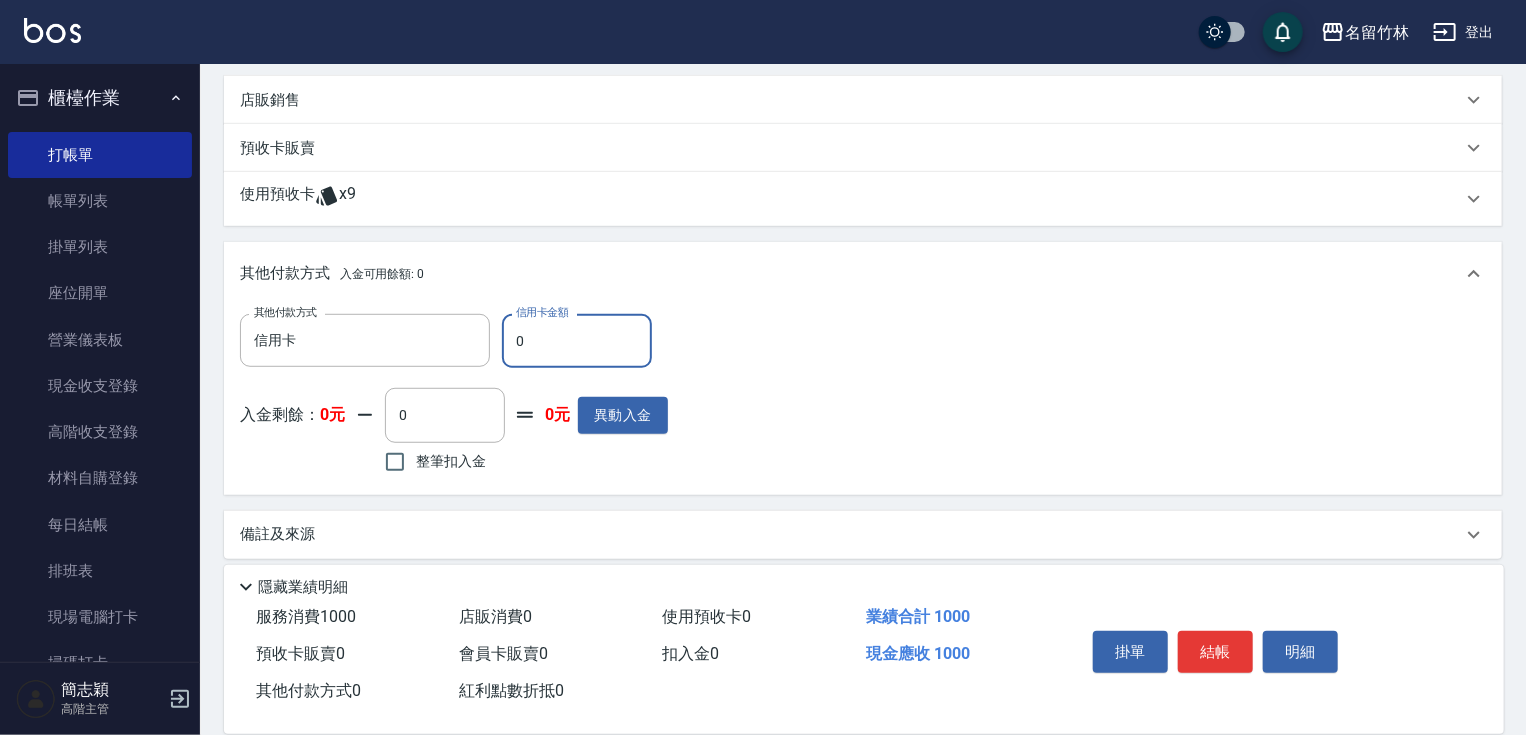 click on "0" at bounding box center [577, 341] 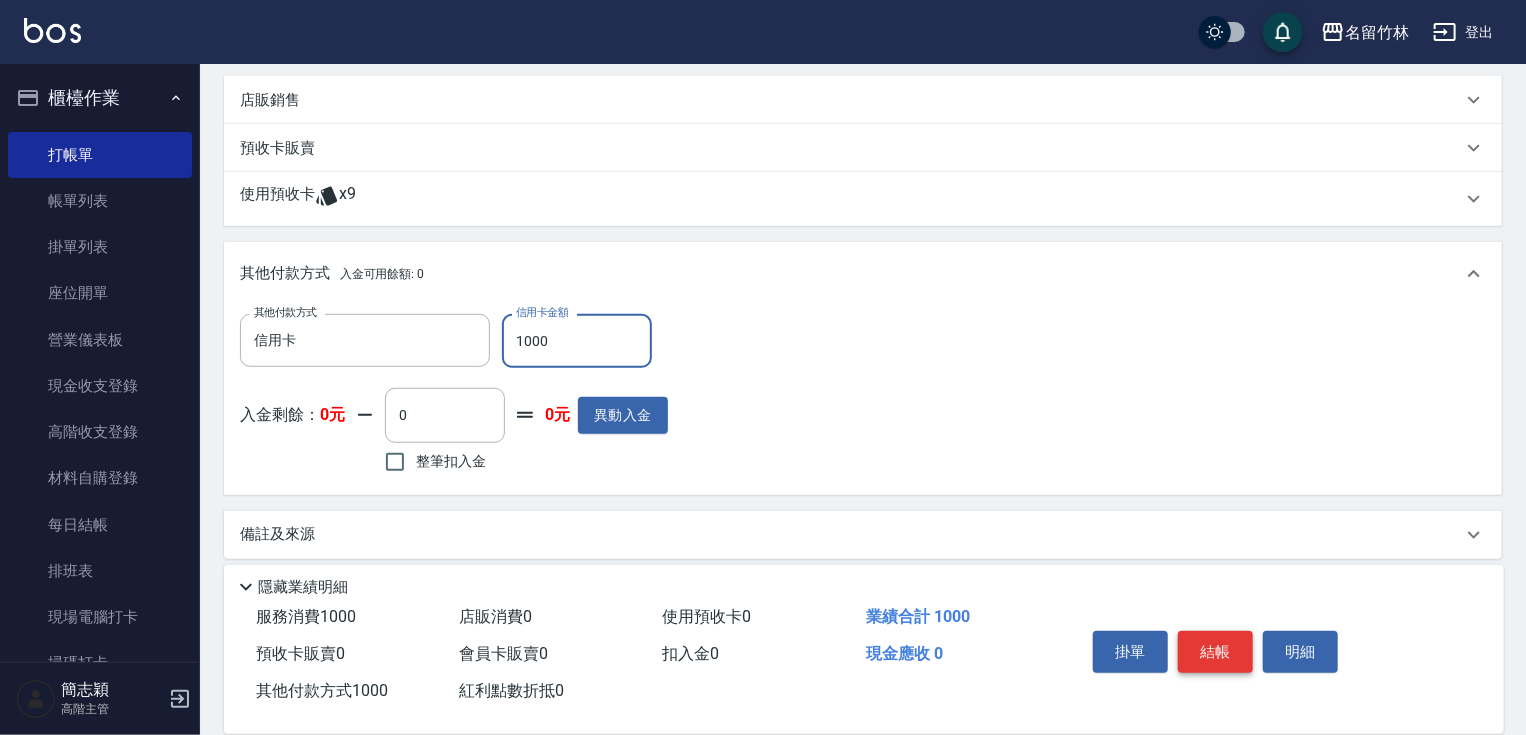 type on "1000" 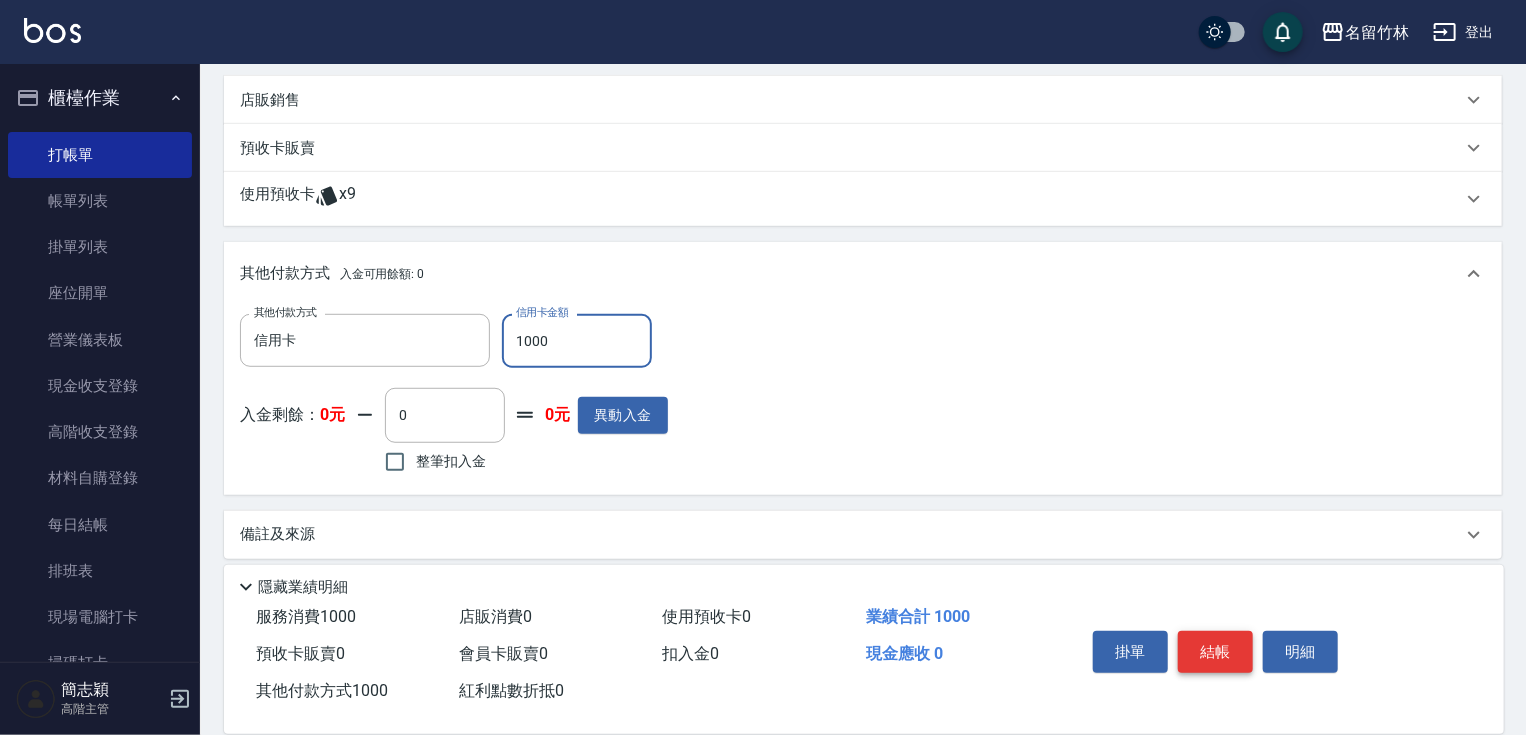 click on "結帳" at bounding box center (1215, 652) 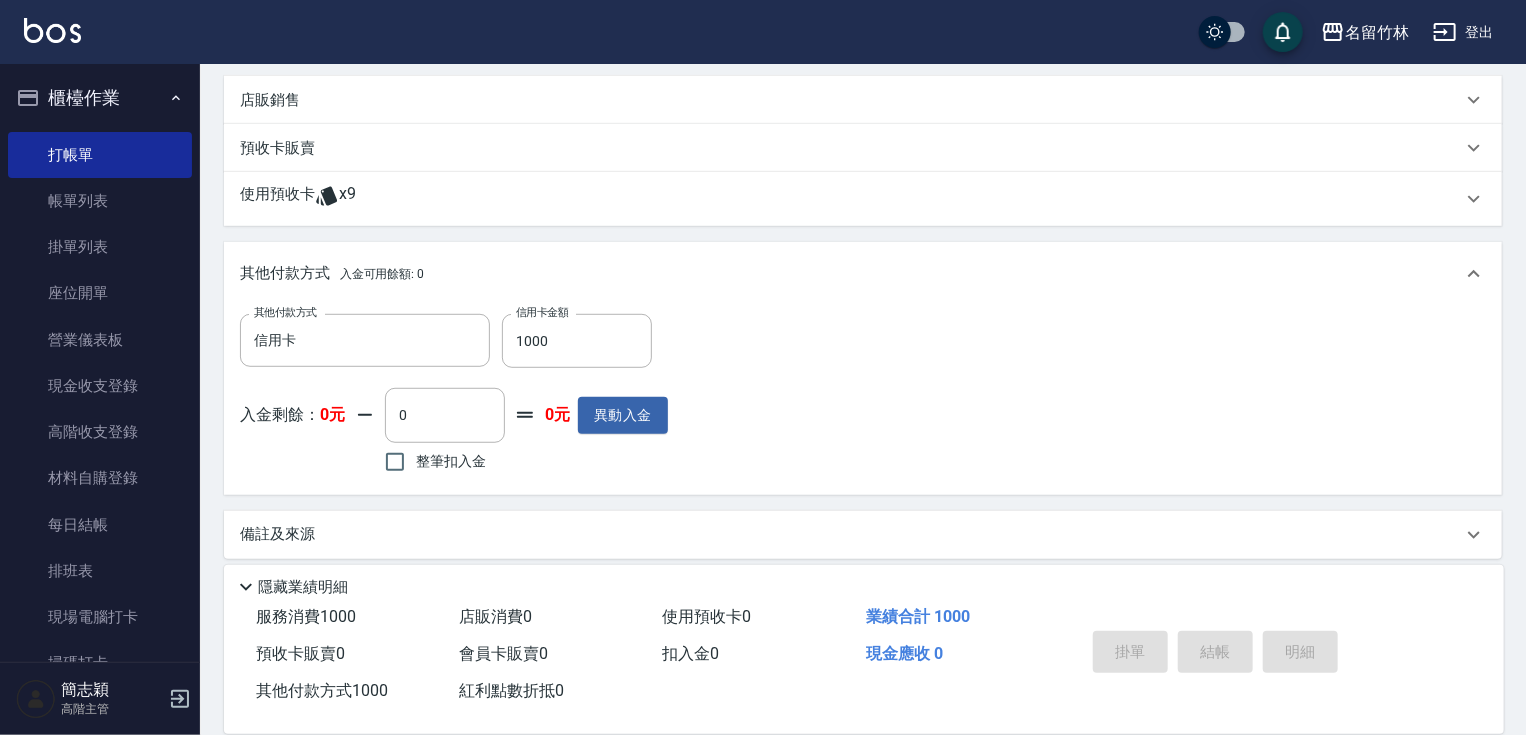 type 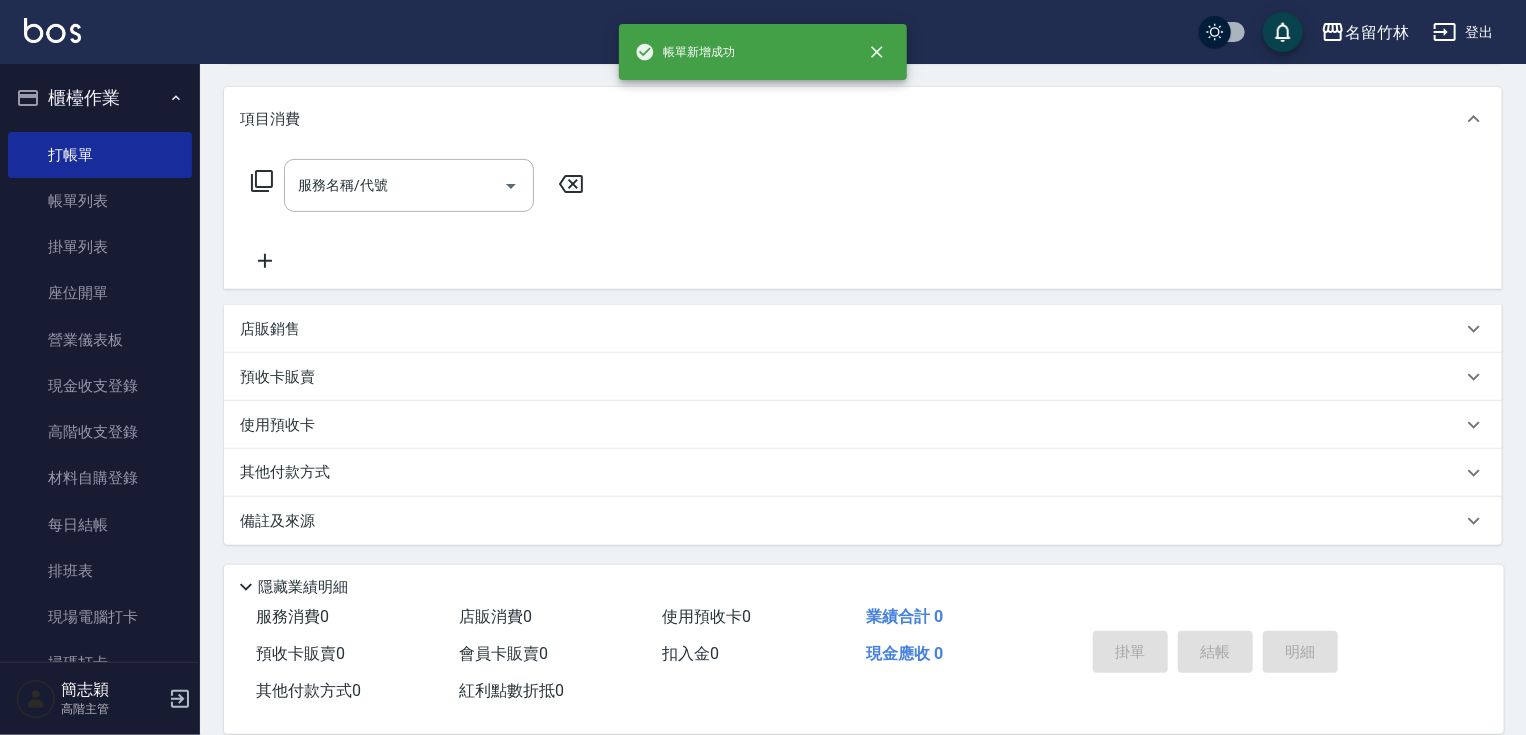 scroll, scrollTop: 0, scrollLeft: 0, axis: both 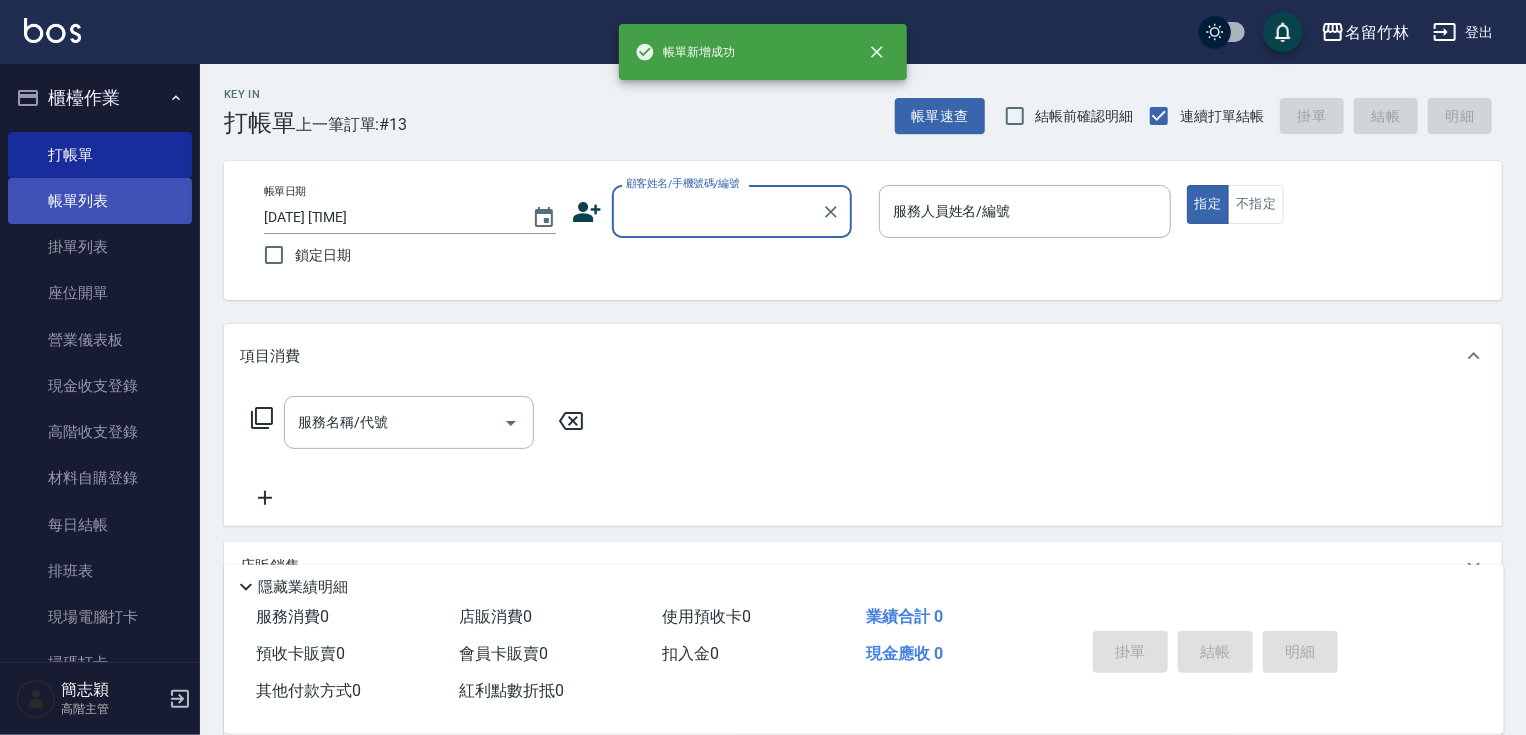click on "帳單列表" at bounding box center (100, 201) 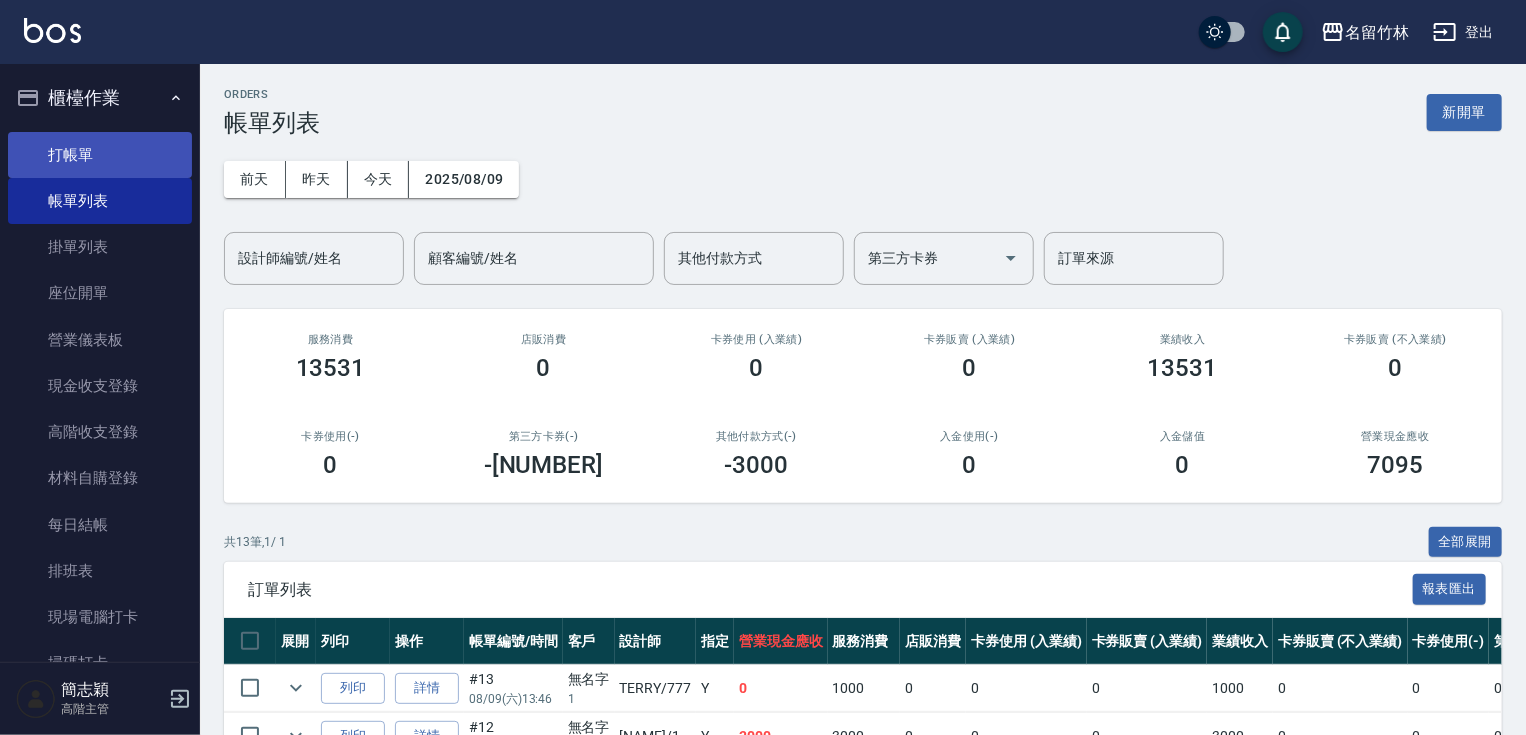 click on "打帳單" at bounding box center (100, 155) 